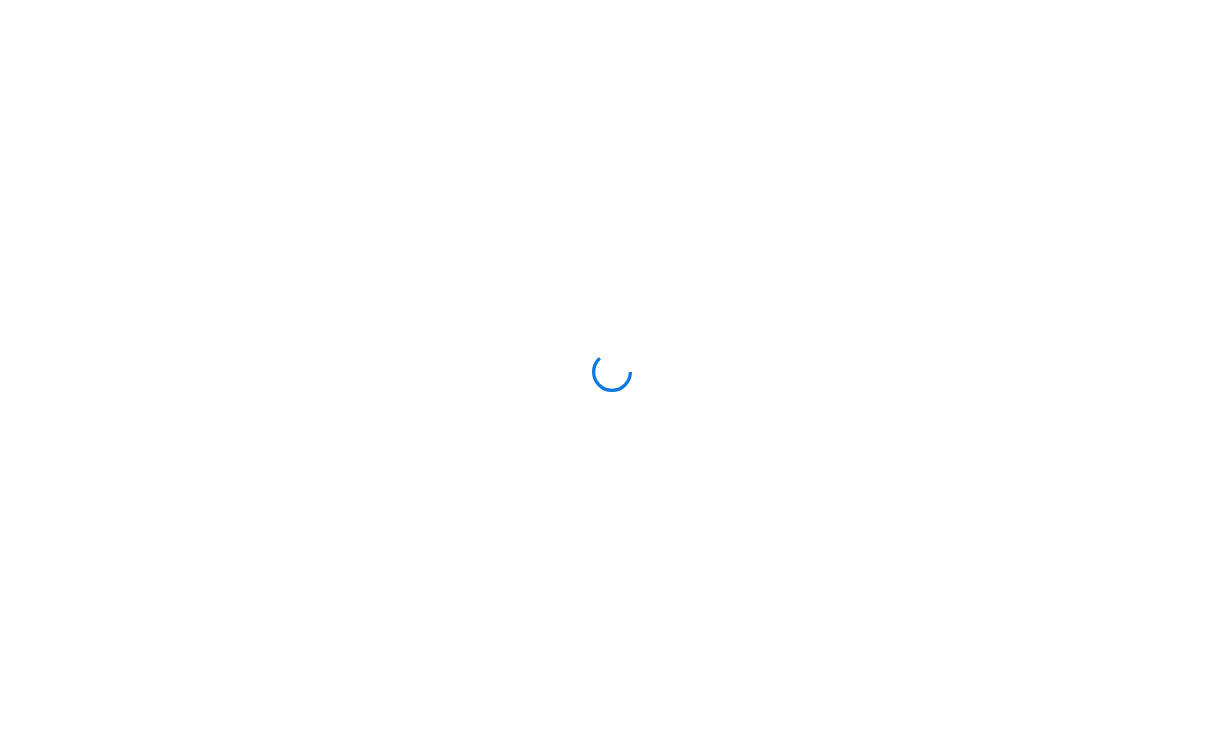 scroll, scrollTop: 0, scrollLeft: 0, axis: both 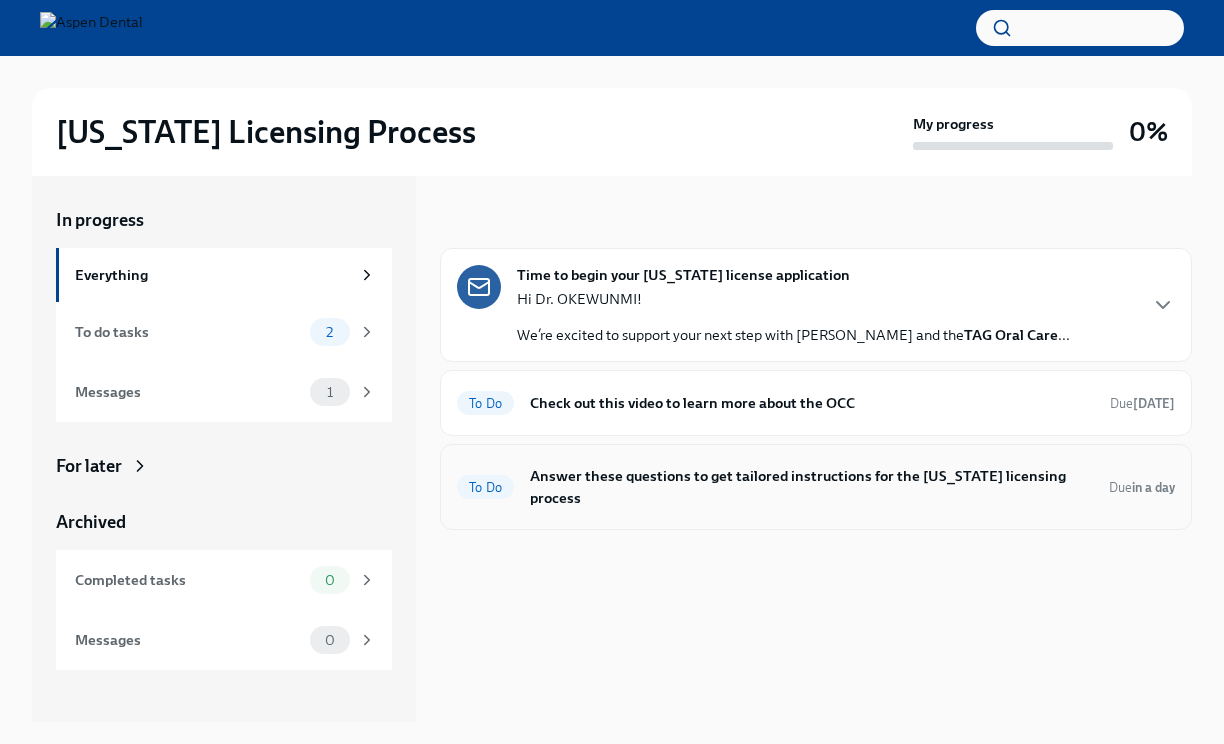 click on "Answer these questions to get tailored instructions for the [US_STATE] licensing process" at bounding box center (811, 487) 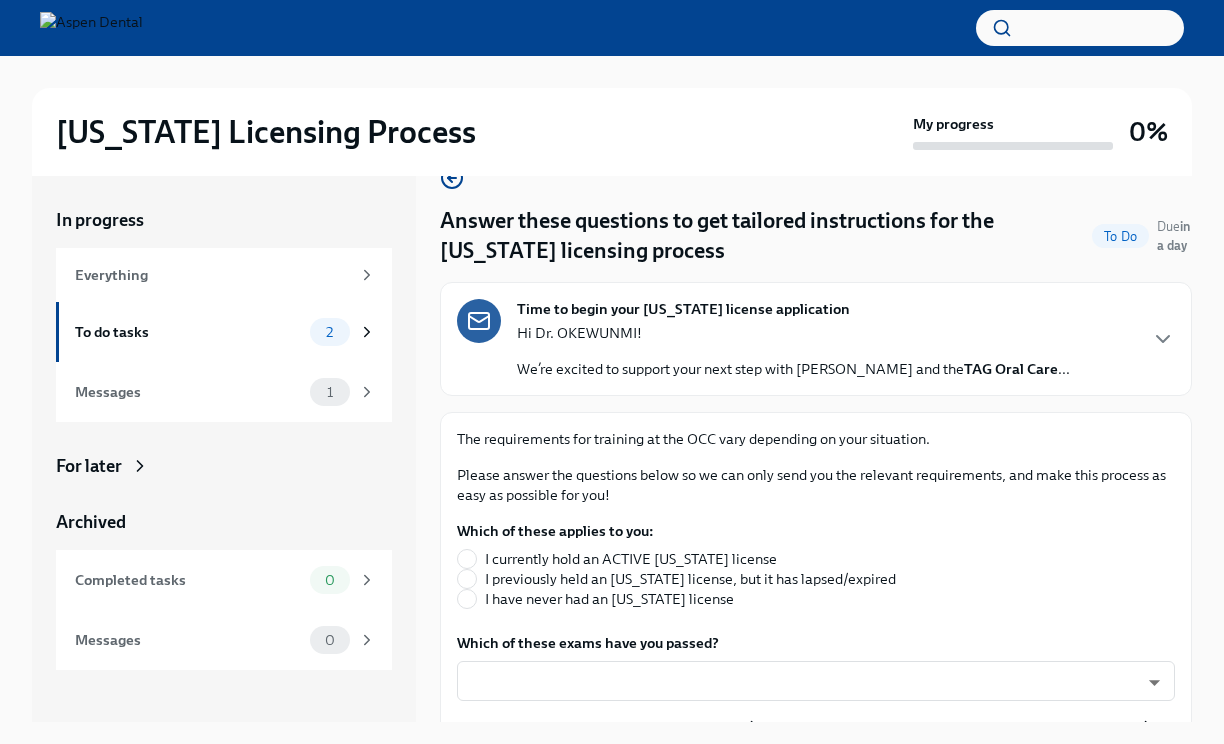 scroll, scrollTop: 16, scrollLeft: 0, axis: vertical 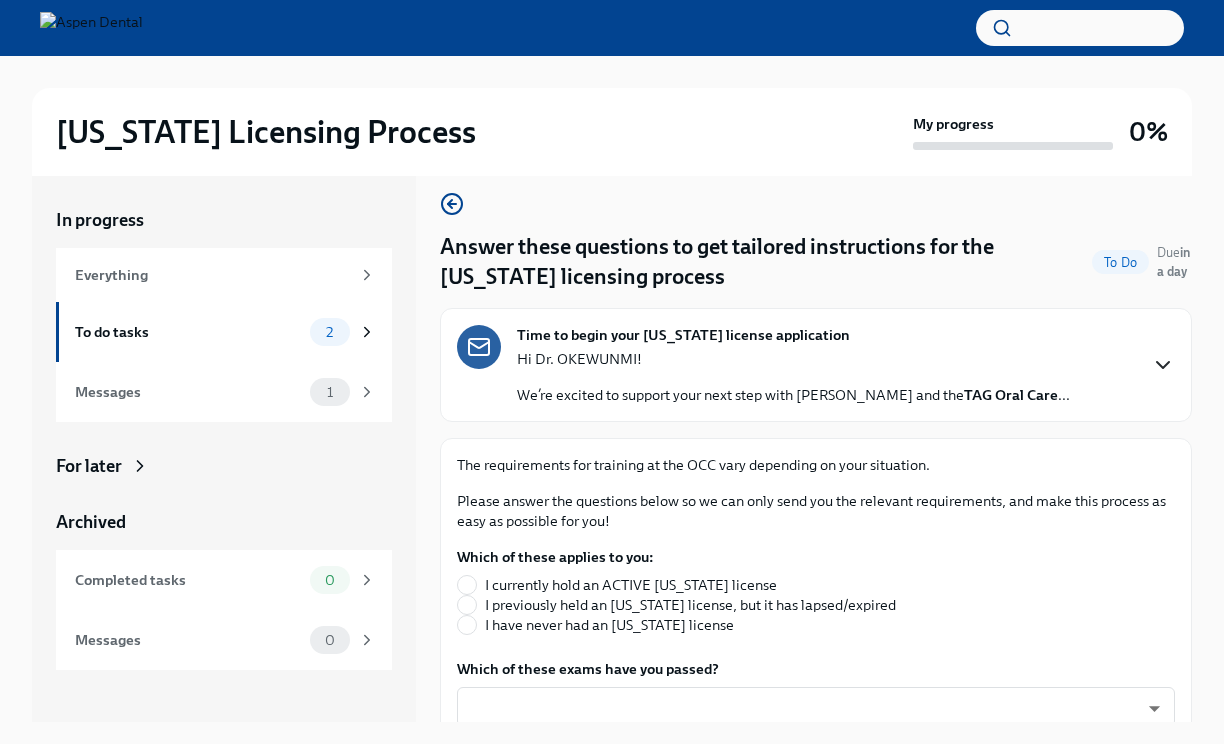 click 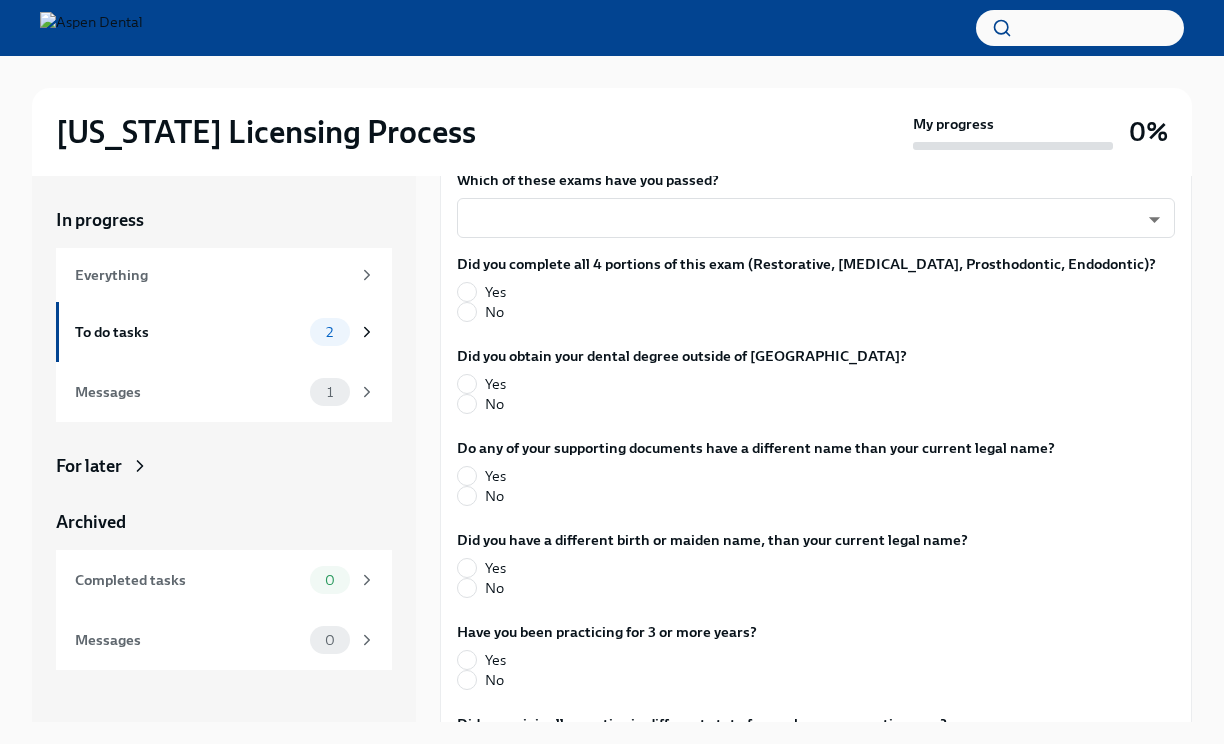 scroll, scrollTop: 1055, scrollLeft: 0, axis: vertical 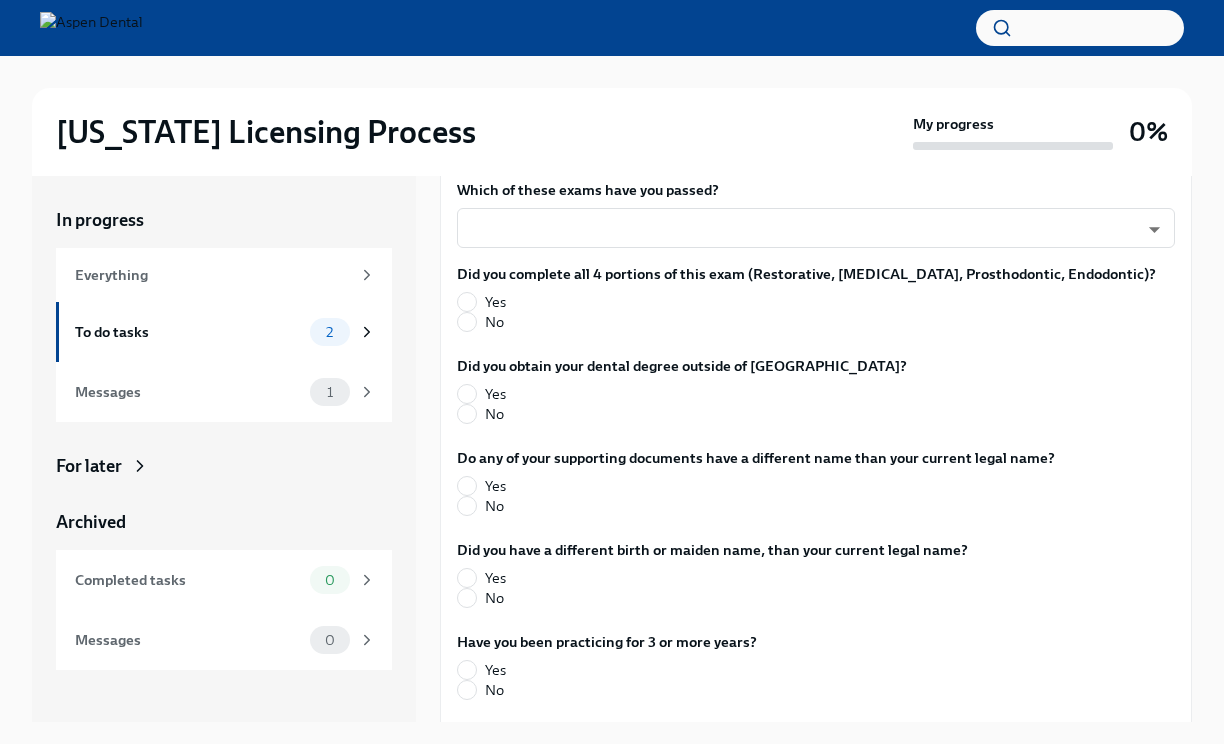 click at bounding box center (467, 146) 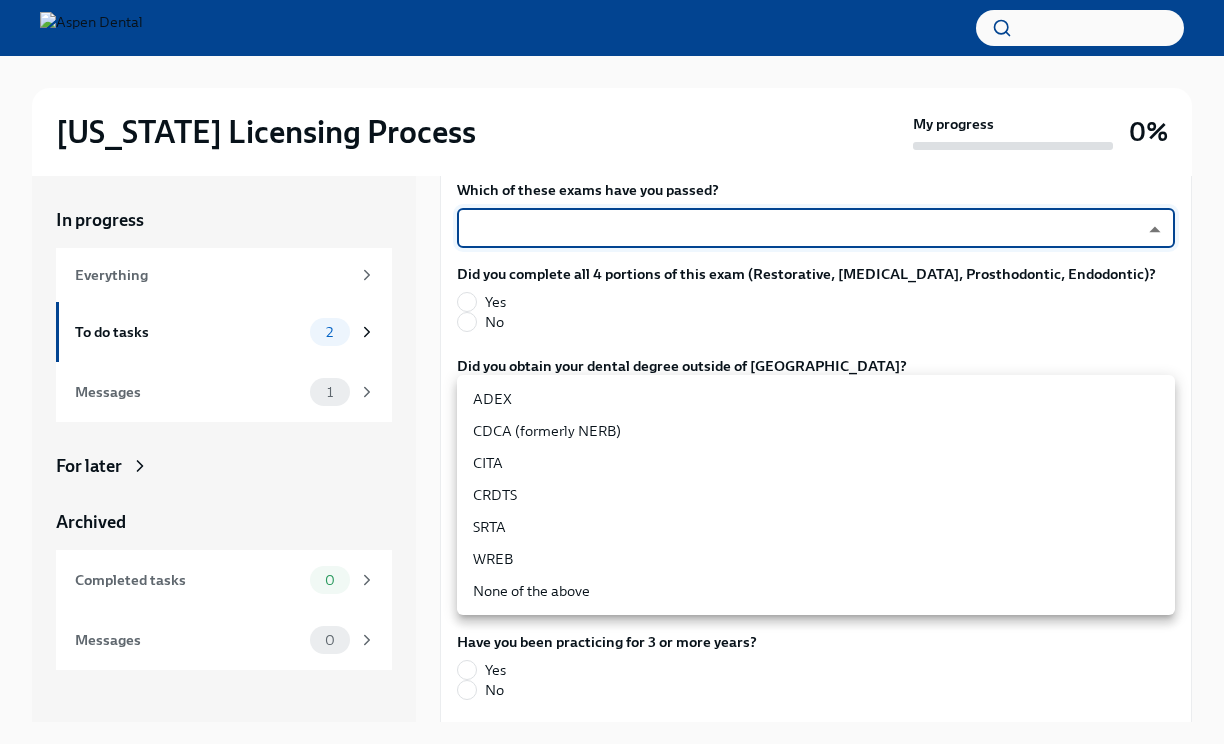 click on "[US_STATE] Licensing Process My progress 0% In progress Everything To do tasks 2 Messages 1 For later Archived Completed tasks 0 Messages 0 Answer these questions to get tailored instructions for the [US_STATE] licensing process To Do Due  in a day Time to begin your [US_STATE] license application [DATE] Hi Dr. OKEWUNMI!
We’re excited to support your next step with Aspen Dental and the  TAG Oral Care Center (OCC) in [GEOGRAPHIC_DATA] —our hub for advanced, hands-on clinical training.
Your learning and growth is a priority.  All doctors are required to obtain a permanent [US_STATE] license in order to participate in OCC courses and future training opportunities.
We’re committed to making this process simple:
Answer the short questionnaire below so we can provide you a tailored to-do list
You’ll begin submitting the documents and information needed for your license
Aspen Dental covers the [US_STATE] license application fee
Which of these applies to you: ​ ​ Yes x" at bounding box center [612, 389] 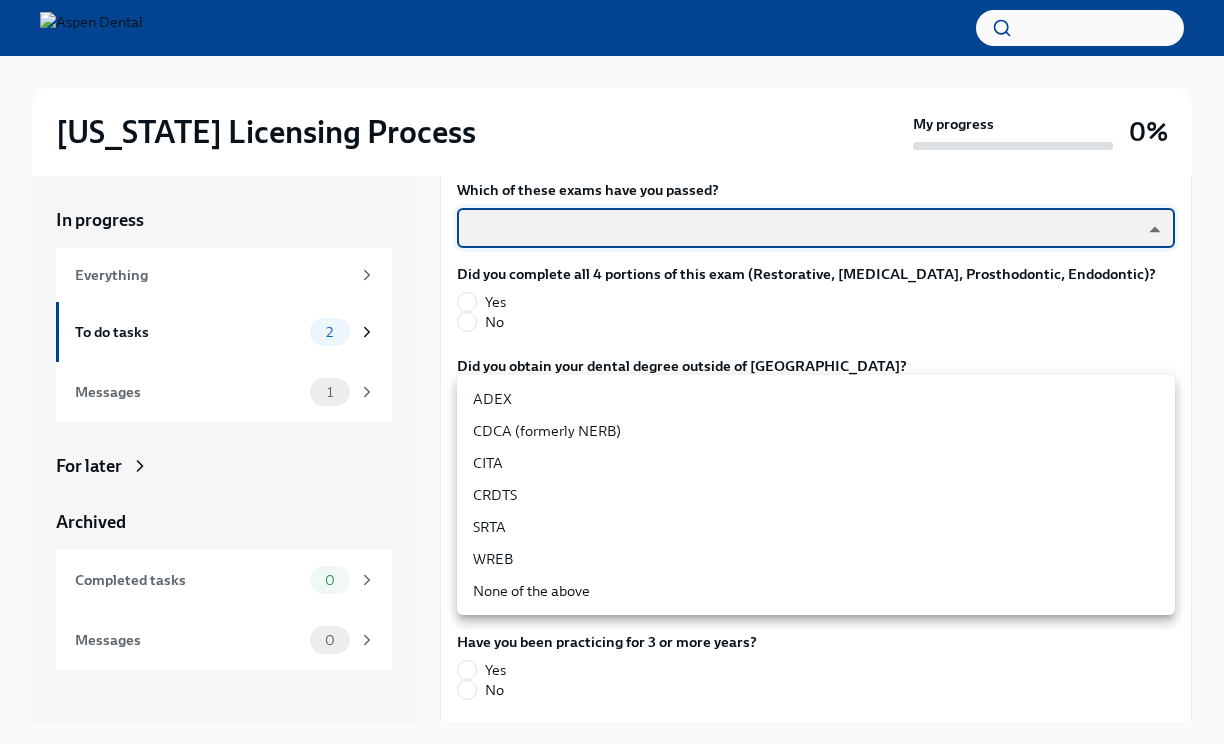 type on "pxo-W3vNi" 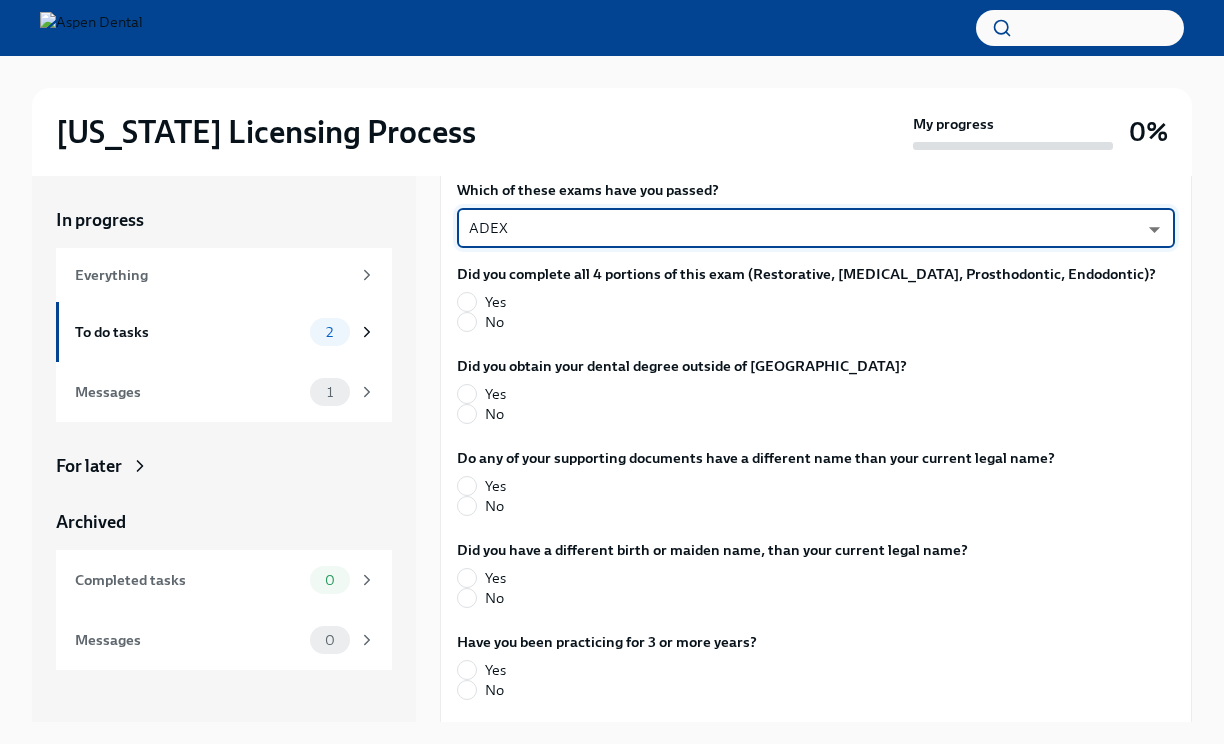 click on "Yes" at bounding box center (495, 302) 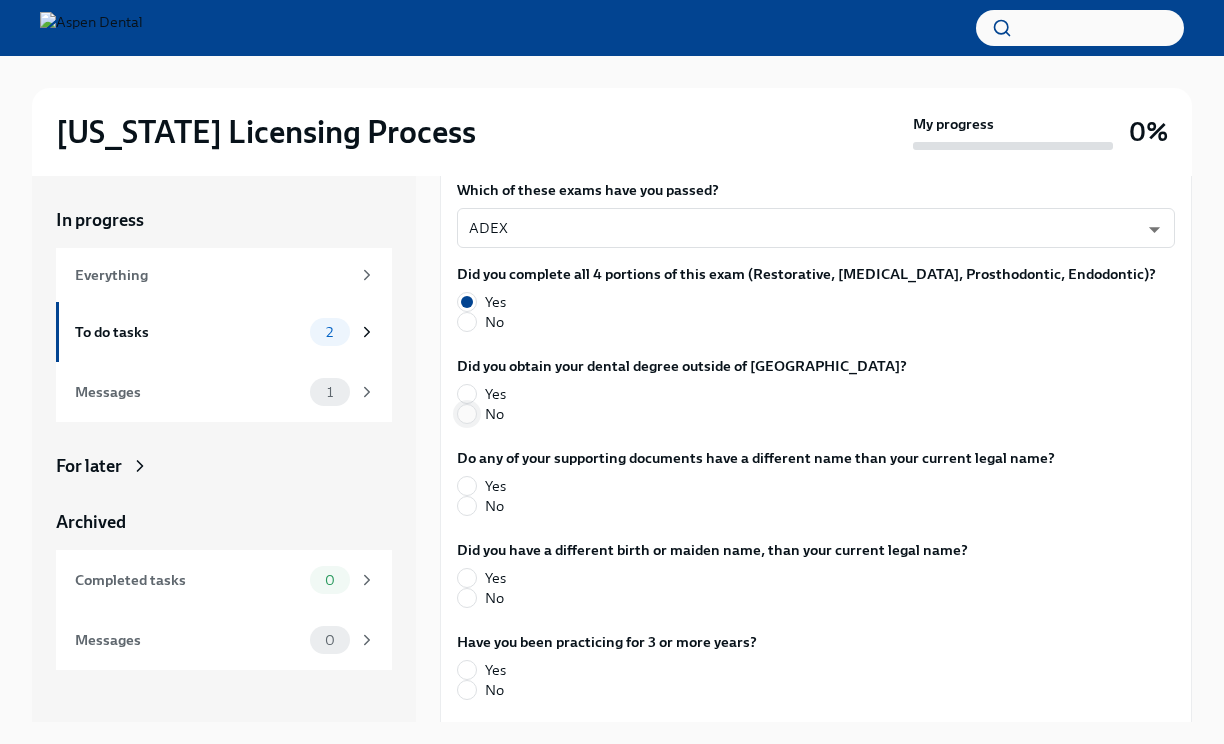 click on "No" at bounding box center [467, 414] 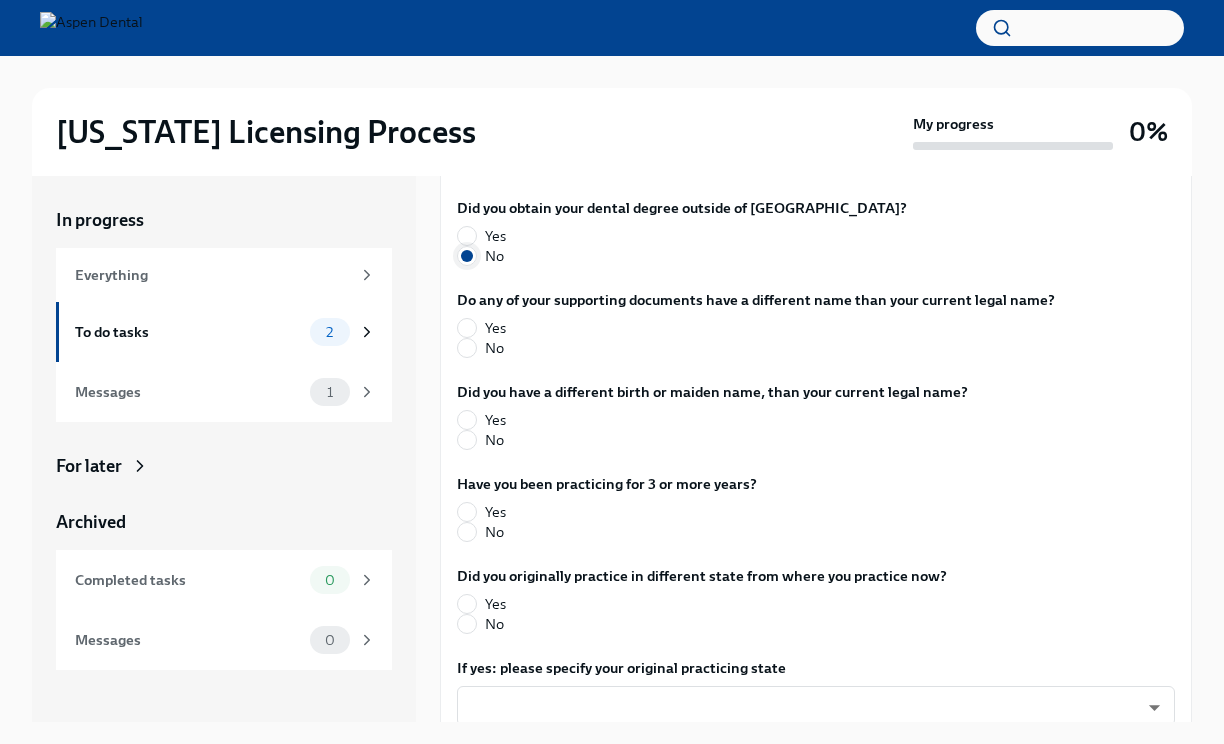 scroll, scrollTop: 1245, scrollLeft: 0, axis: vertical 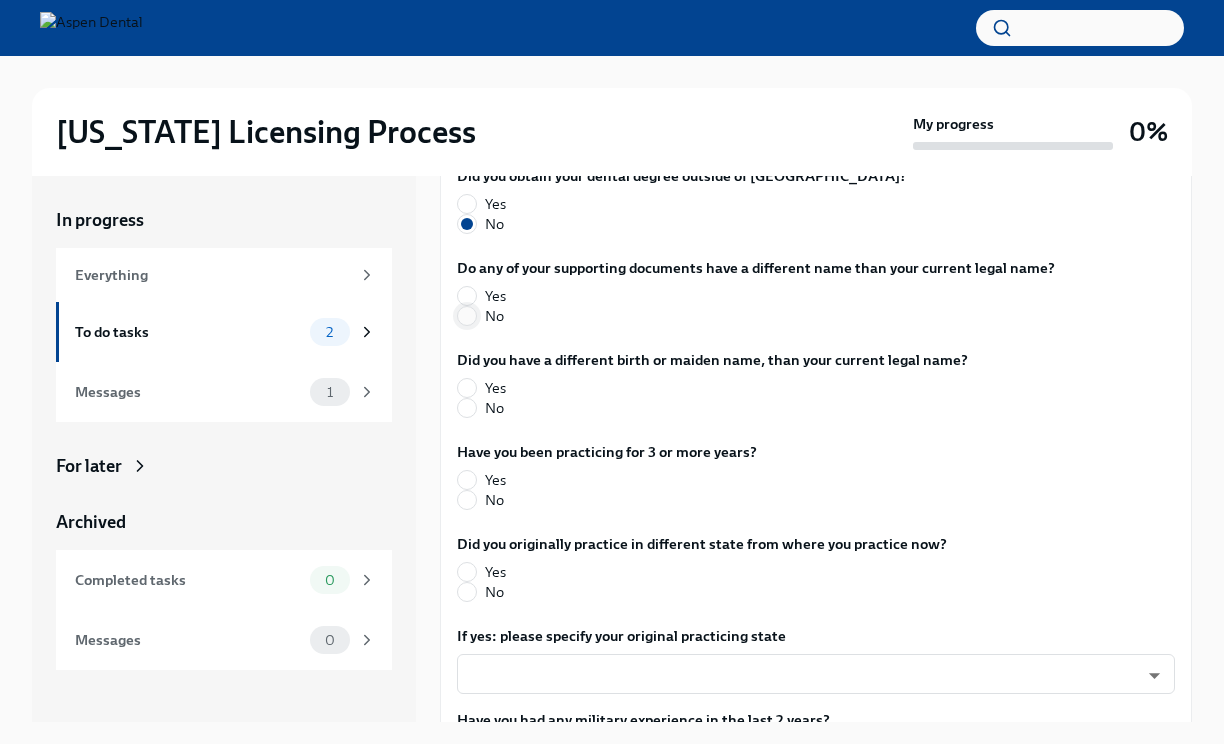 click on "No" at bounding box center [467, 316] 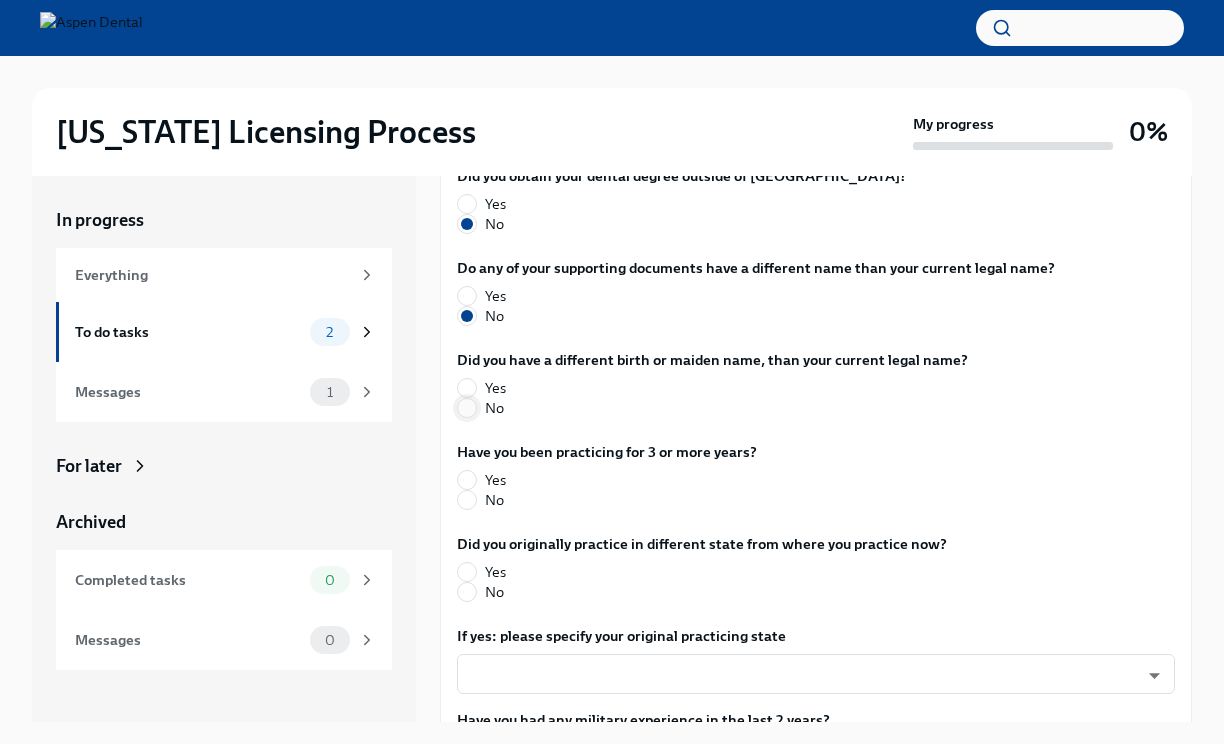 click on "No" at bounding box center [467, 408] 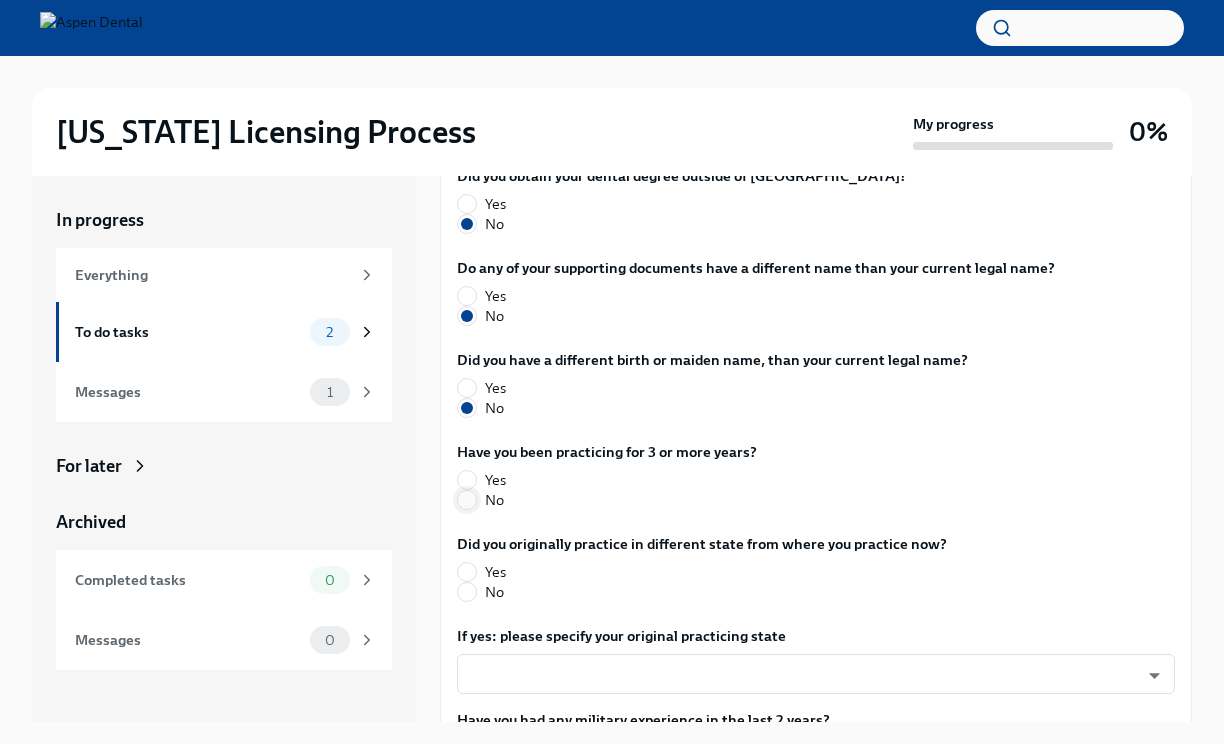click on "No" at bounding box center [467, 500] 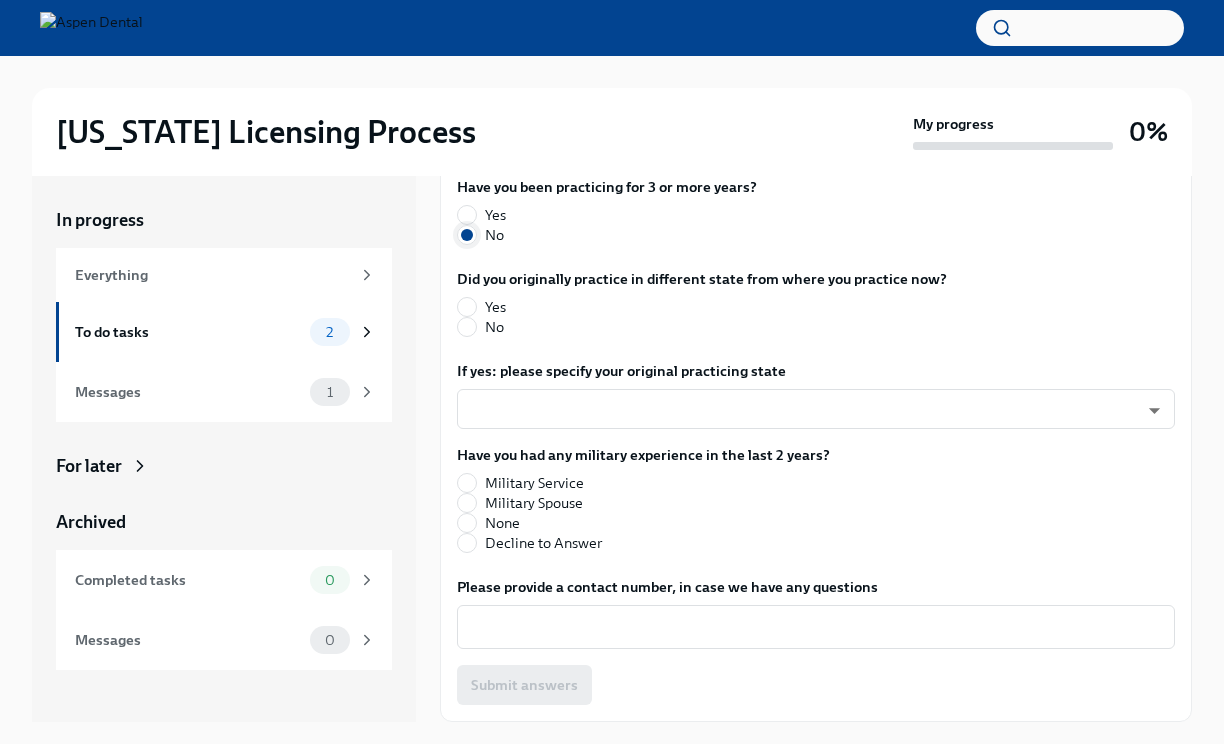 scroll, scrollTop: 1528, scrollLeft: 0, axis: vertical 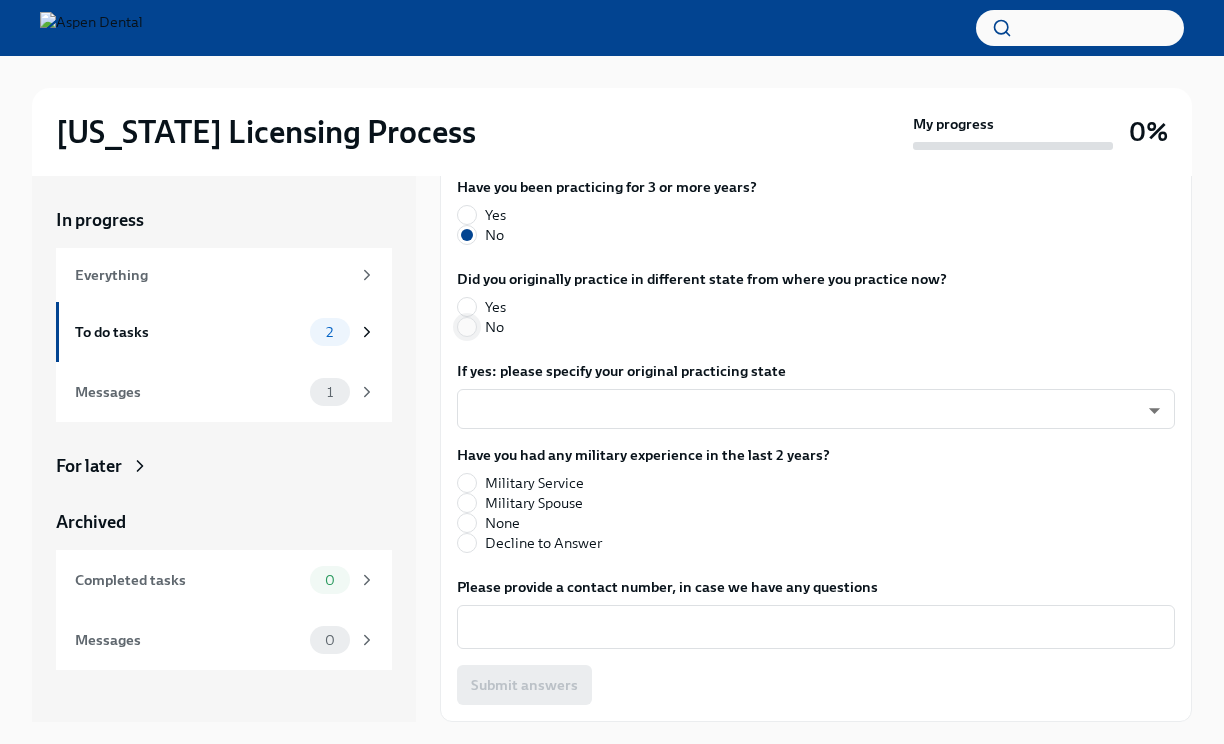 click on "No" at bounding box center (467, 327) 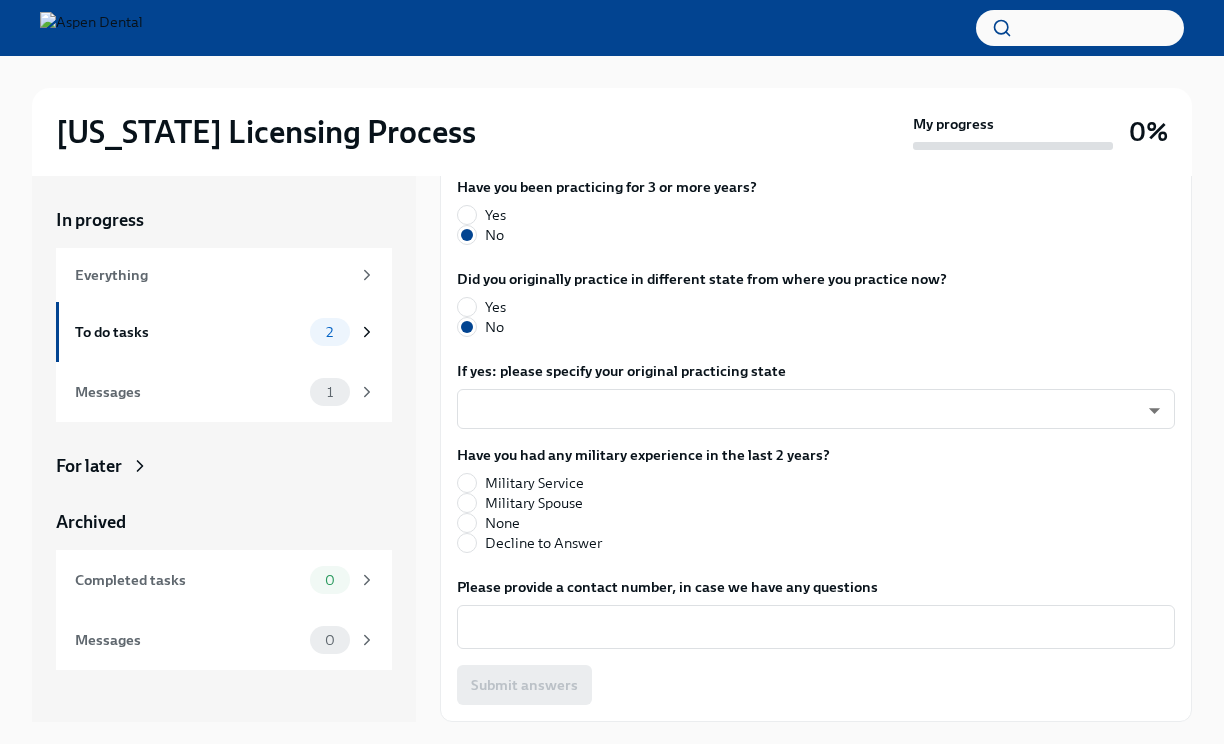 scroll, scrollTop: 1681, scrollLeft: 0, axis: vertical 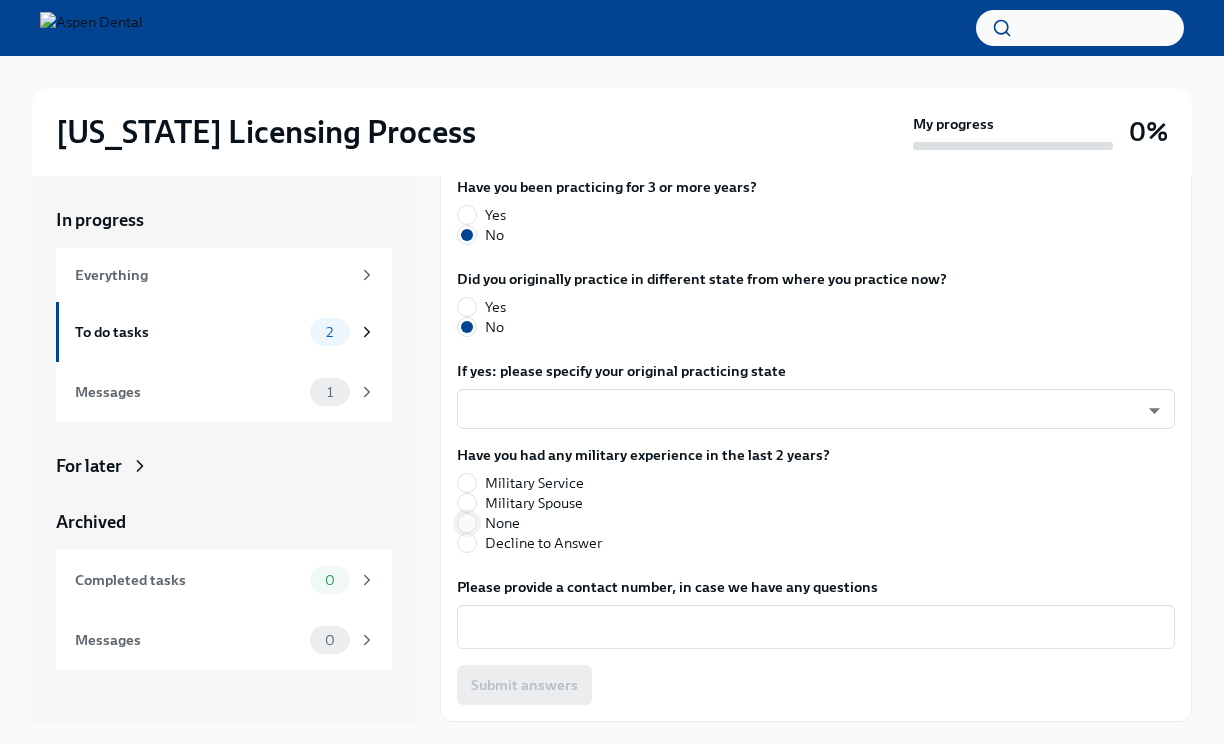 click on "None" at bounding box center (467, 523) 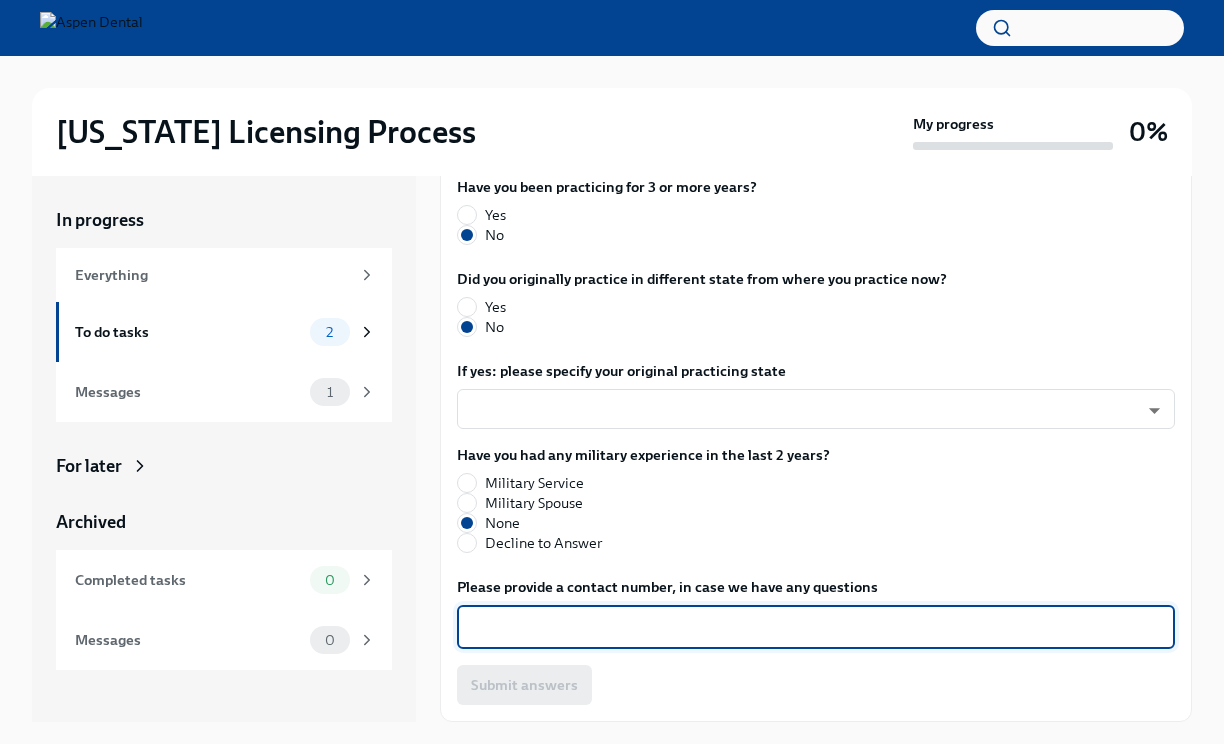 click on "Please provide a contact number, in case we have any questions" at bounding box center (816, 627) 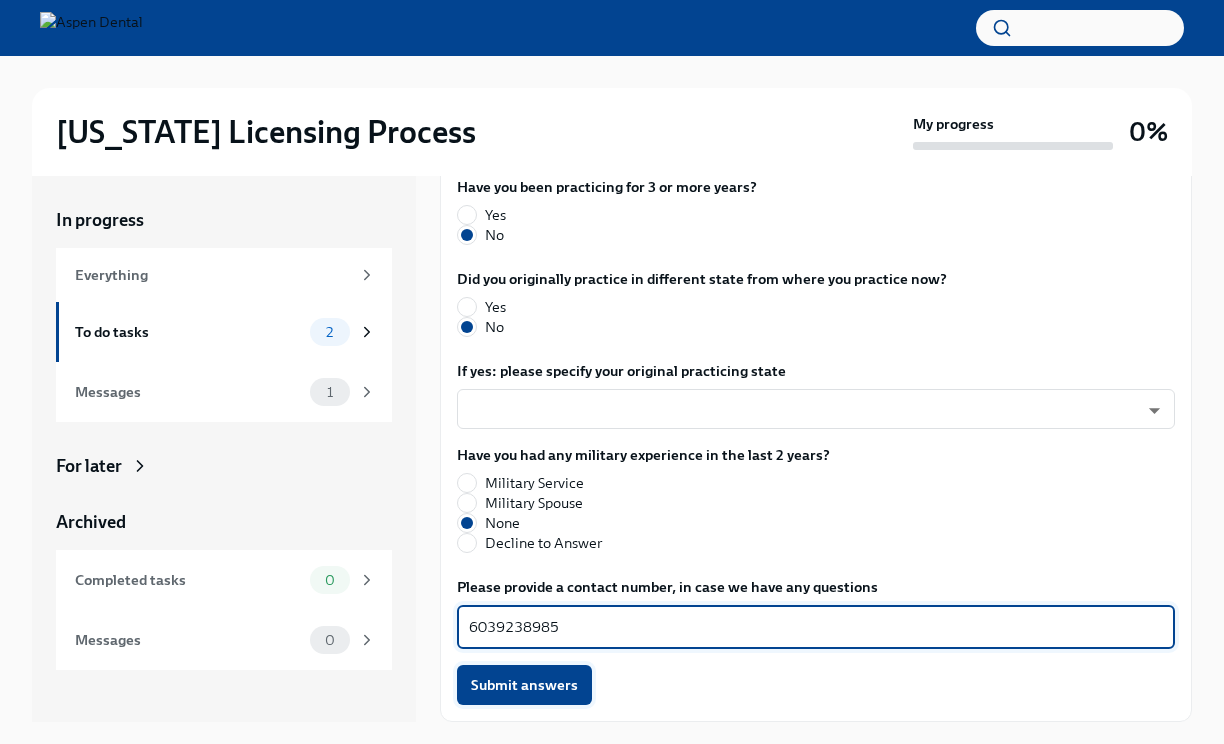 type on "6039238985" 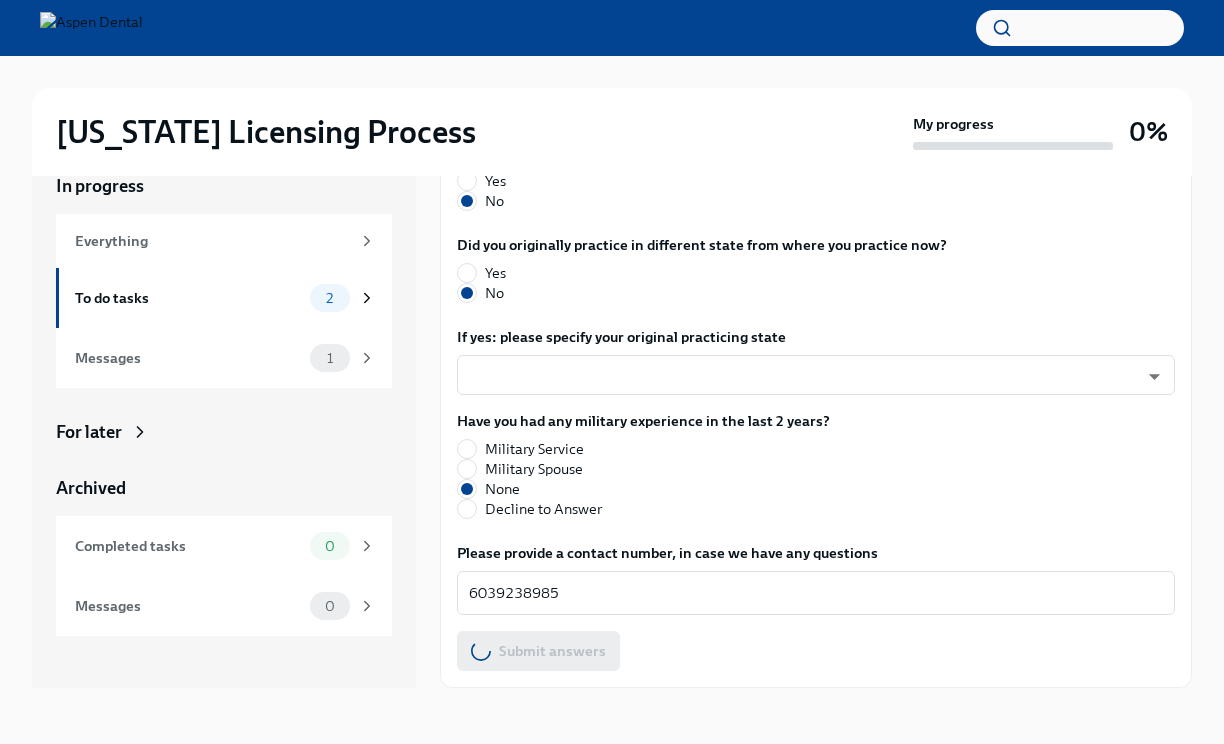 scroll, scrollTop: 34, scrollLeft: 0, axis: vertical 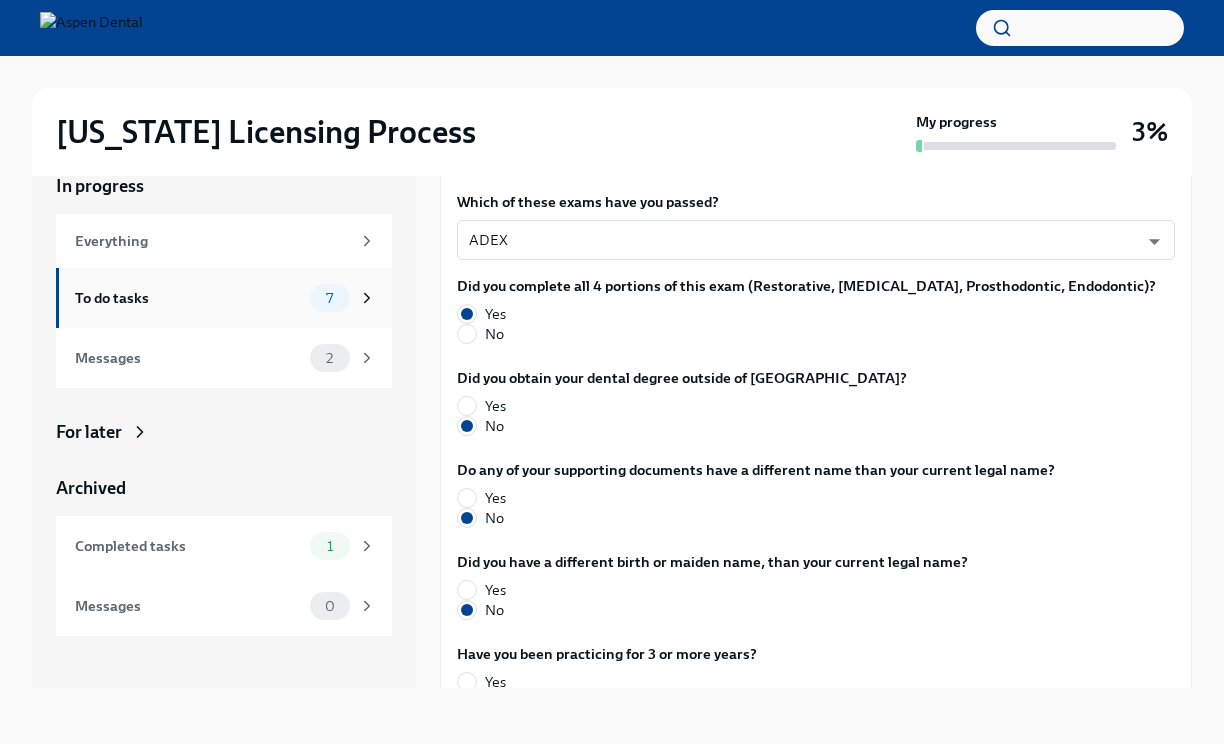 click on "To do tasks" at bounding box center [188, 298] 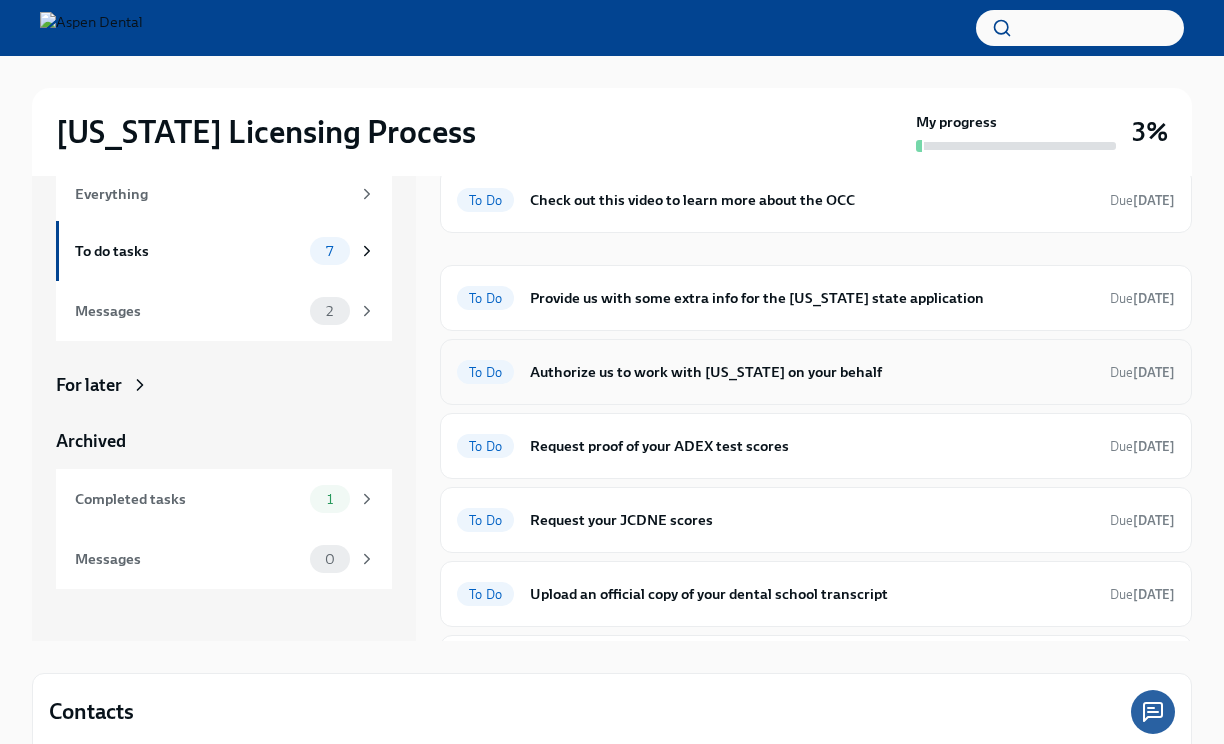 scroll, scrollTop: 81, scrollLeft: 0, axis: vertical 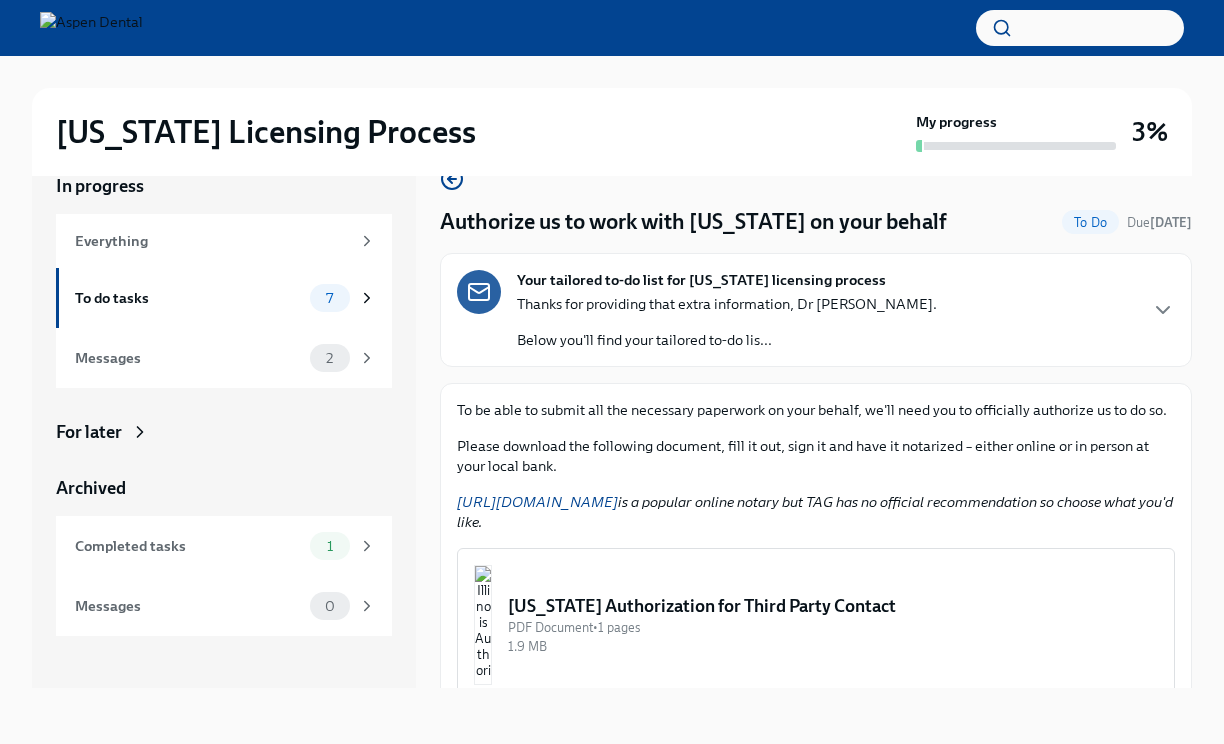 click on "Thanks for providing that extra information, Dr [PERSON_NAME].
Below you'll find your tailored to-do lis..." at bounding box center [727, 322] 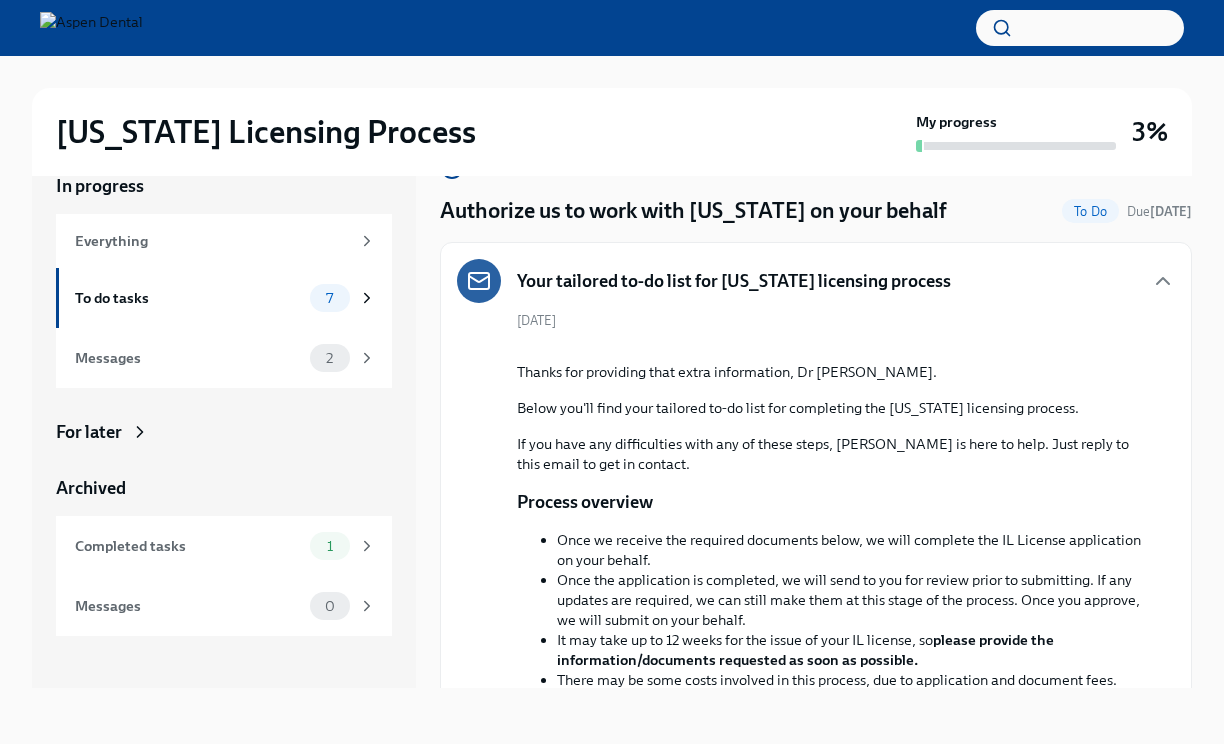 scroll, scrollTop: 16, scrollLeft: 0, axis: vertical 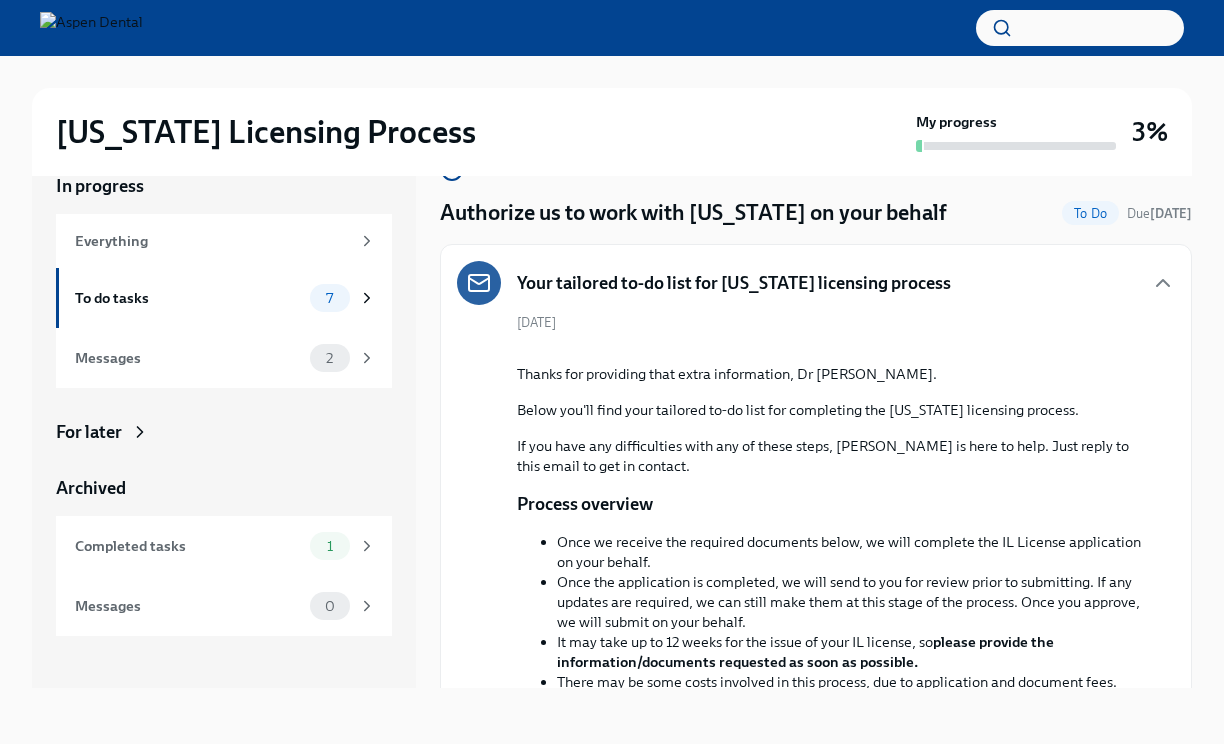 click on "Your tailored to-do list for [US_STATE] licensing process" at bounding box center [734, 283] 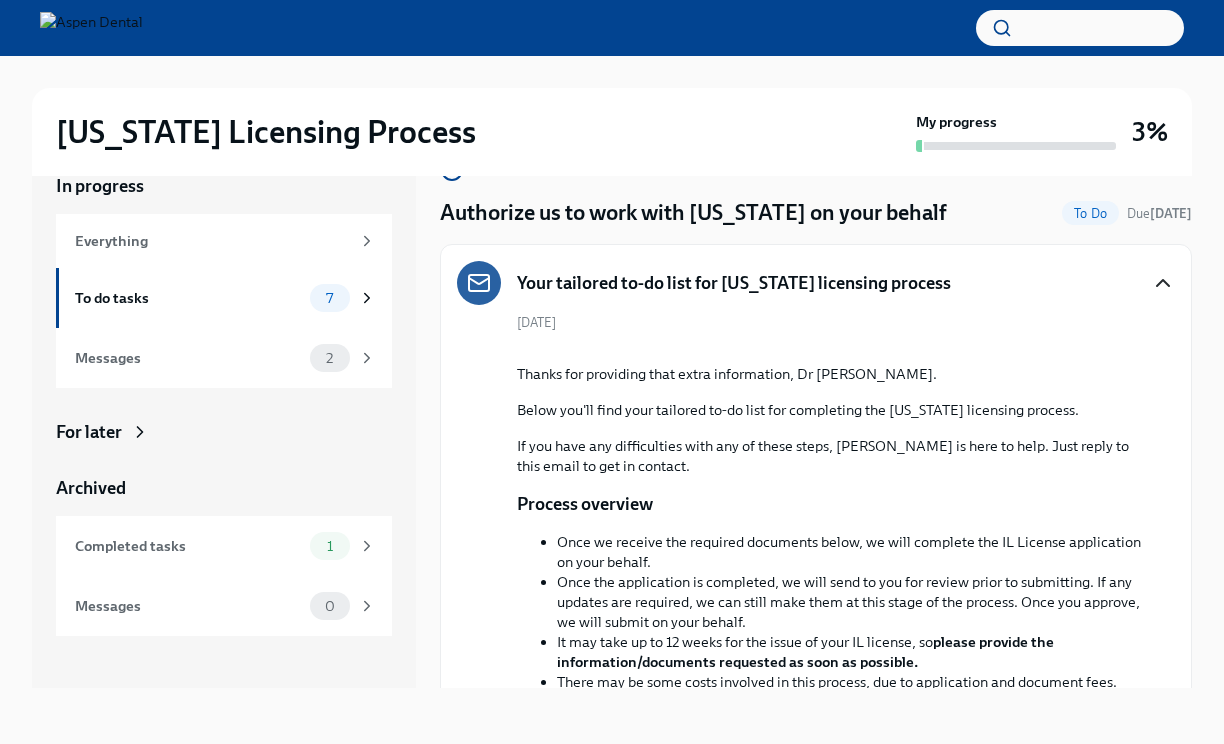 click 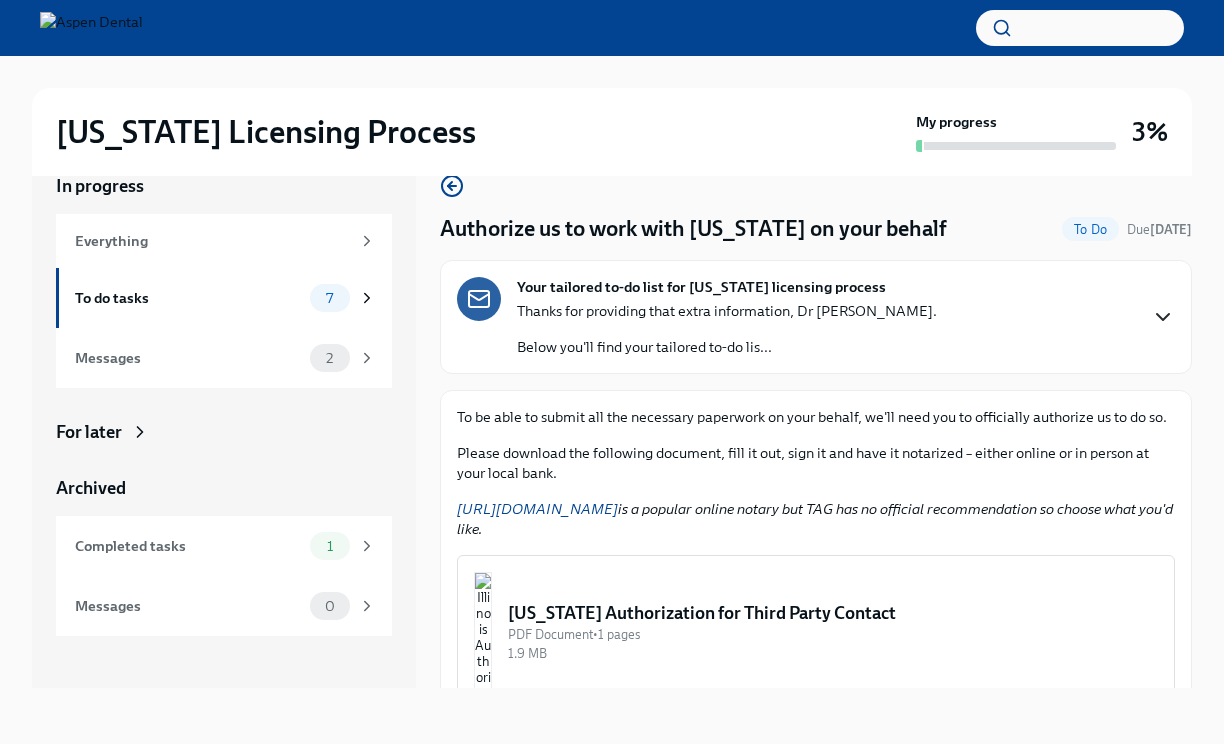 scroll, scrollTop: 0, scrollLeft: 0, axis: both 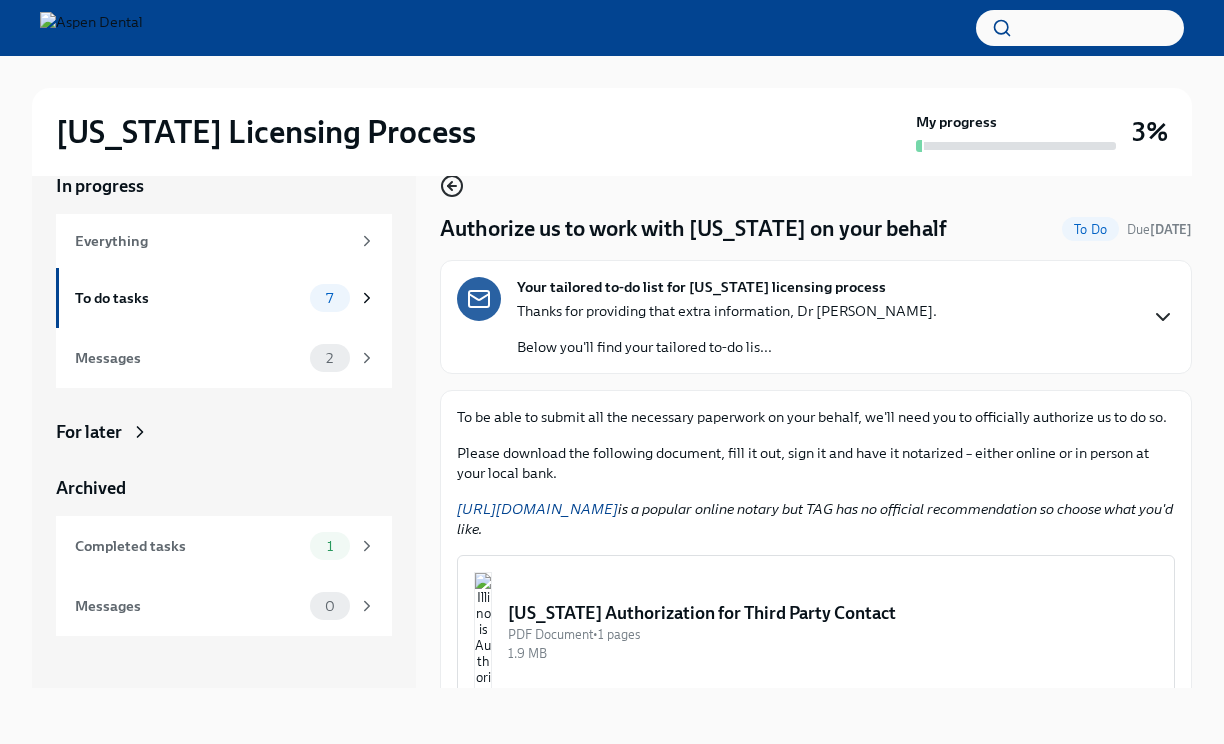 click 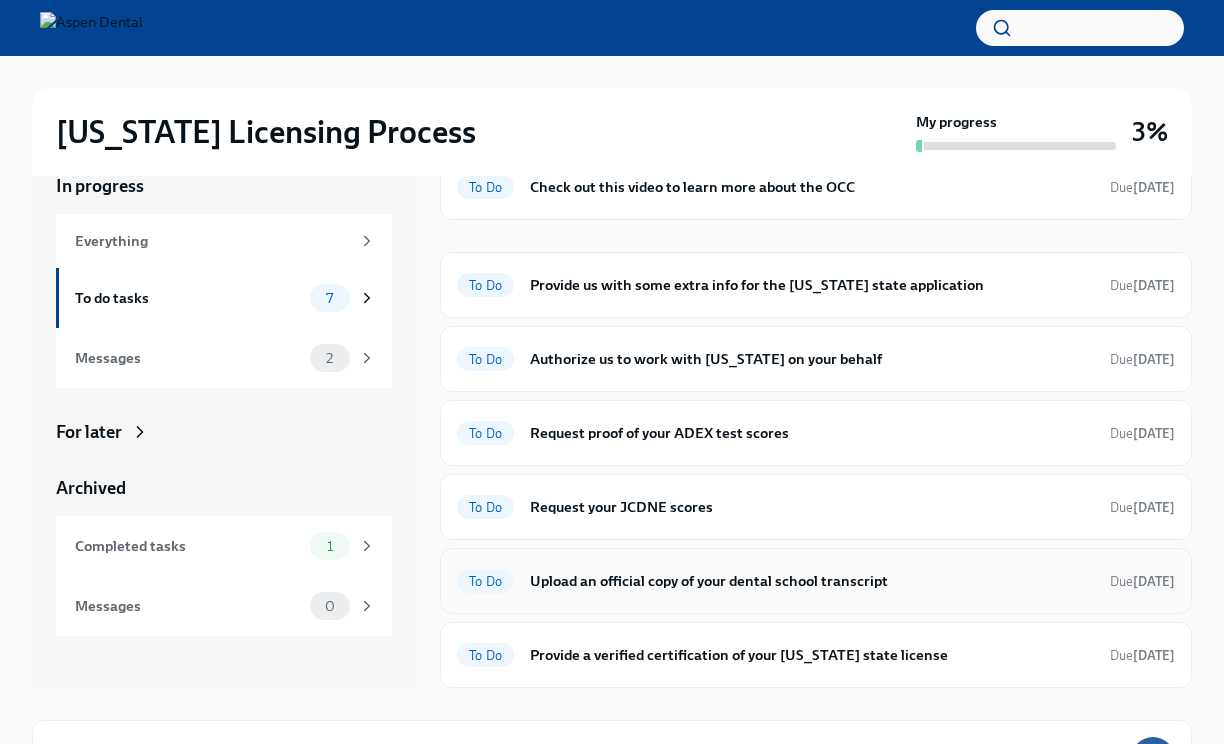 scroll, scrollTop: 60, scrollLeft: 0, axis: vertical 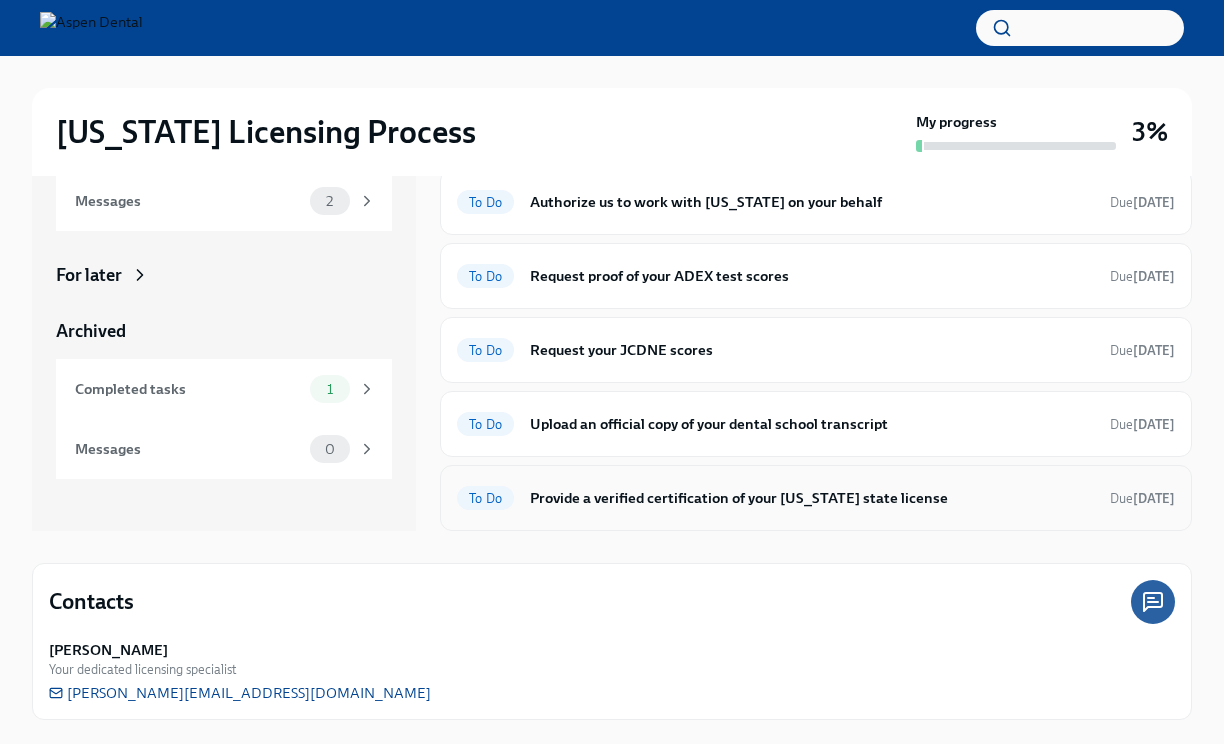 click on "To Do" at bounding box center [485, 498] 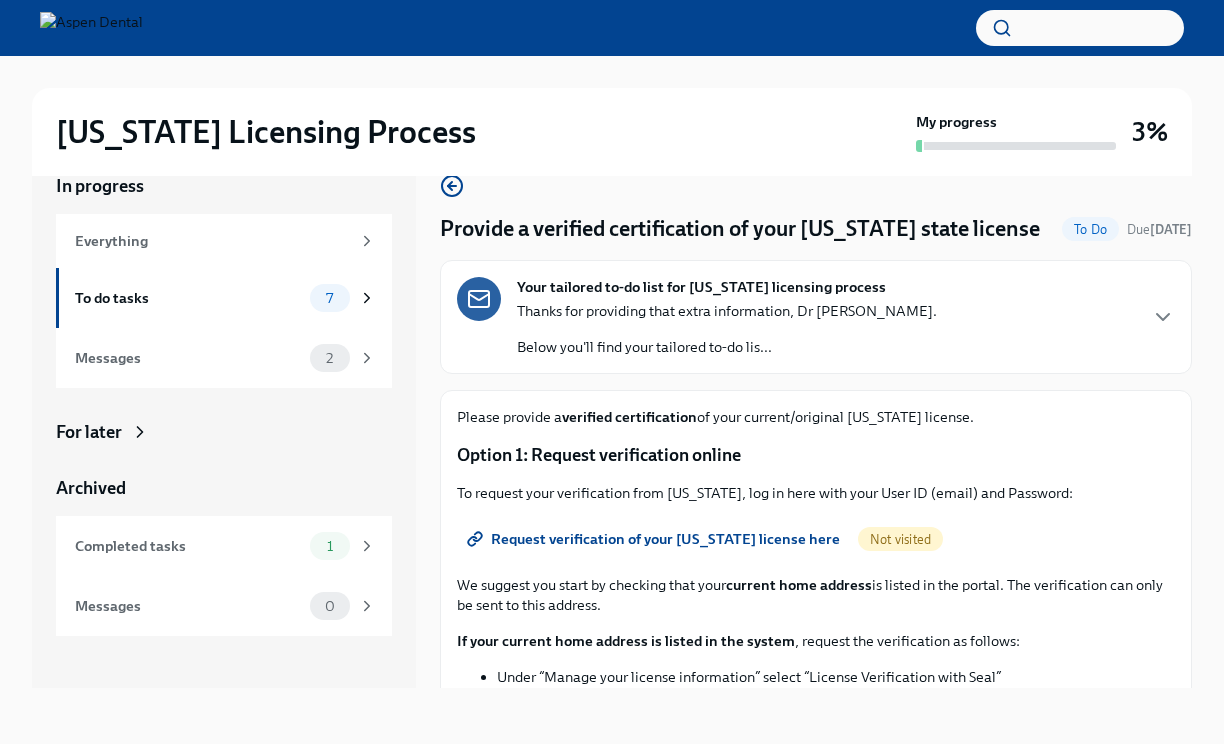 scroll, scrollTop: 0, scrollLeft: 0, axis: both 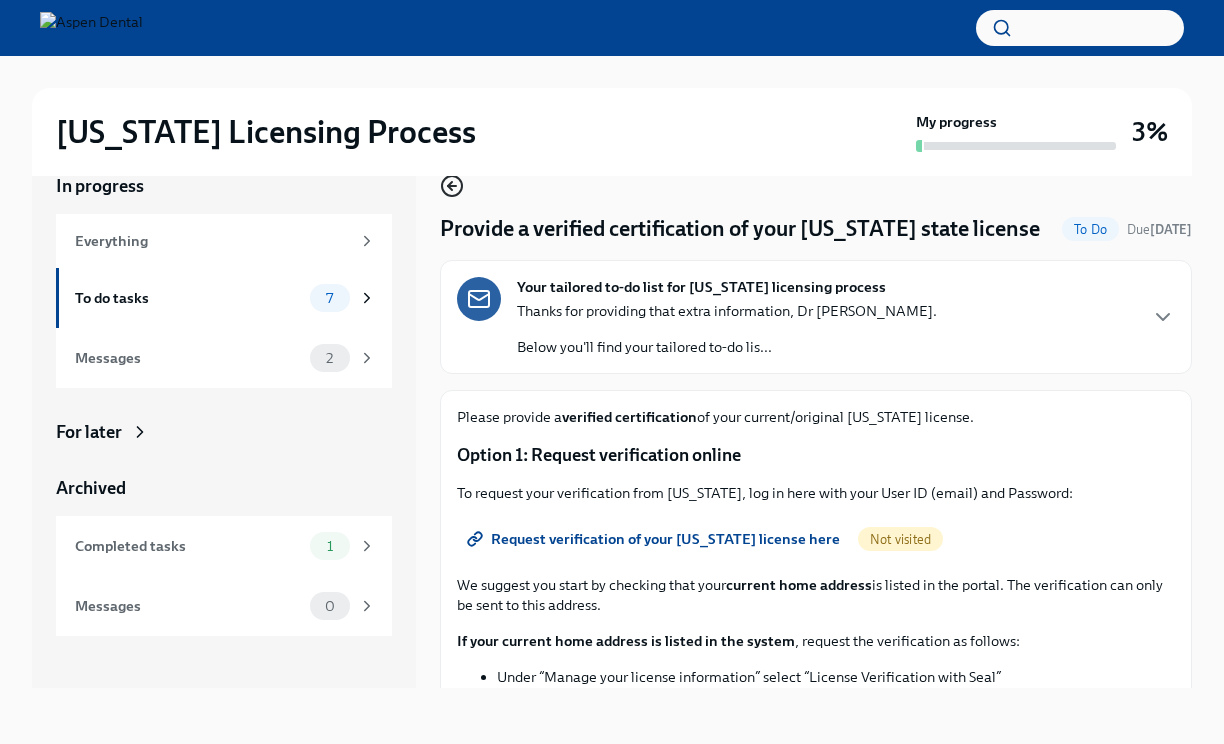 click 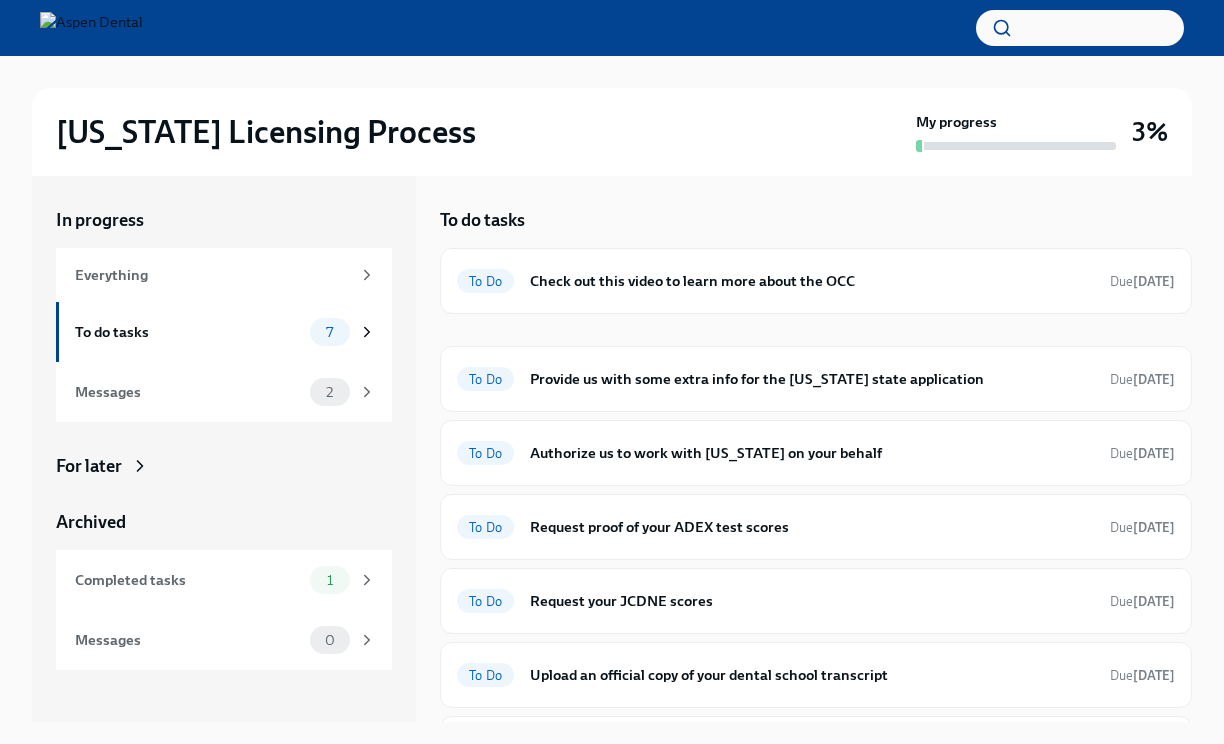 scroll, scrollTop: 0, scrollLeft: 0, axis: both 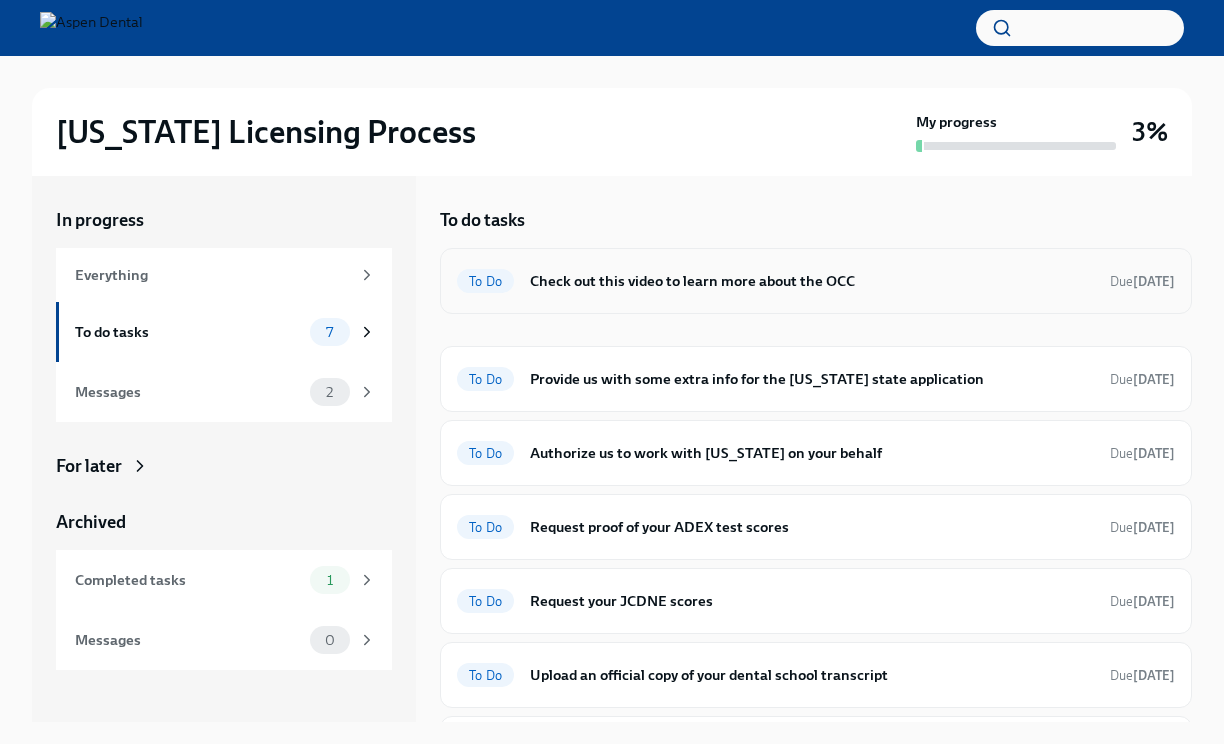 click on "To Do Check out this video to learn more about the OCC Due  [DATE]" at bounding box center (816, 281) 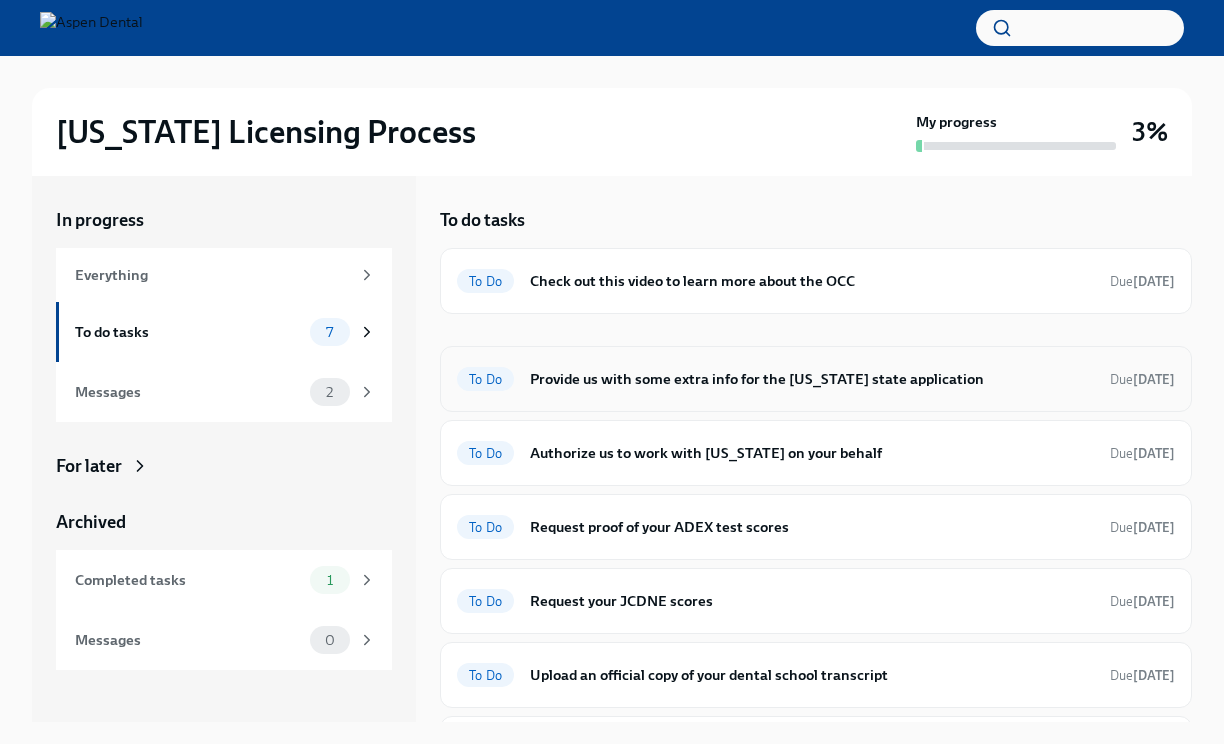 click on "To Do Provide us with some extra info for the [US_STATE] state application Due  [DATE]" at bounding box center (816, 379) 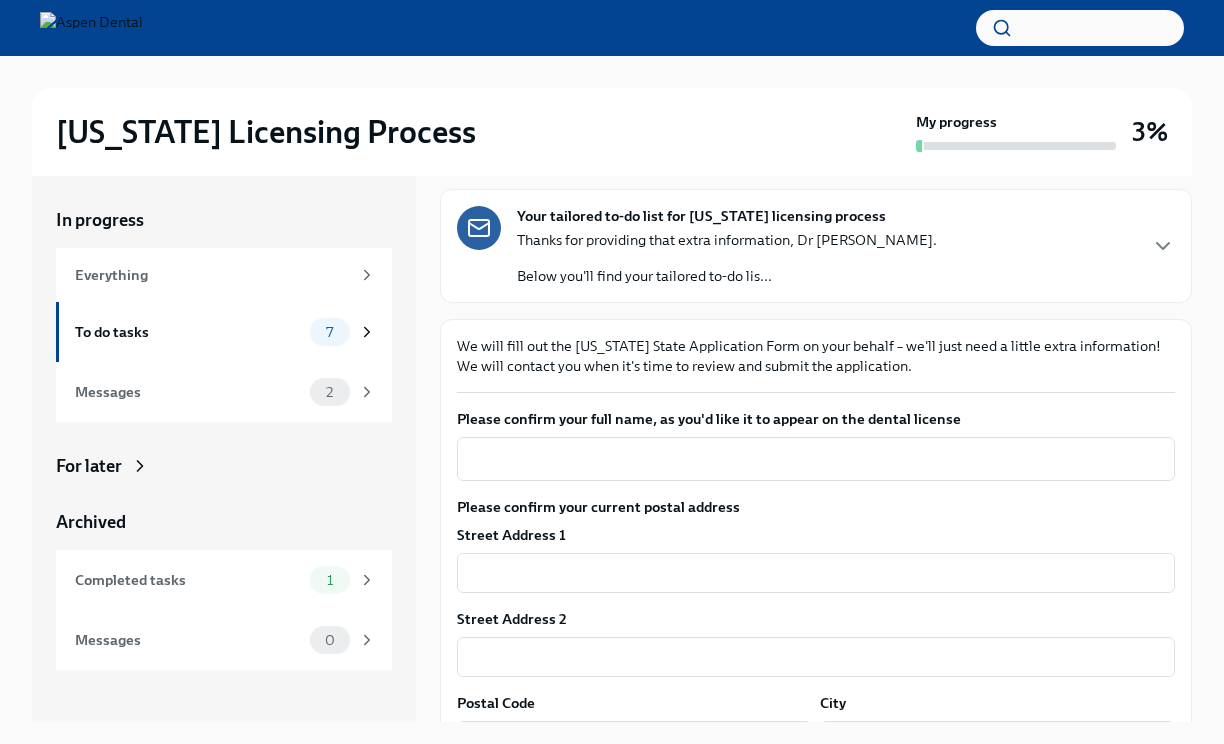 scroll, scrollTop: 172, scrollLeft: 0, axis: vertical 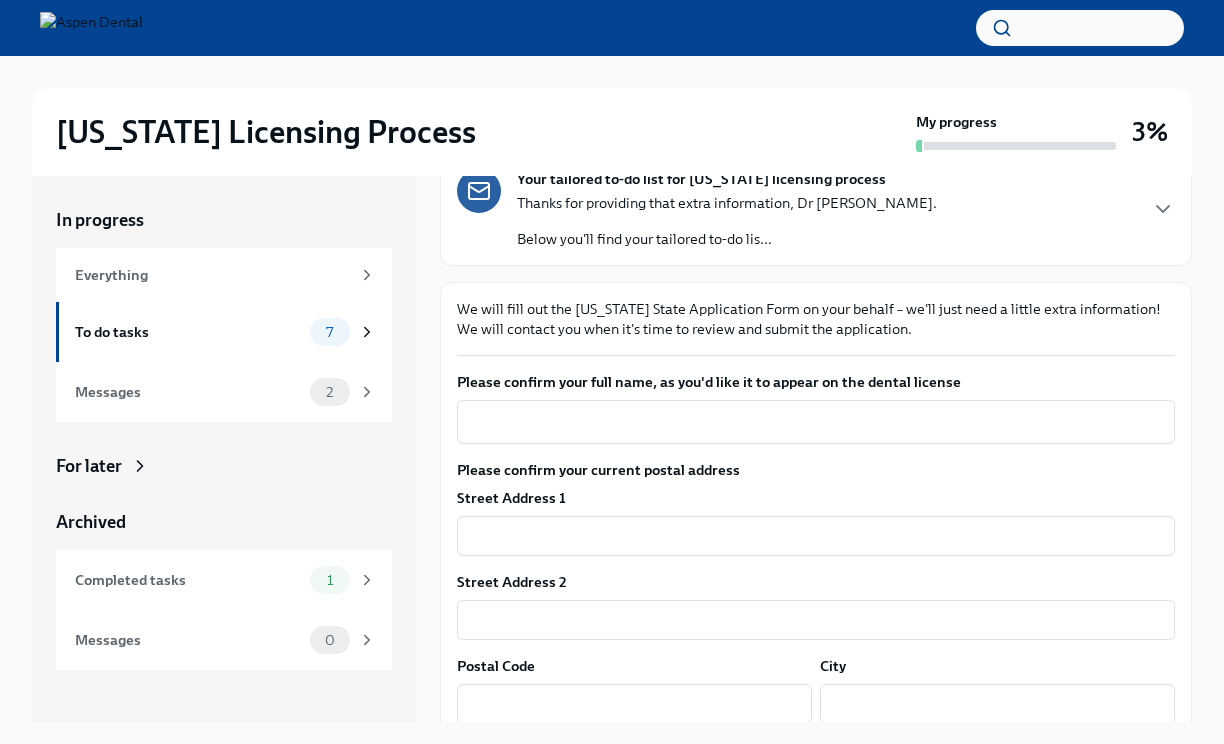 click on "Please confirm your full name, as you'd like it to appear on the dental license x ​ Please confirm your current postal address Street Address 1 ​ Street Address 2 ​ Postal Code ​ City ​ State/Region ​ Country ​ Please confirm your date of birth (MM/DD/YYYY) x ​ What is your gender? [DEMOGRAPHIC_DATA] Man Prefer not to disclose What are the City, State, and Country of your birth? x ​ What is your Social Security Number? x ​ Which Ethnicity best describes you: ​ ​ What is the license number for your current dental license? x ​ Submit answers" at bounding box center [816, 900] 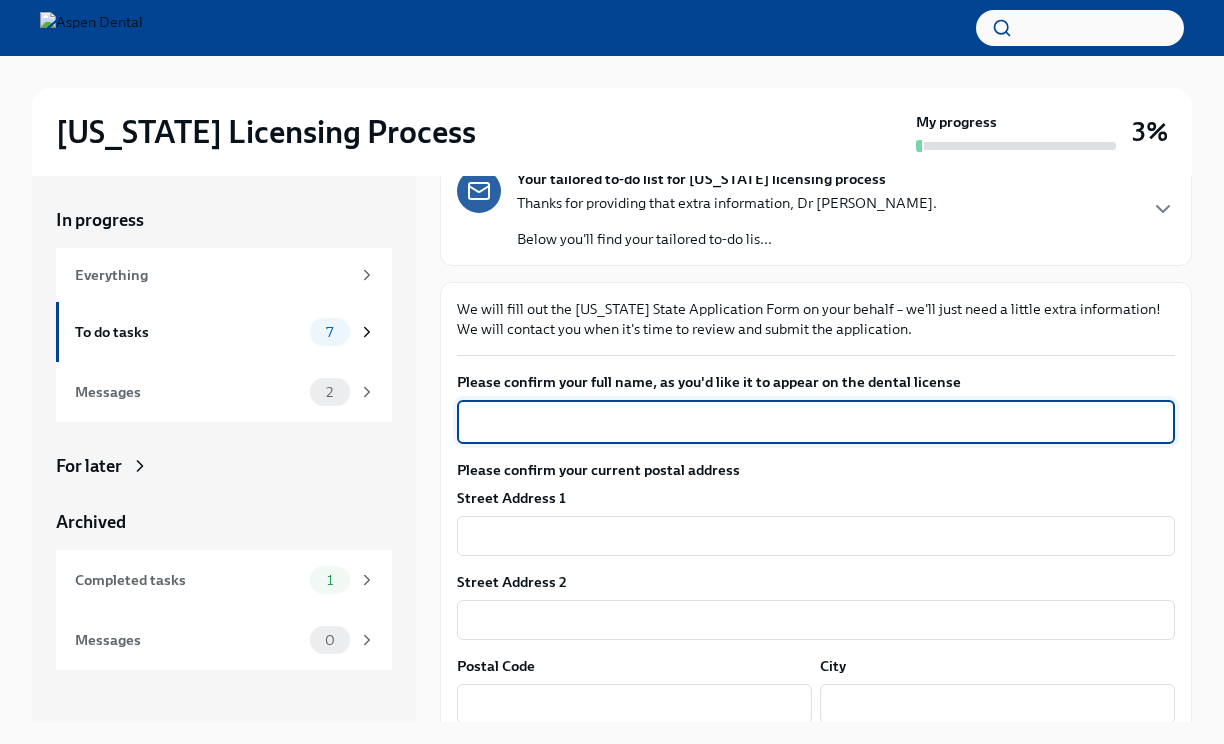 click on "Please confirm your full name, as you'd like it to appear on the dental license" at bounding box center [816, 422] 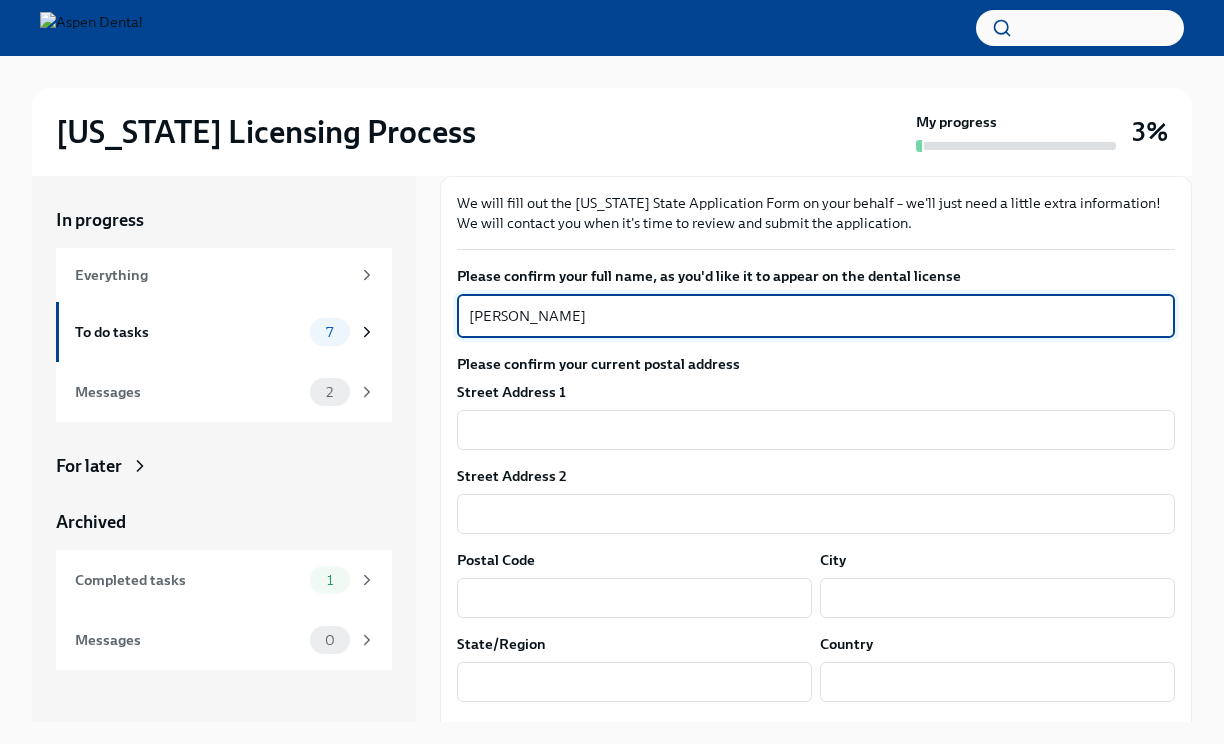 scroll, scrollTop: 320, scrollLeft: 0, axis: vertical 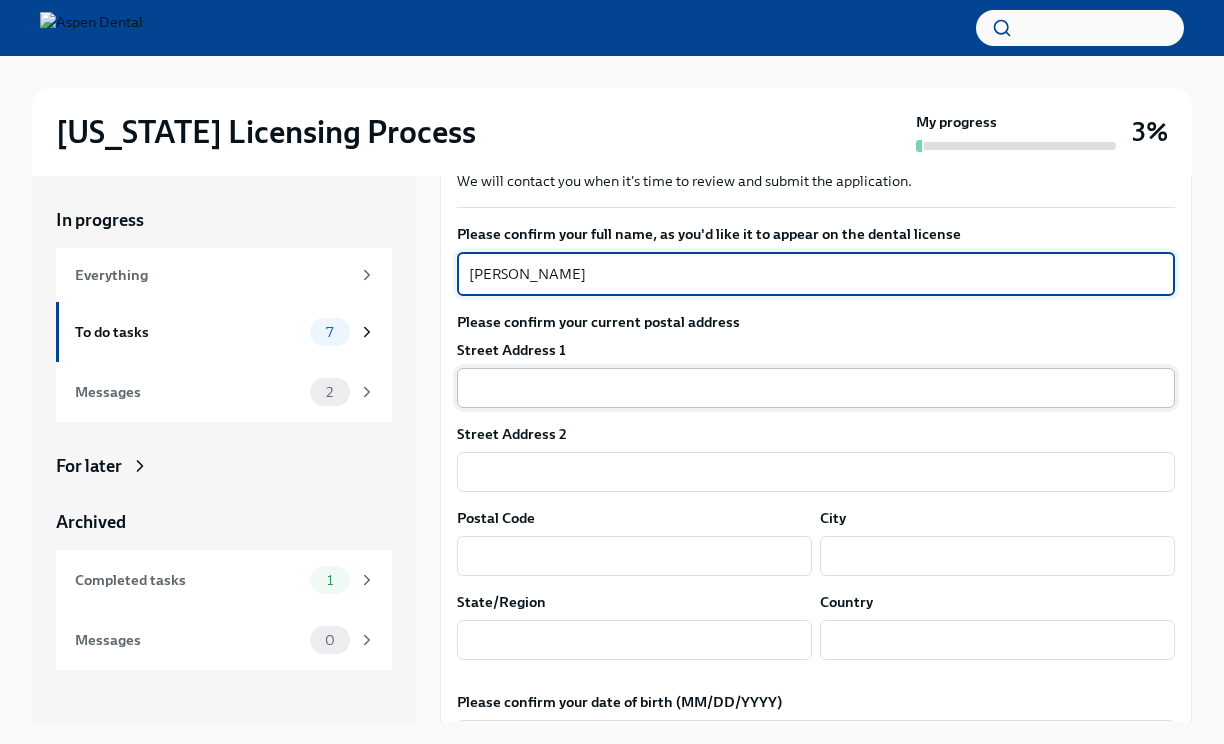 type on "[PERSON_NAME]" 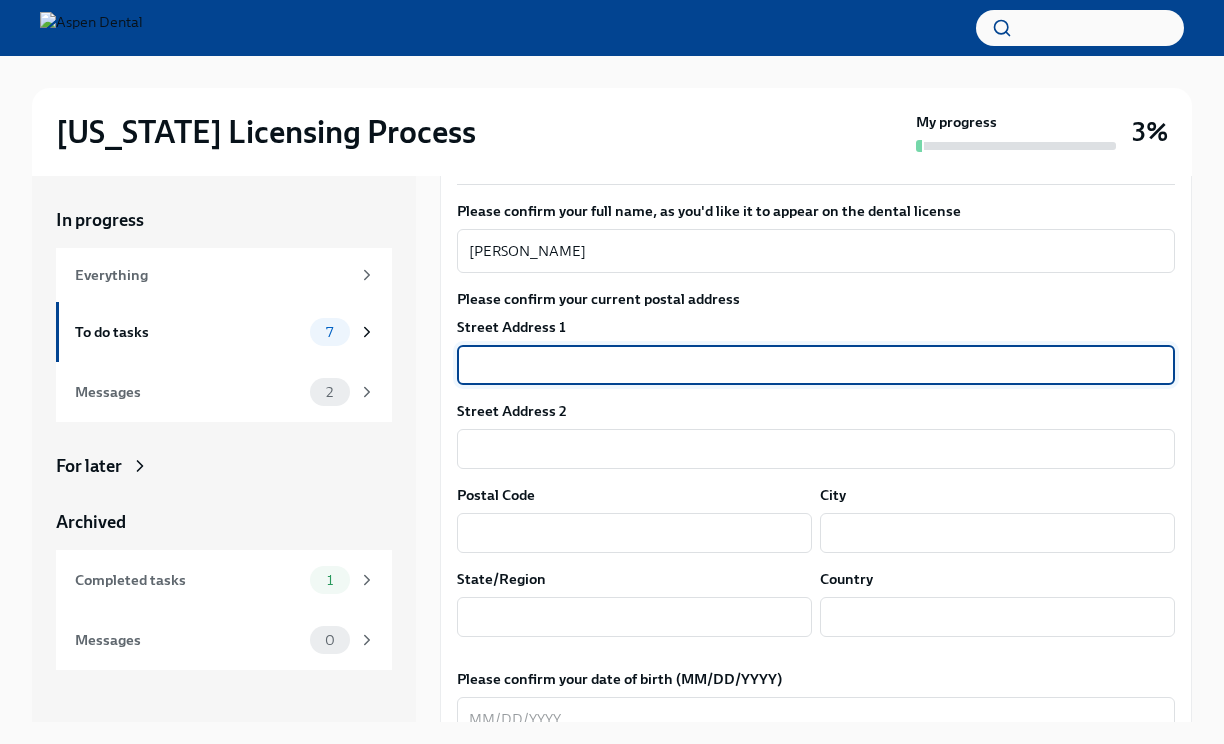 scroll, scrollTop: 358, scrollLeft: 0, axis: vertical 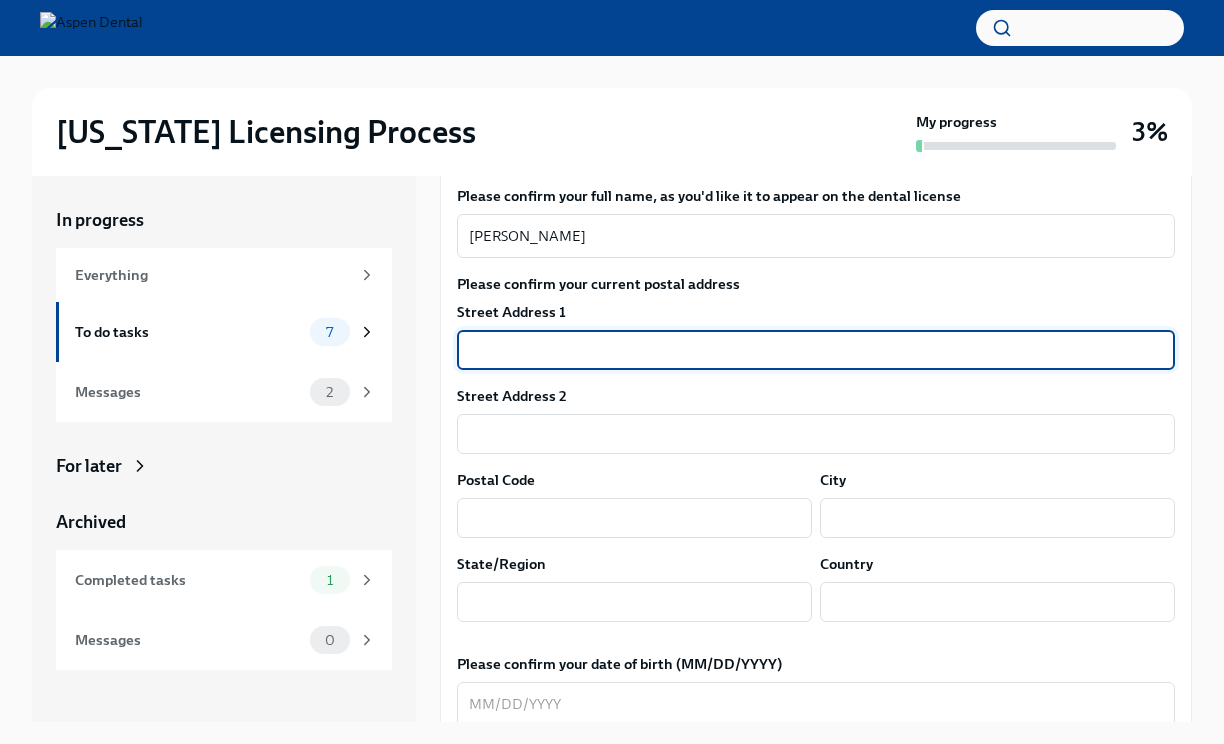 type on "[STREET_ADDRESS]" 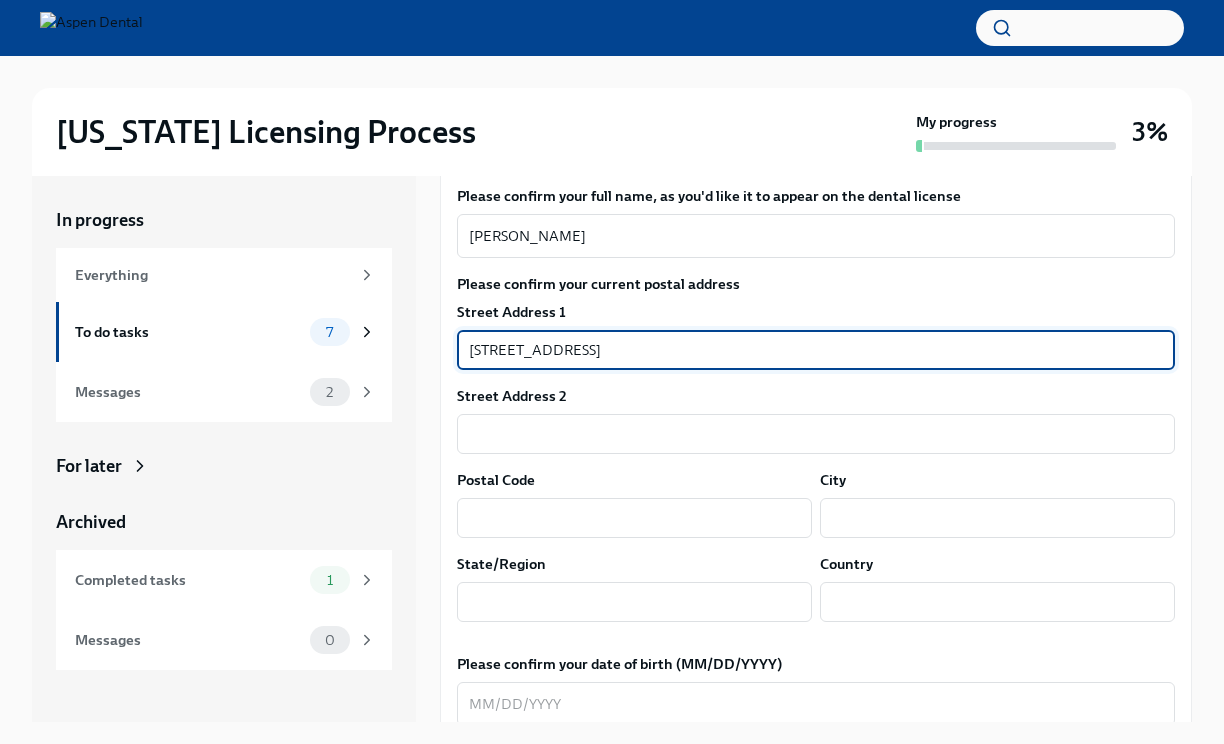 type on "77583" 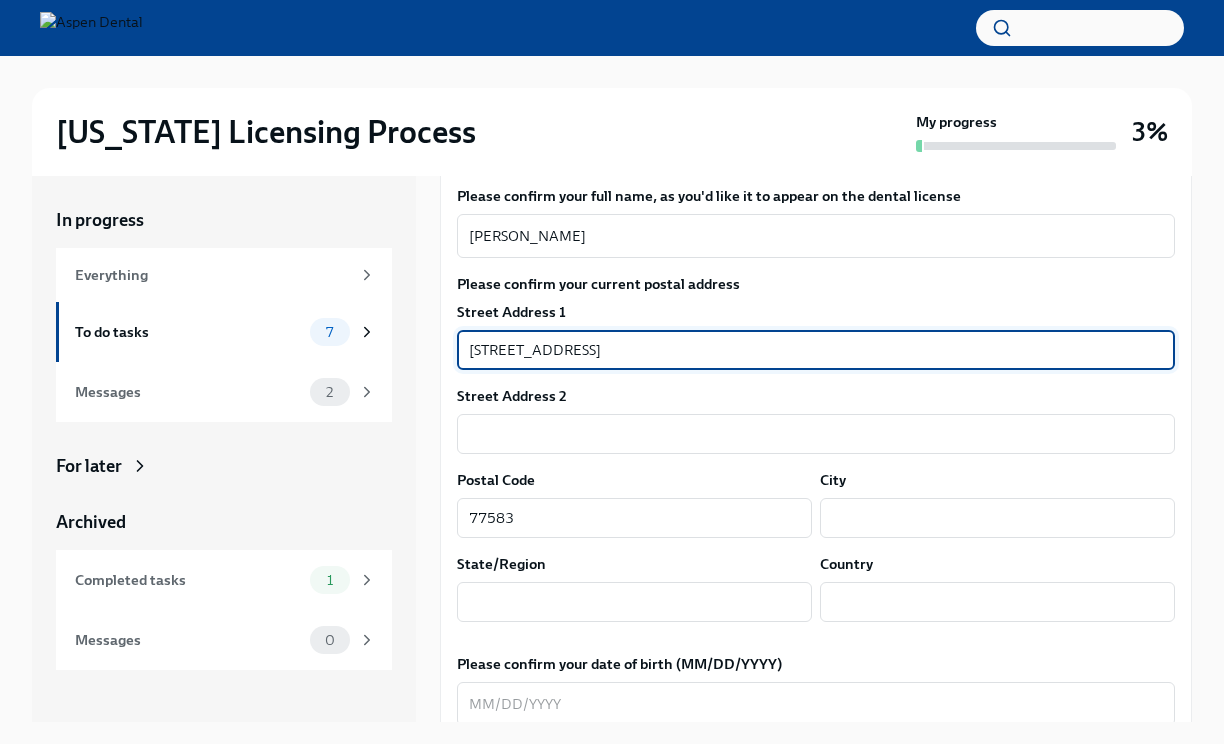 type on "Rosharon" 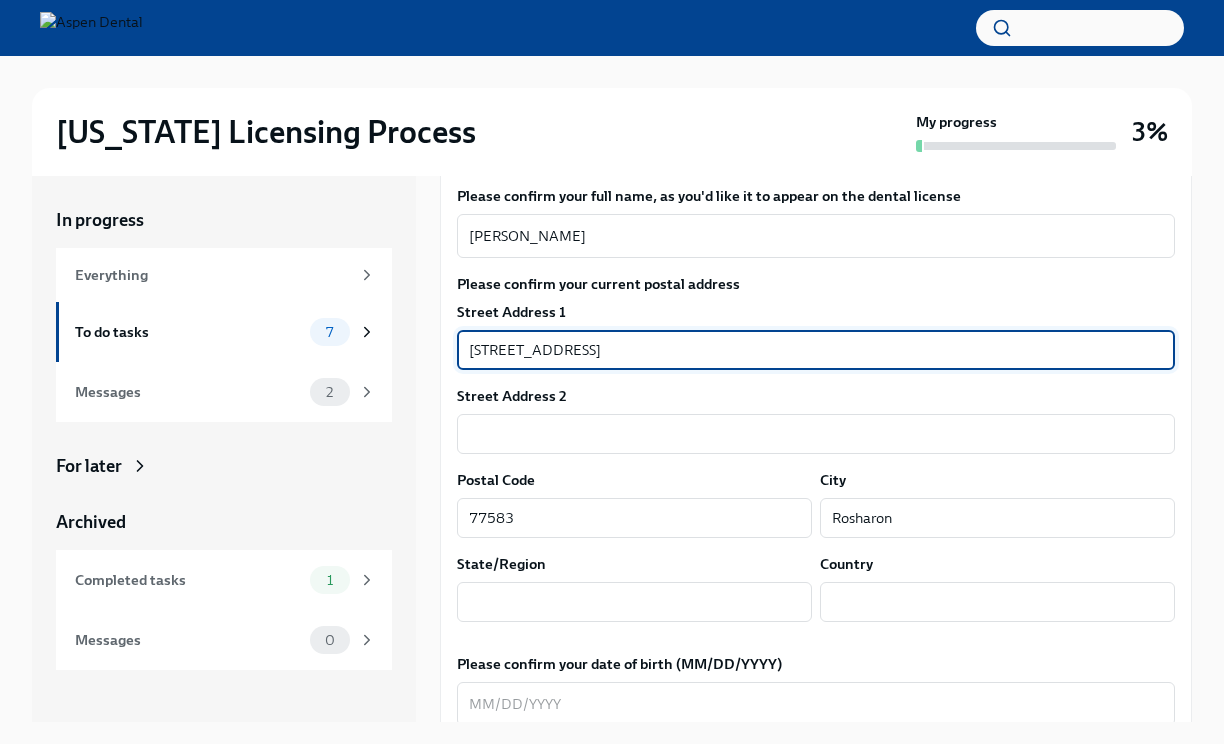 type on "[GEOGRAPHIC_DATA]" 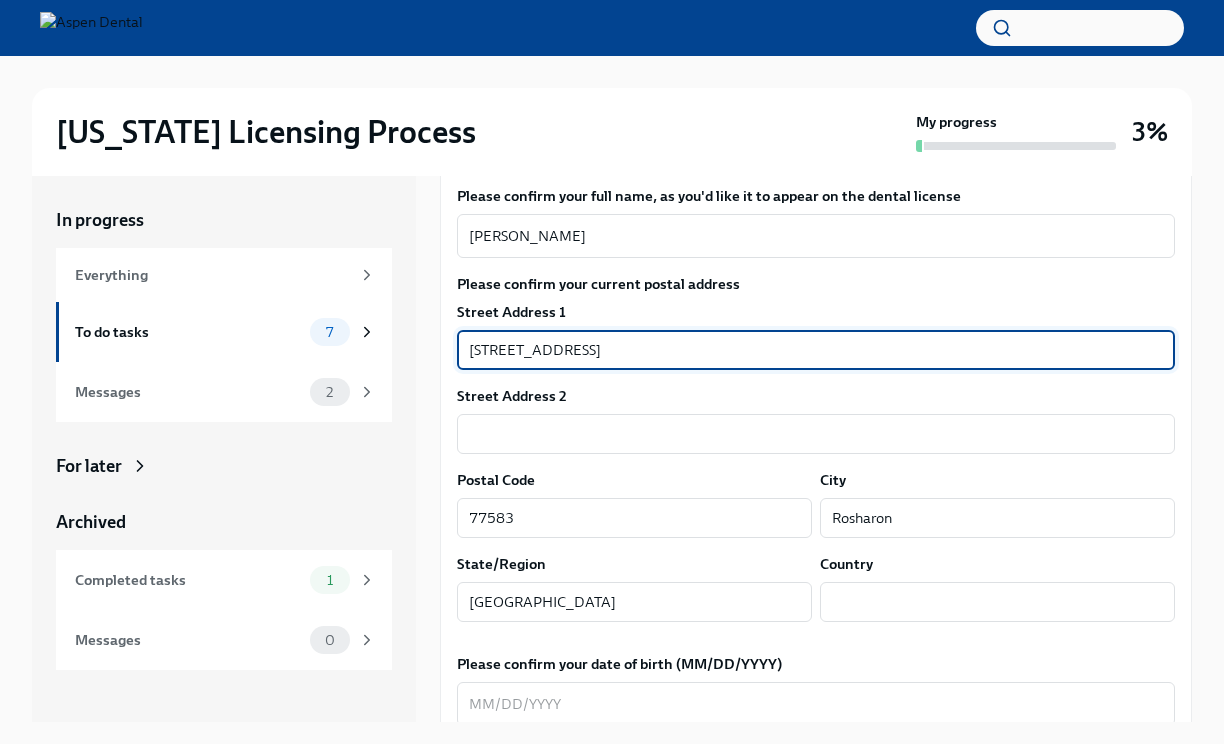 type on "[GEOGRAPHIC_DATA]" 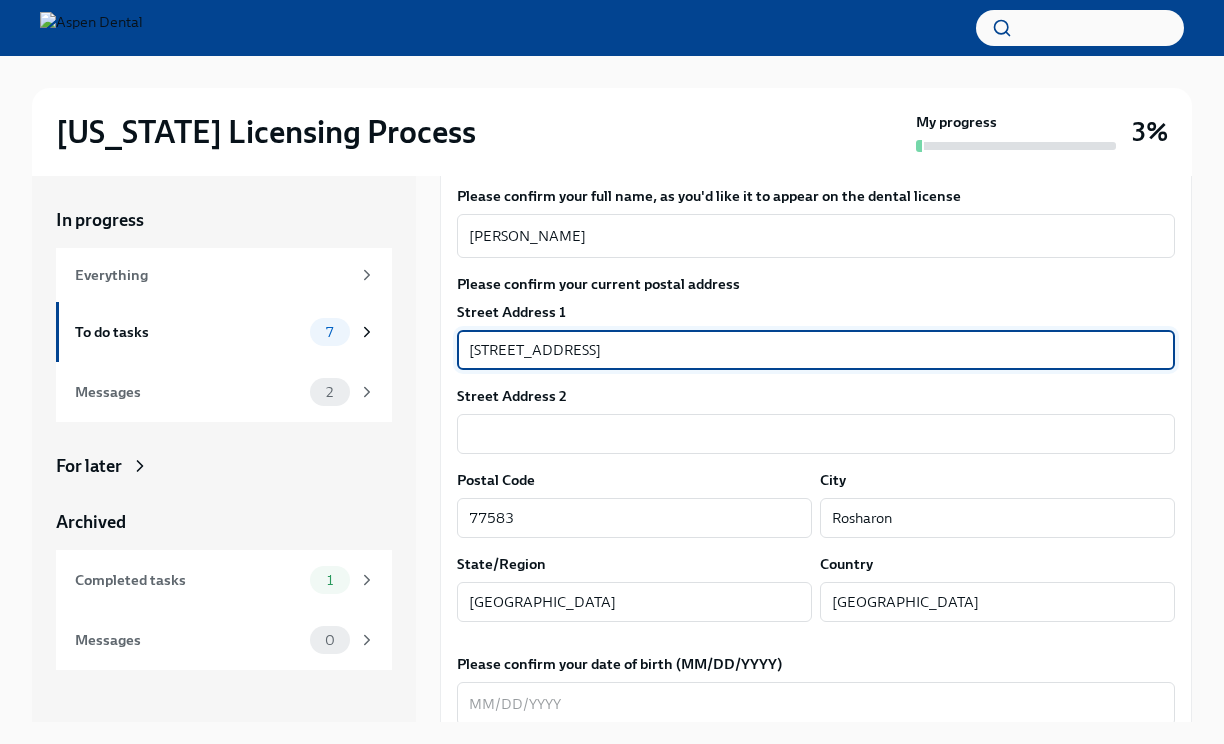 type on "[GEOGRAPHIC_DATA]" 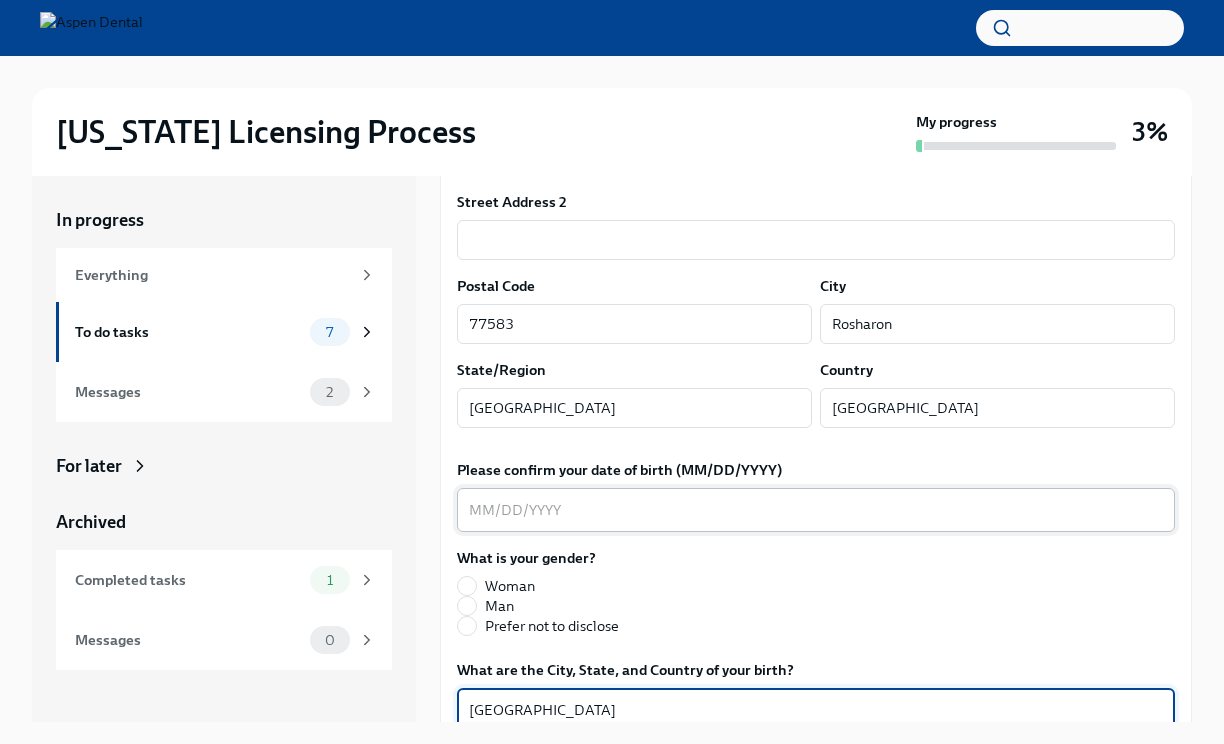 scroll, scrollTop: 577, scrollLeft: 0, axis: vertical 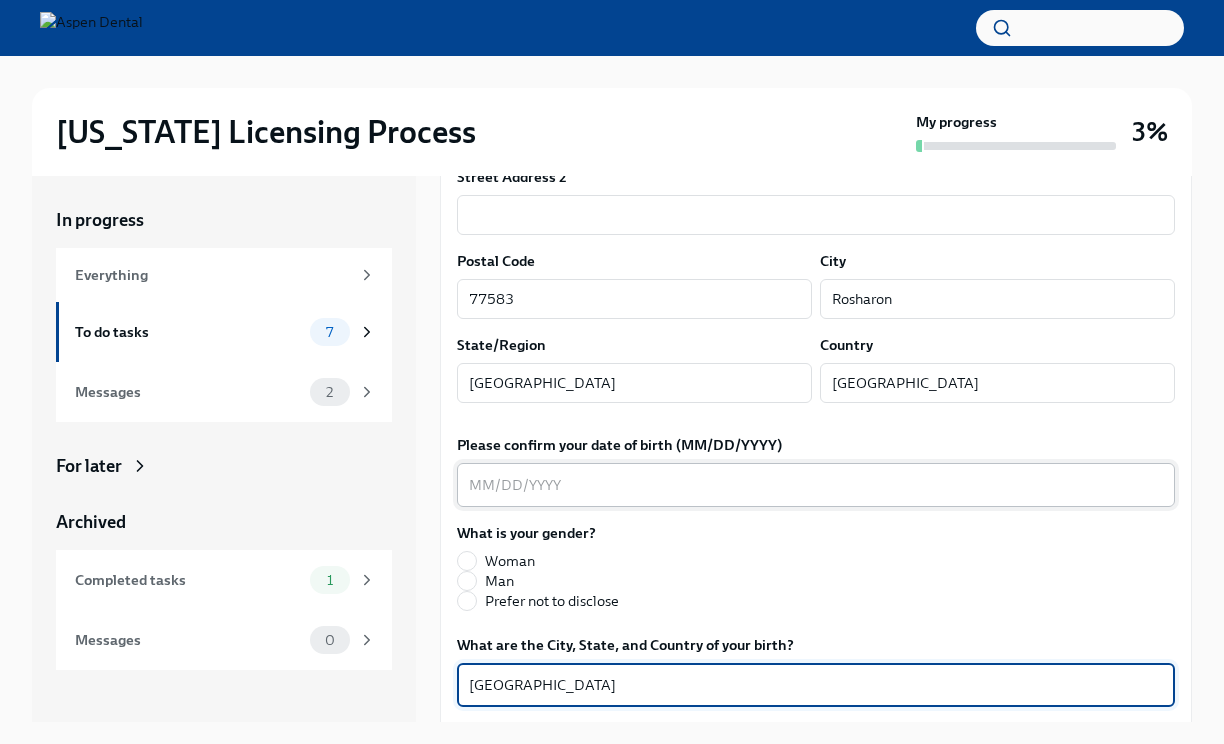 click on "Please confirm your date of birth (MM/DD/YYYY)" at bounding box center [816, 485] 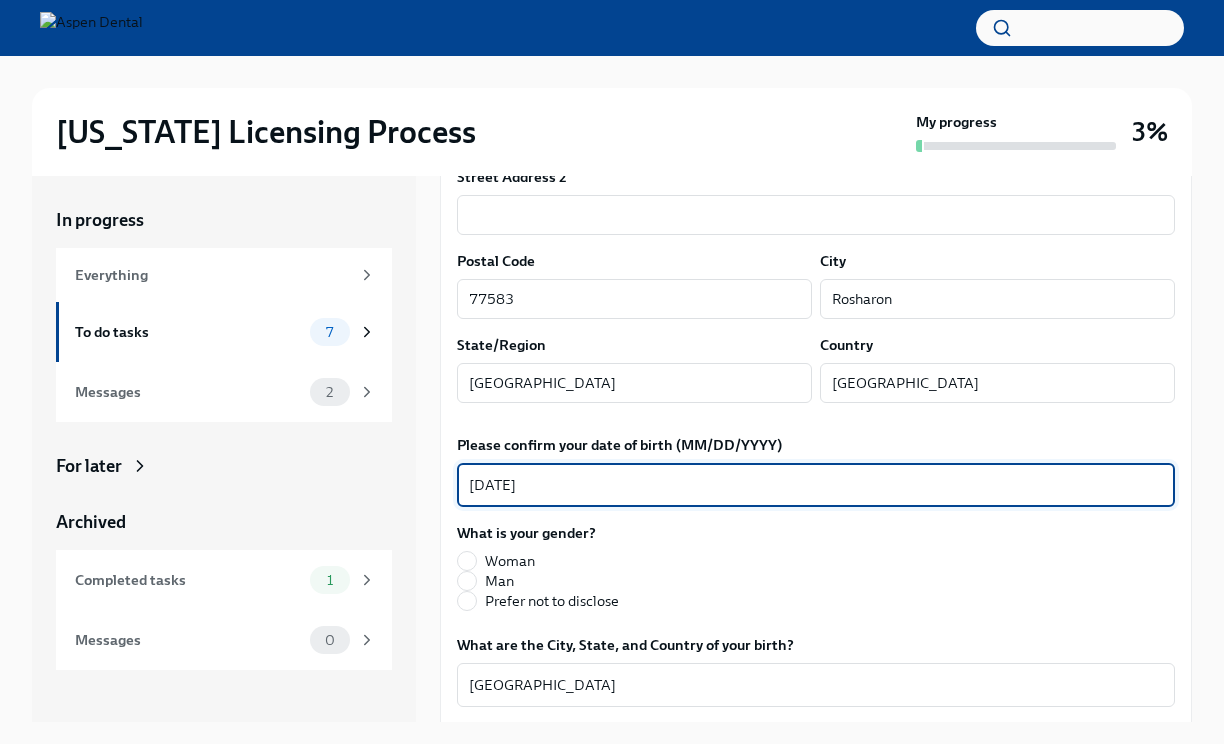 type on "[DATE]" 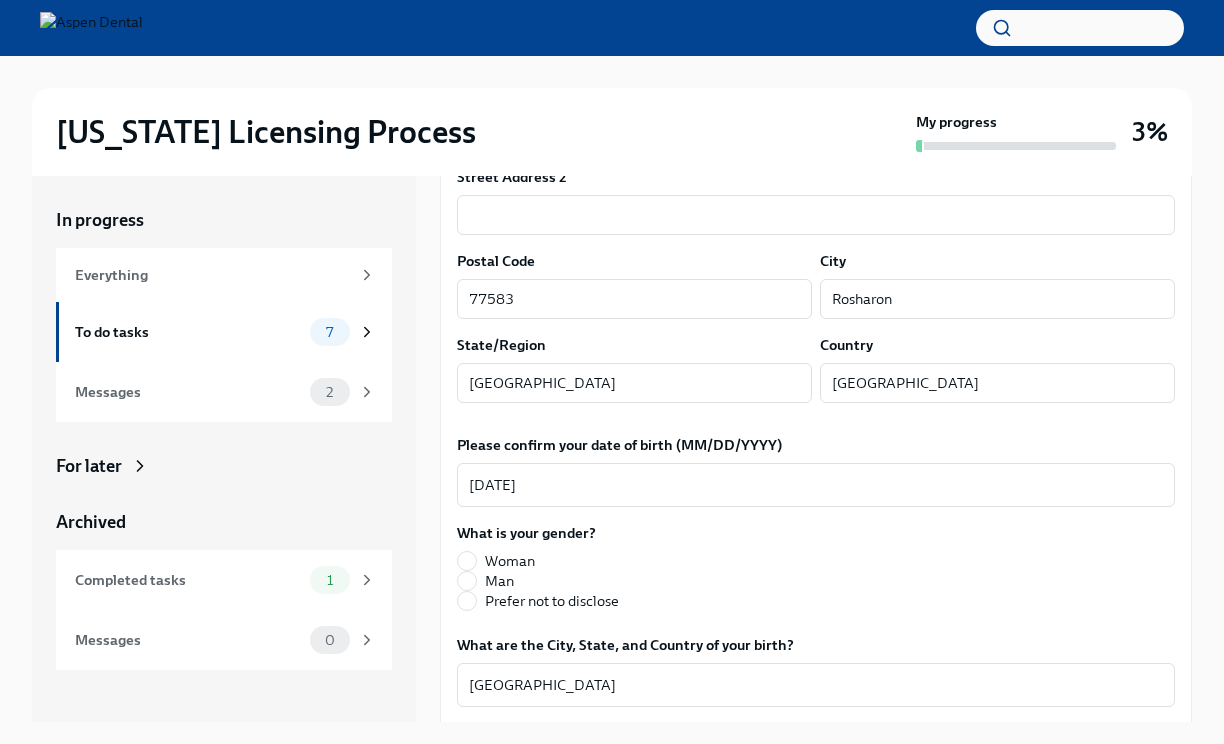 click on "Woman" at bounding box center [510, 561] 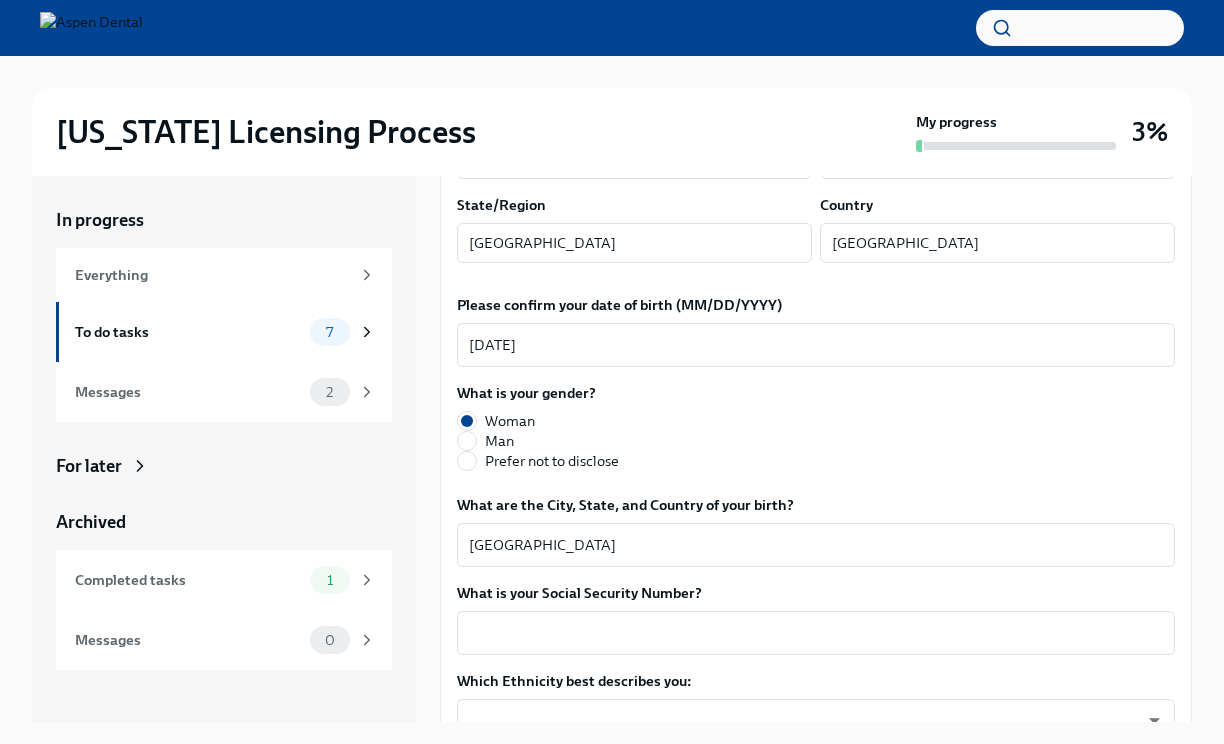 scroll, scrollTop: 816, scrollLeft: 0, axis: vertical 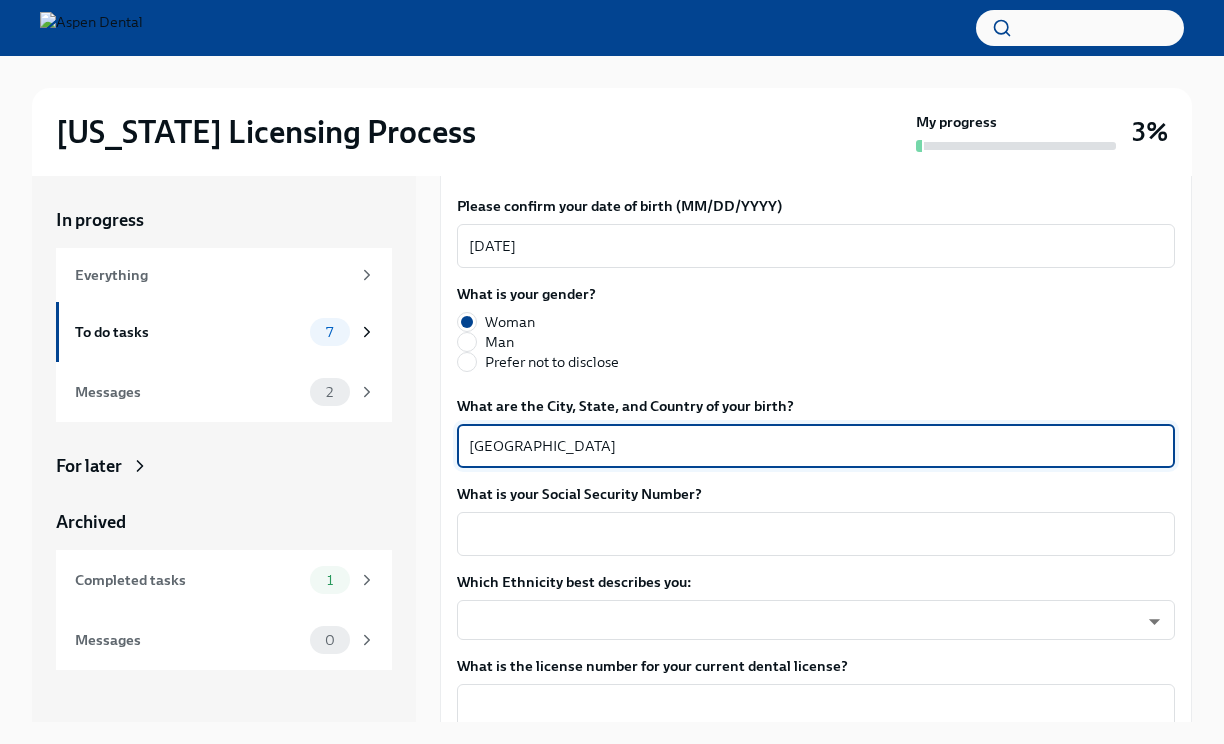 click on "[GEOGRAPHIC_DATA]" at bounding box center (816, 446) 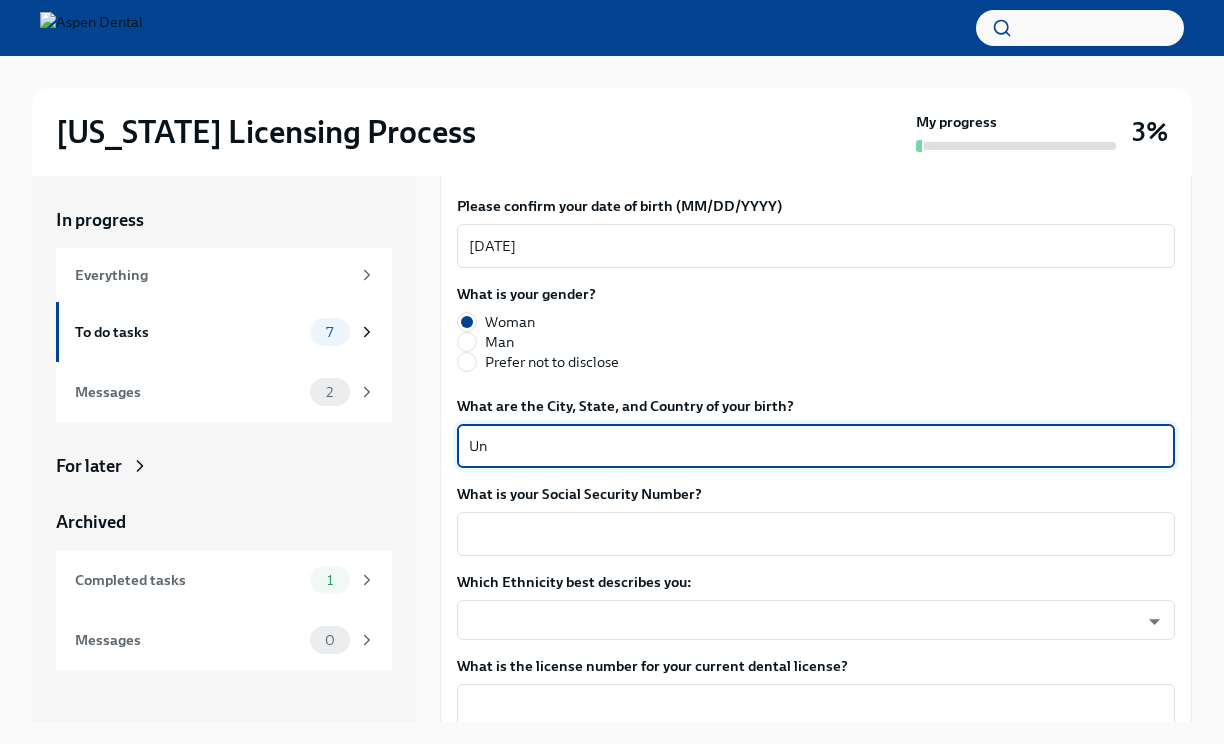 type on "U" 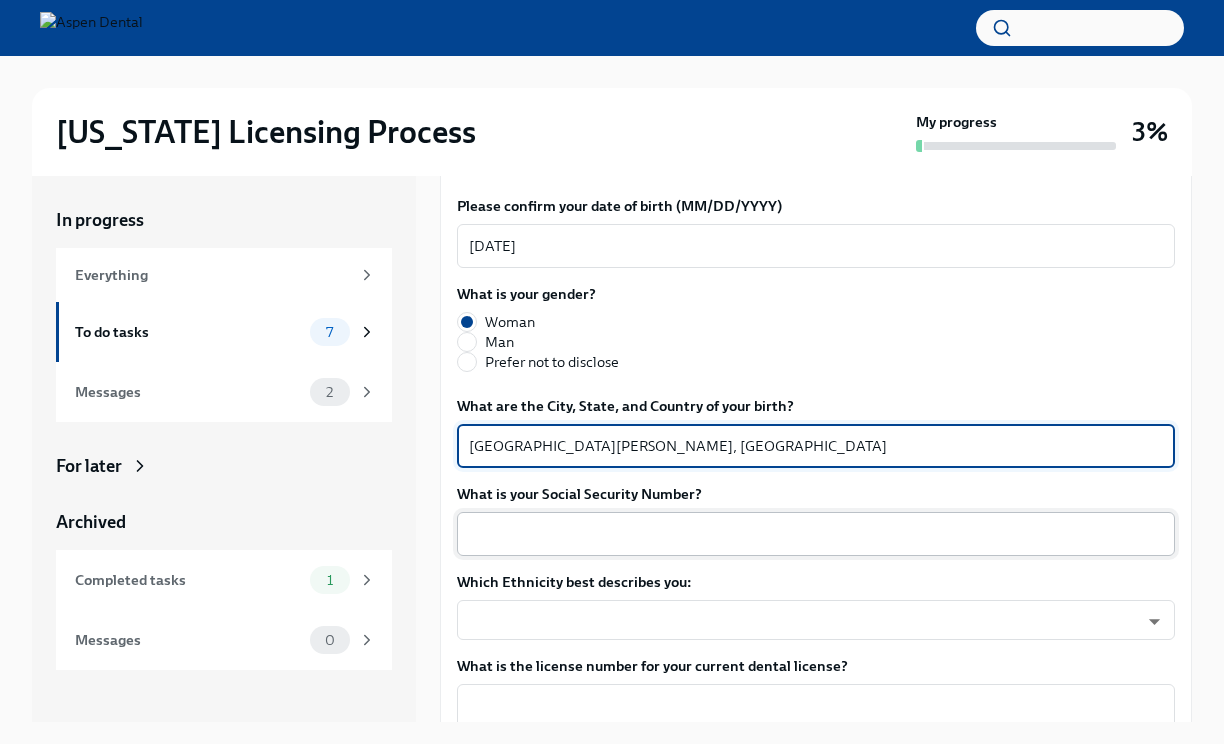 type on "[GEOGRAPHIC_DATA][PERSON_NAME], [GEOGRAPHIC_DATA]" 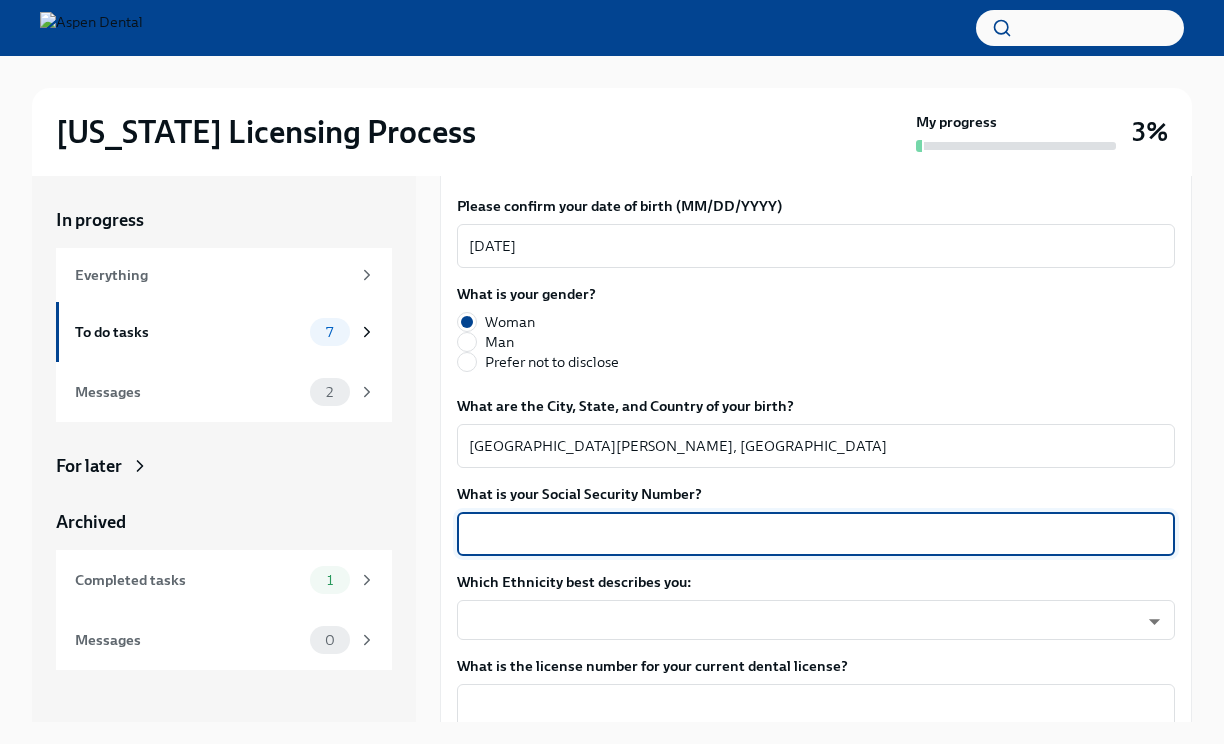 click on "What is your Social Security Number?" at bounding box center [816, 534] 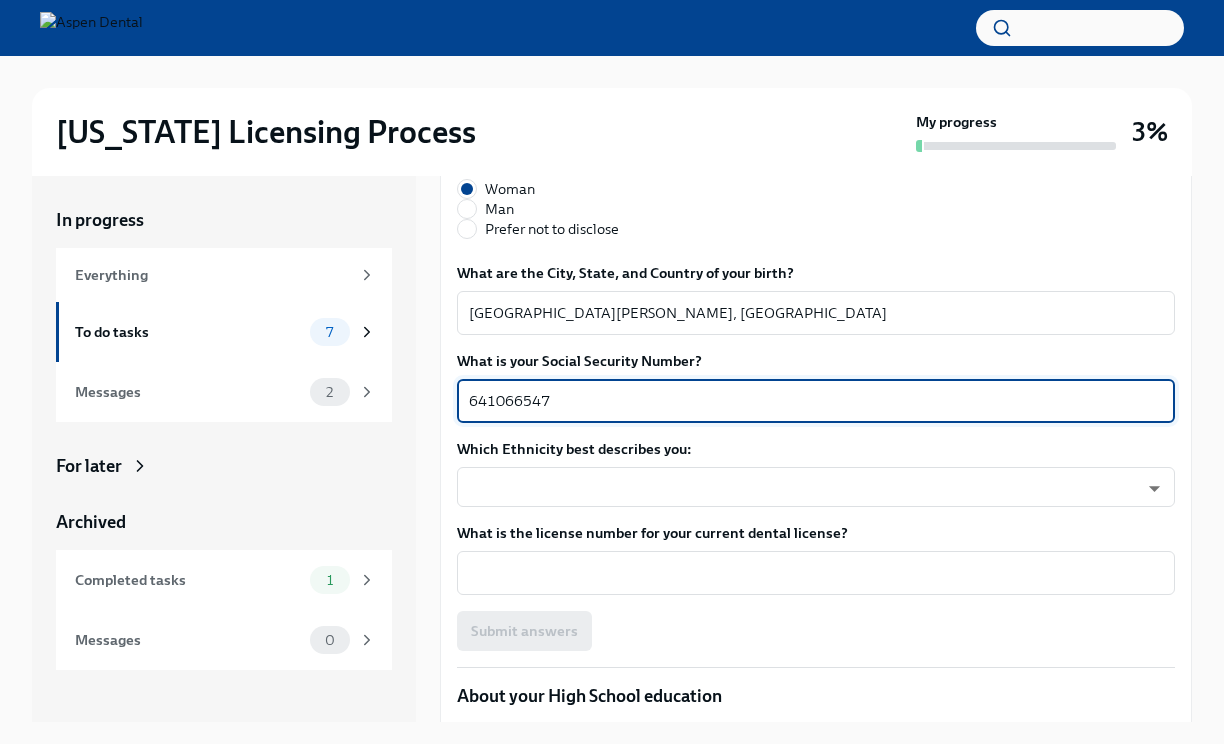 scroll, scrollTop: 1017, scrollLeft: 0, axis: vertical 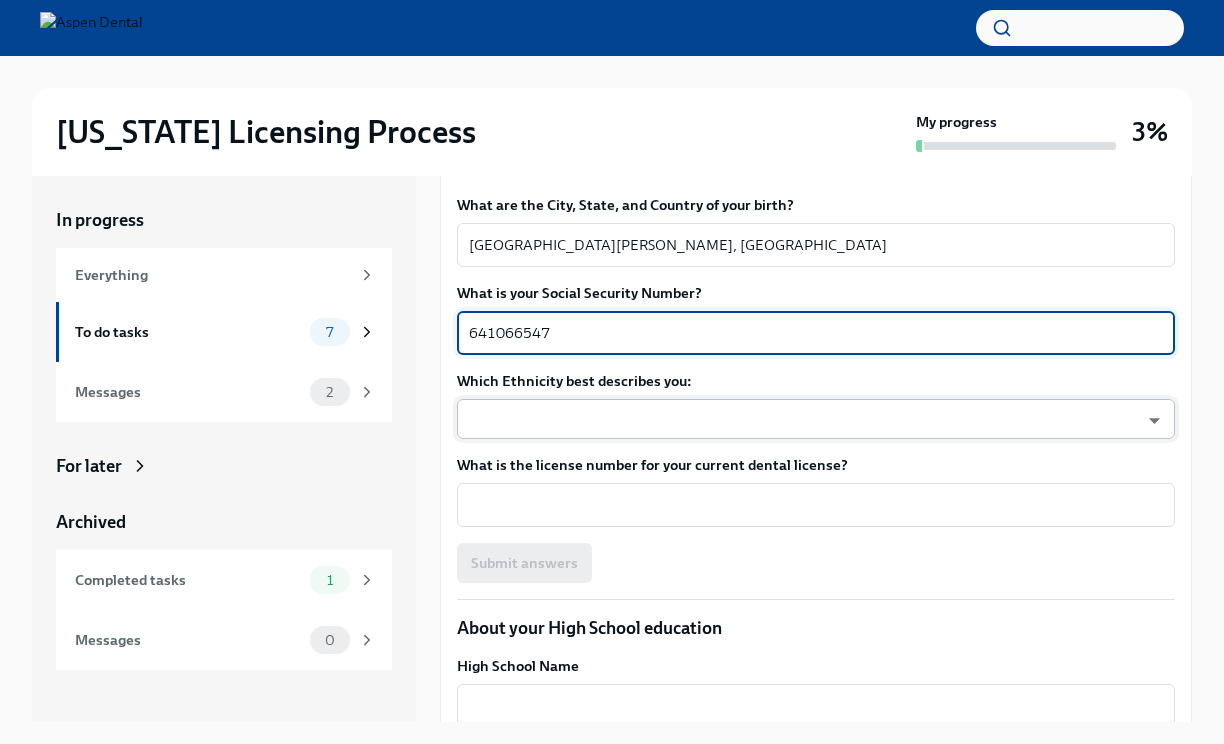 type on "641066547" 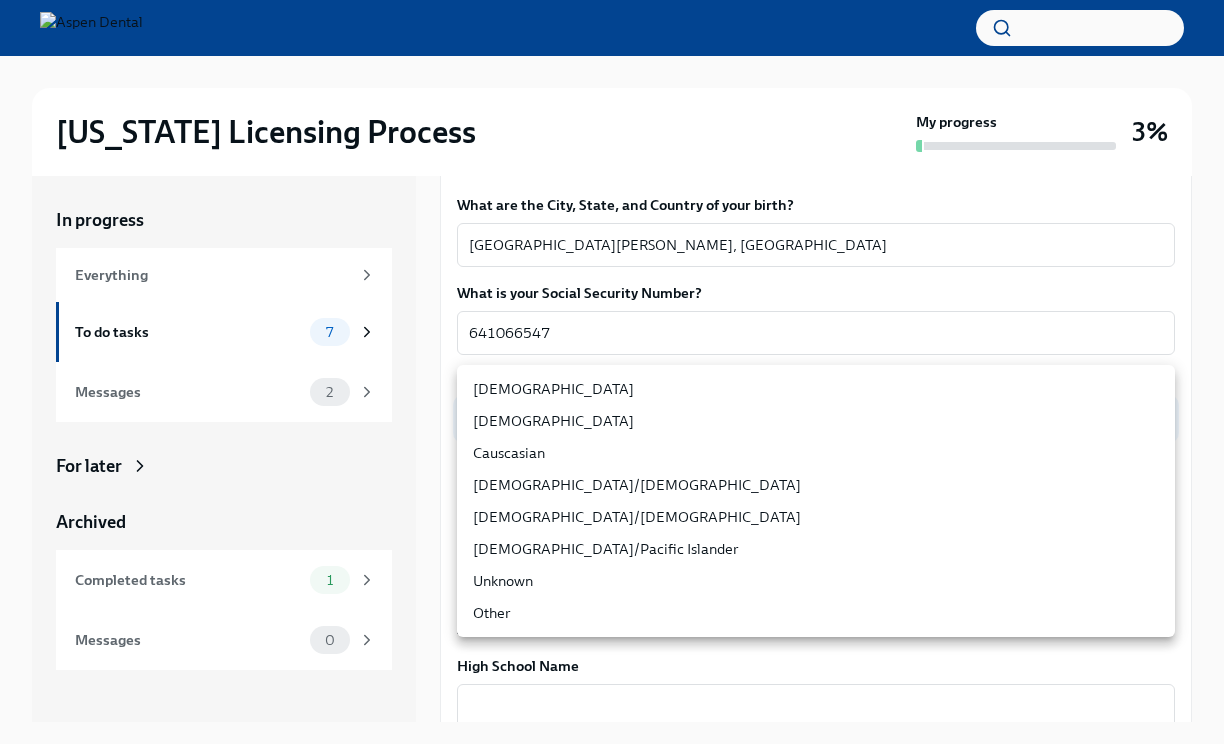 type 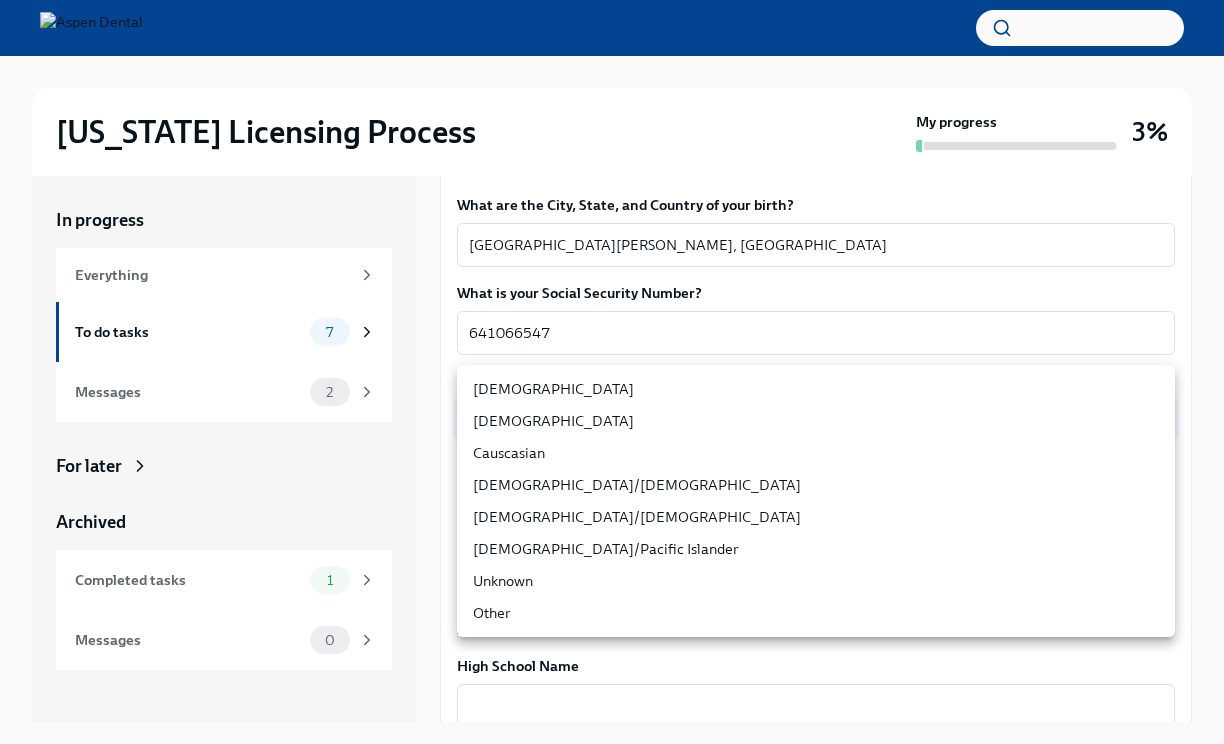 type on "jgEhbs7t7" 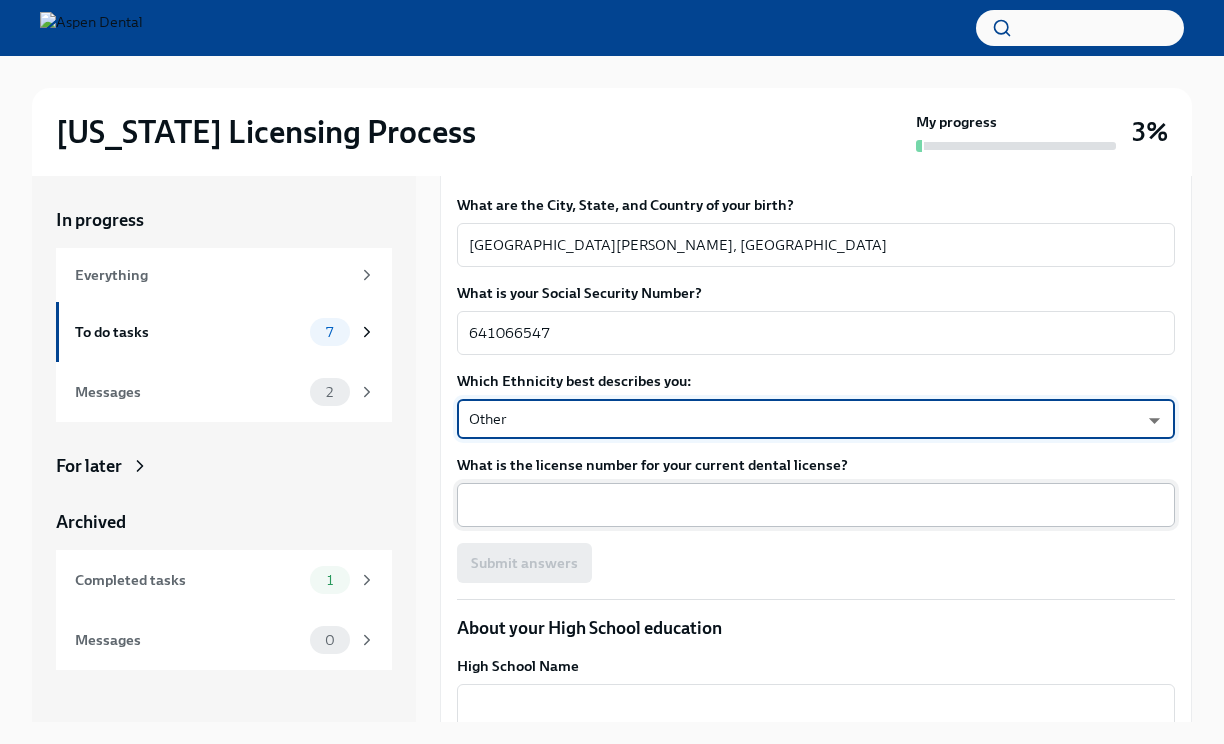 click on "What is the license number for your current dental license?" at bounding box center [816, 505] 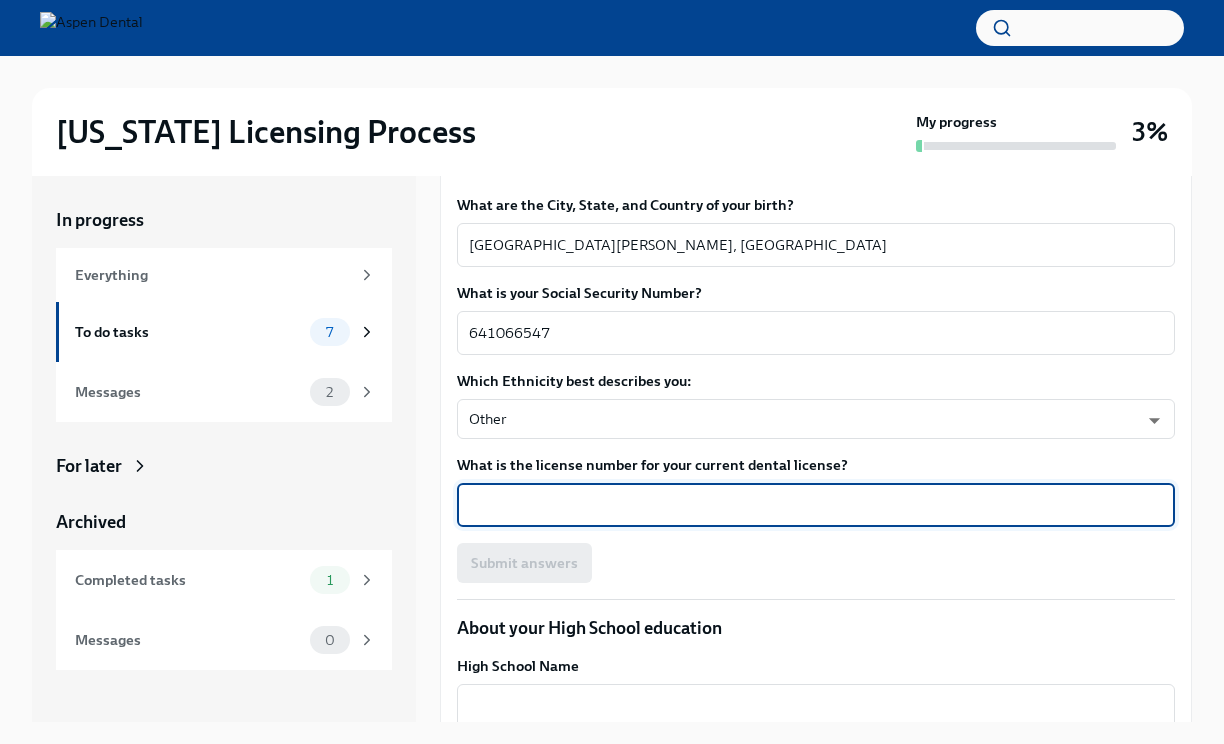 paste on "41690" 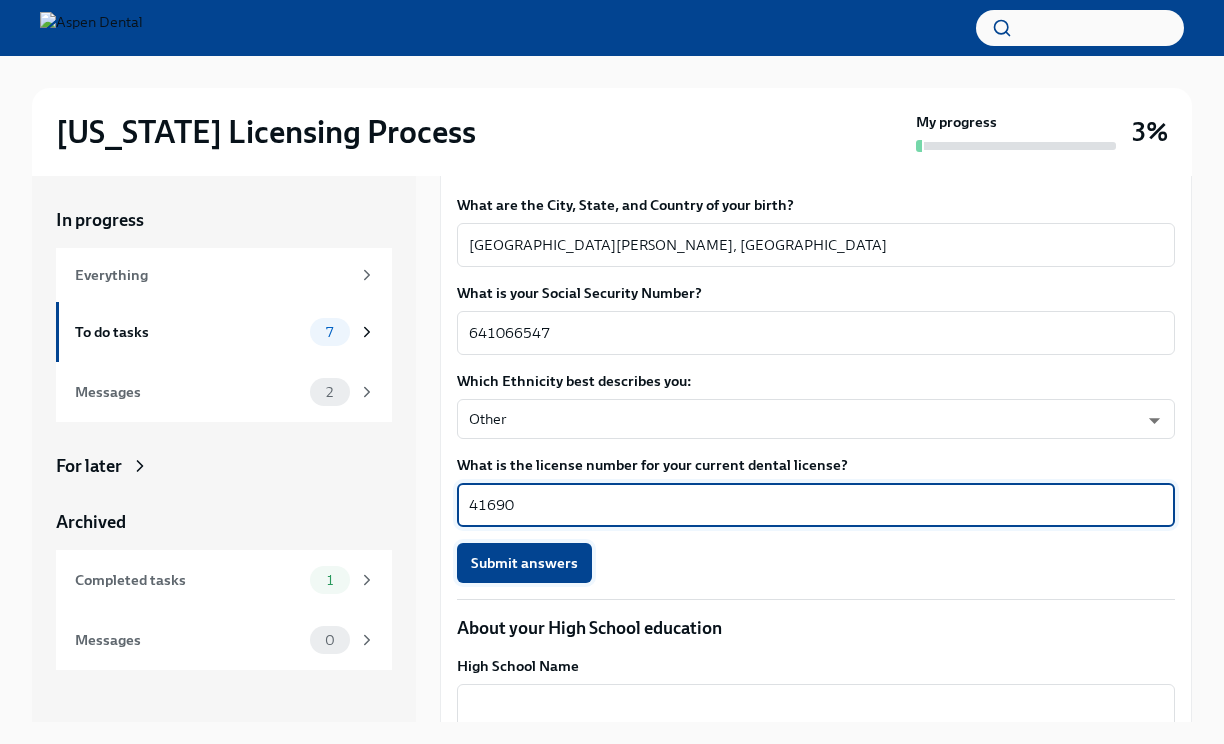 type on "41690" 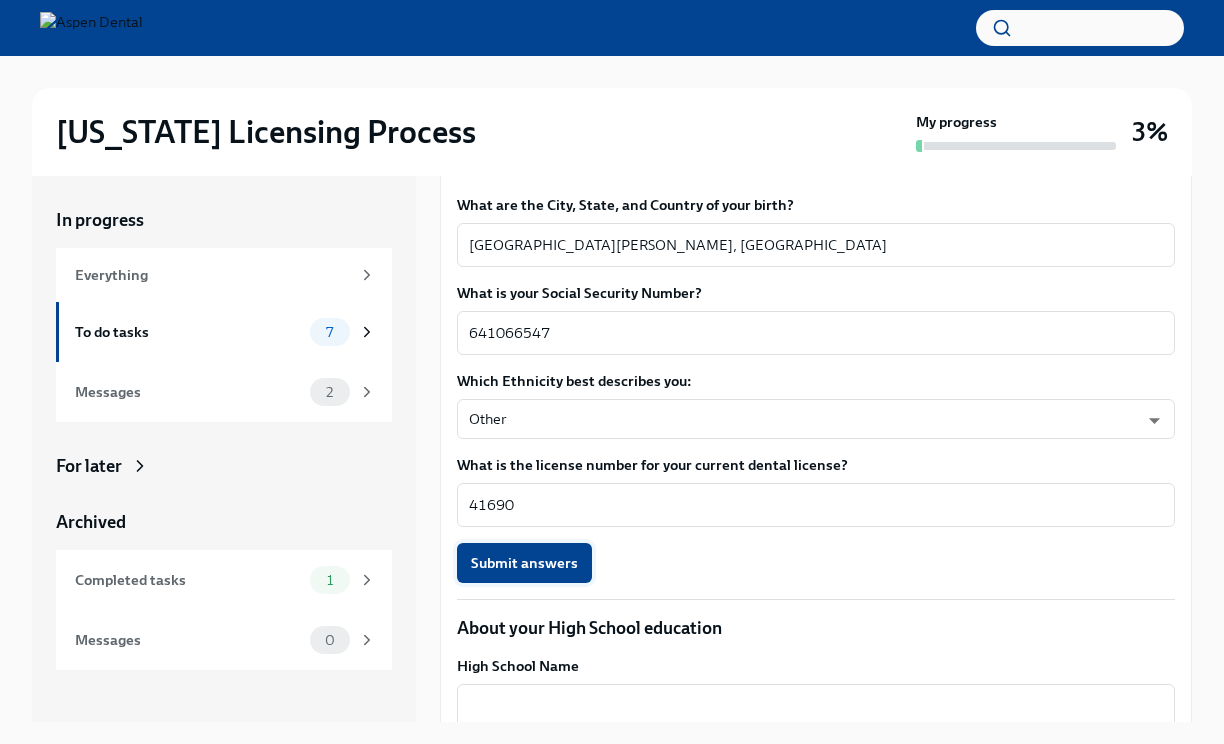 click on "Submit answers" at bounding box center (524, 563) 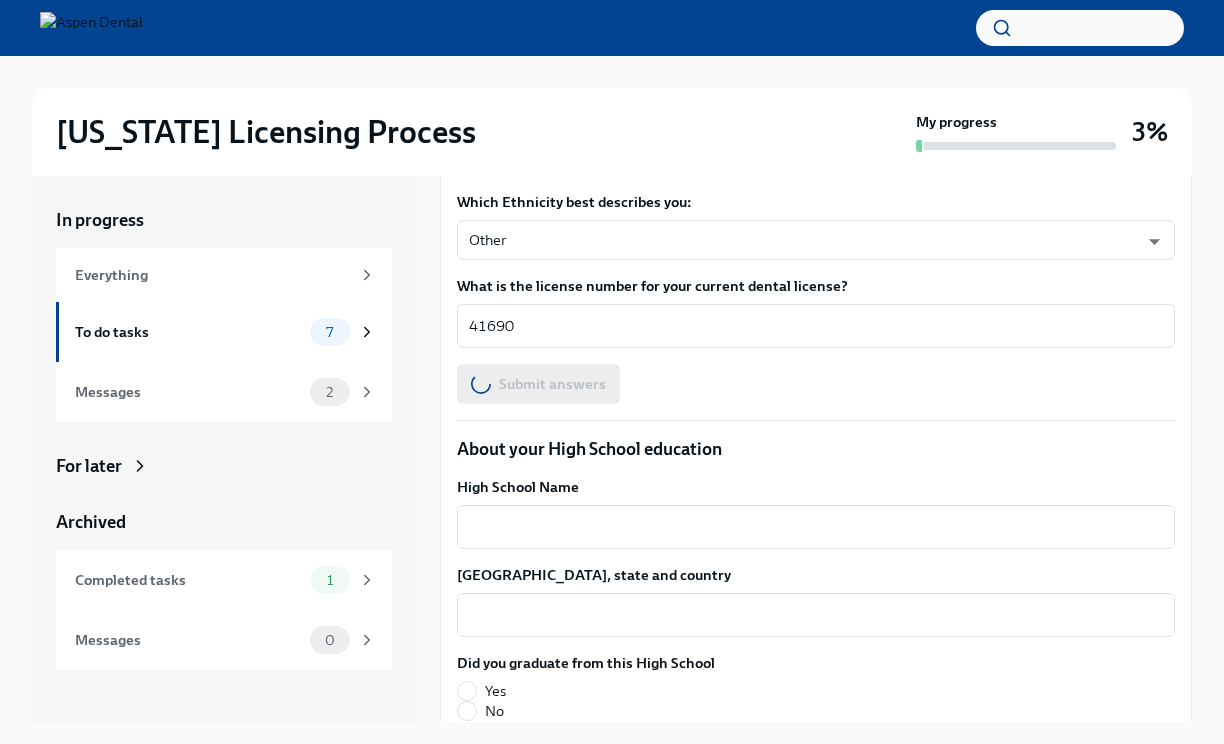 scroll, scrollTop: 1198, scrollLeft: 0, axis: vertical 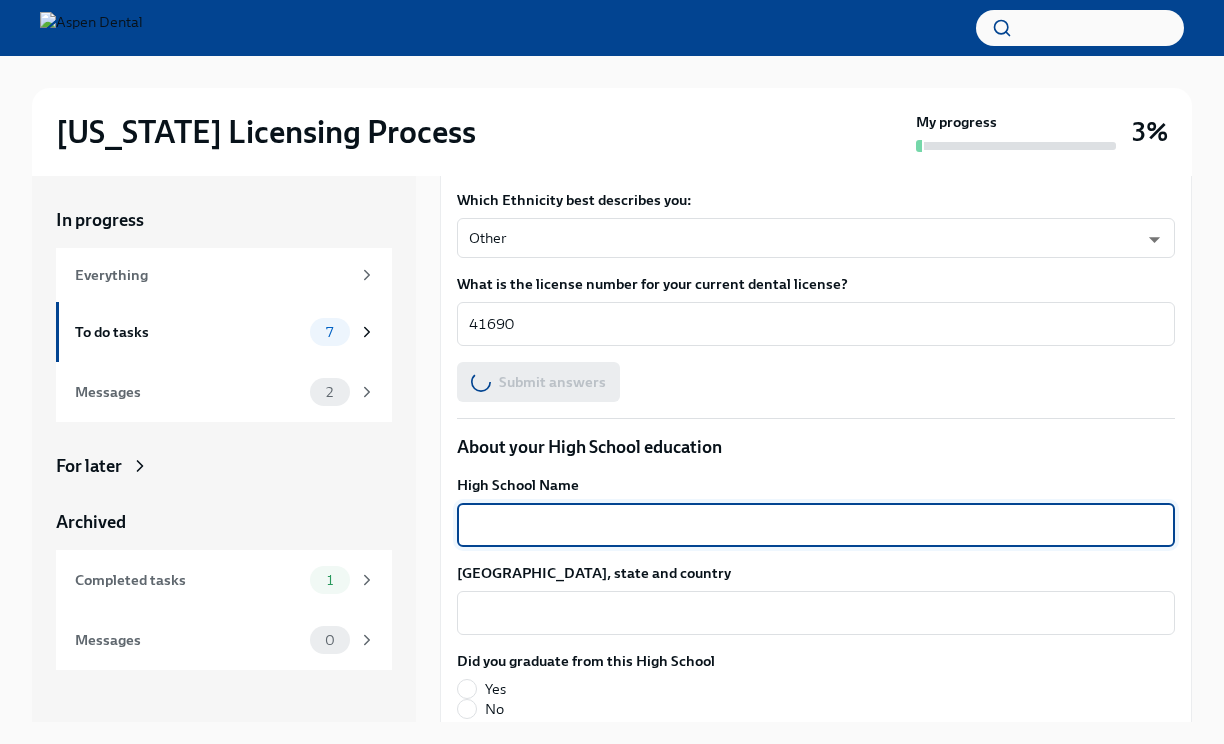 click on "High School Name" at bounding box center (816, 525) 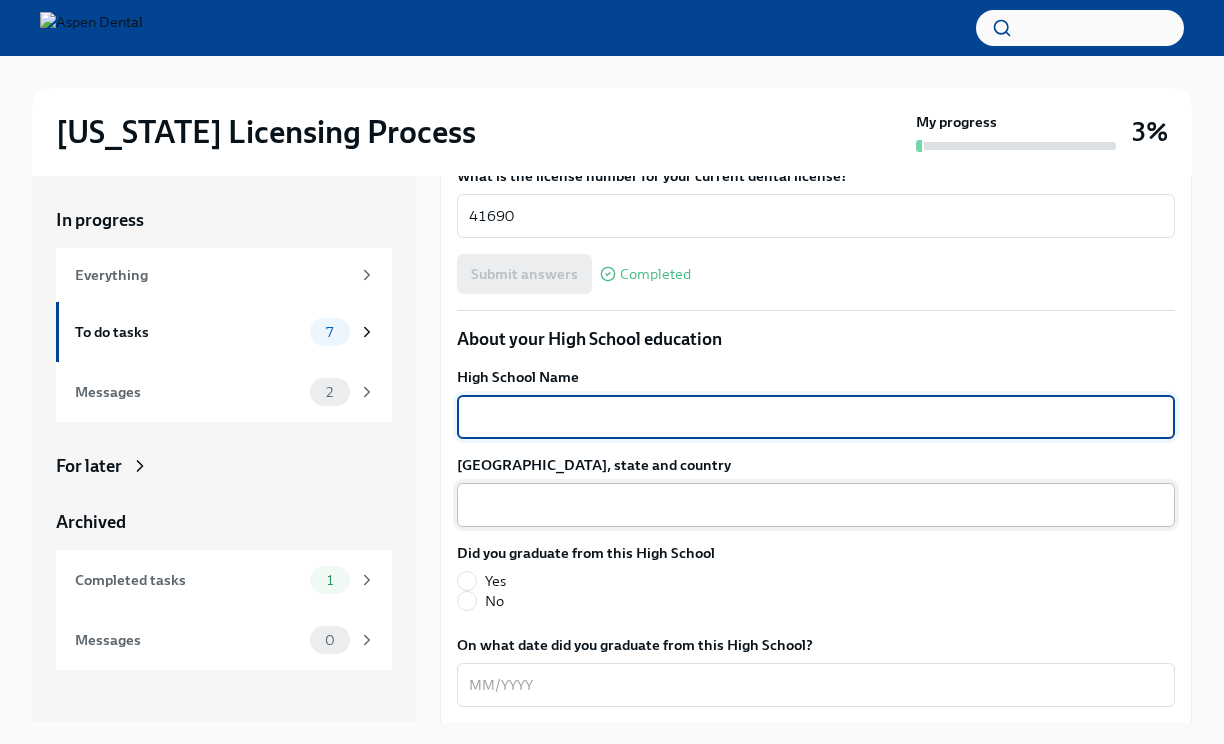 scroll, scrollTop: 1319, scrollLeft: 0, axis: vertical 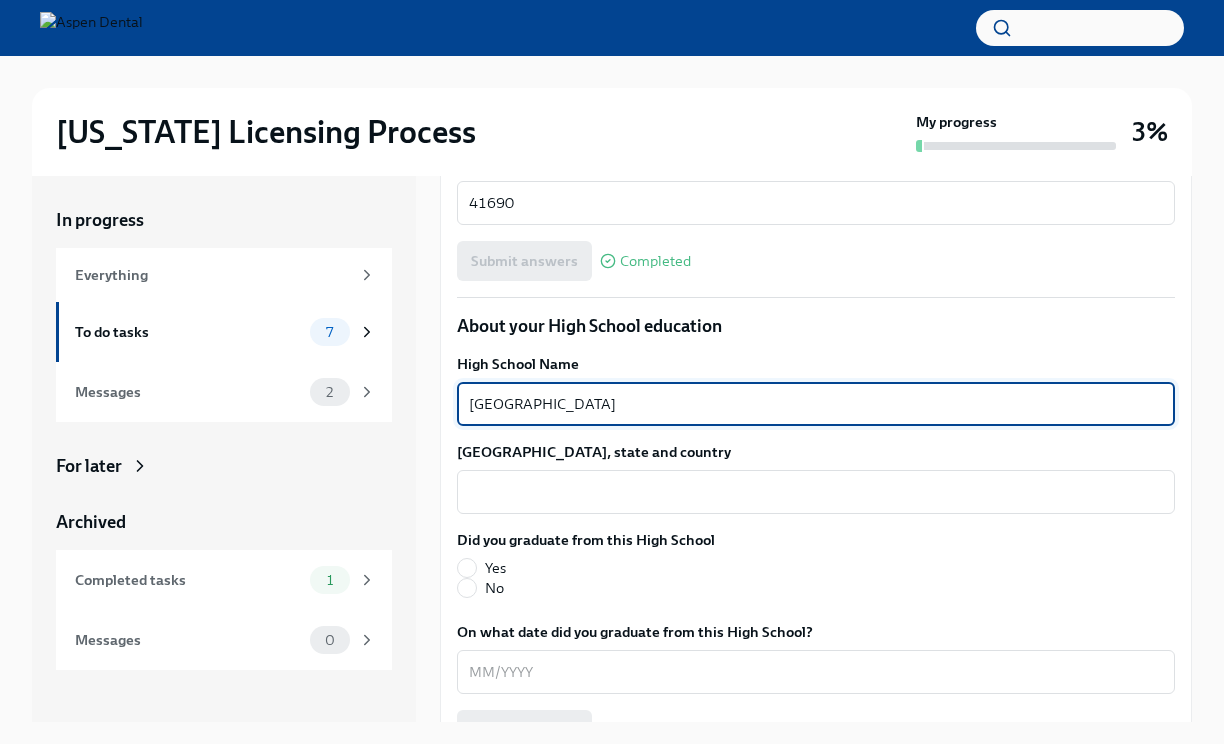 type on "[GEOGRAPHIC_DATA]" 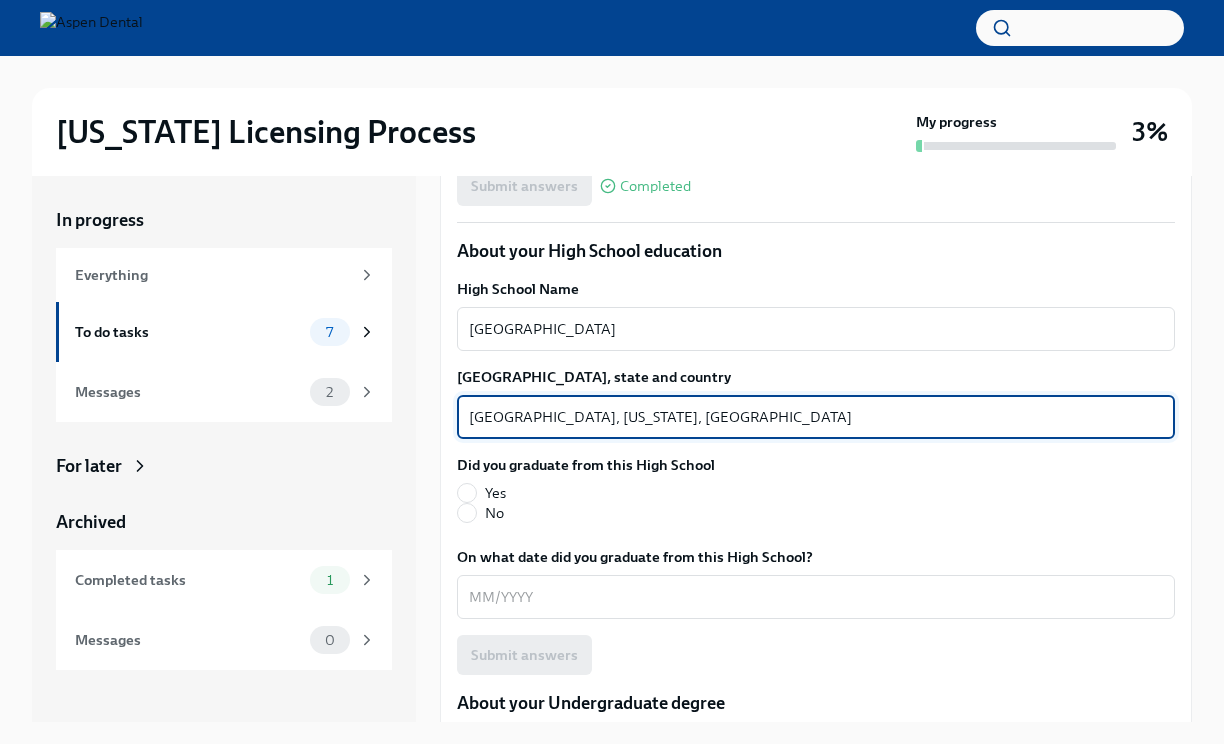 scroll, scrollTop: 1489, scrollLeft: 0, axis: vertical 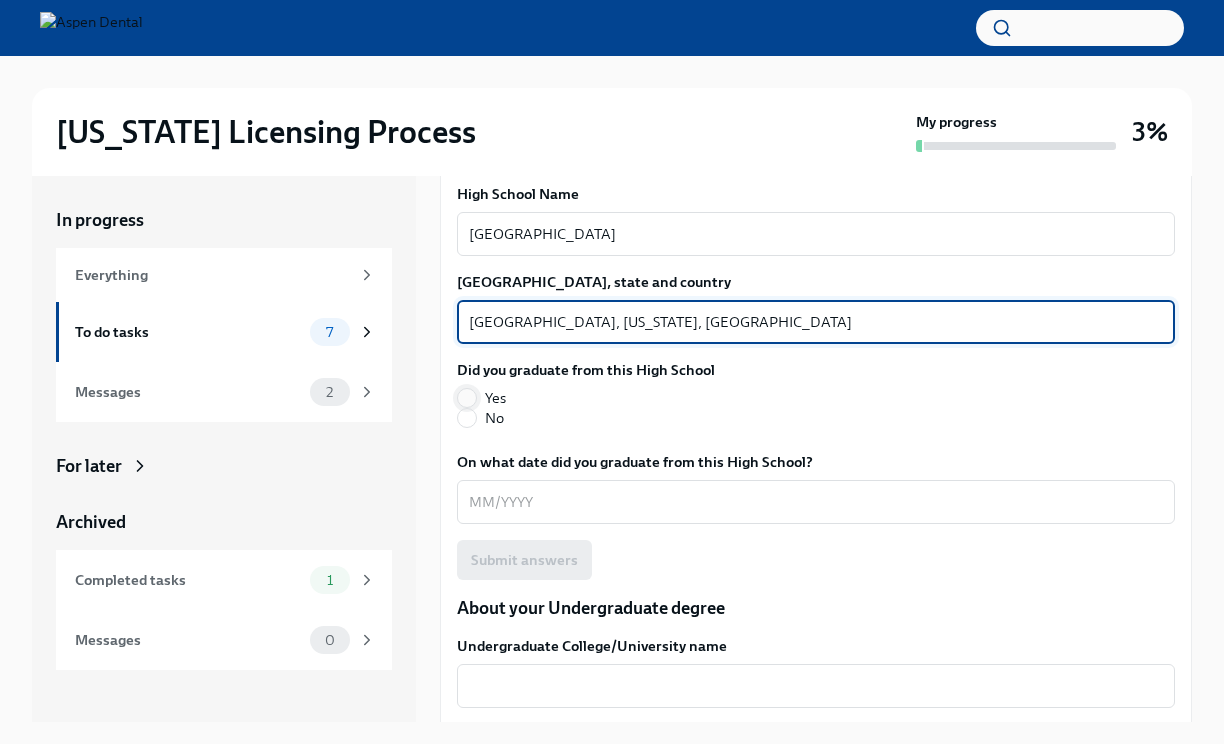 type on "[GEOGRAPHIC_DATA], [US_STATE], [GEOGRAPHIC_DATA]" 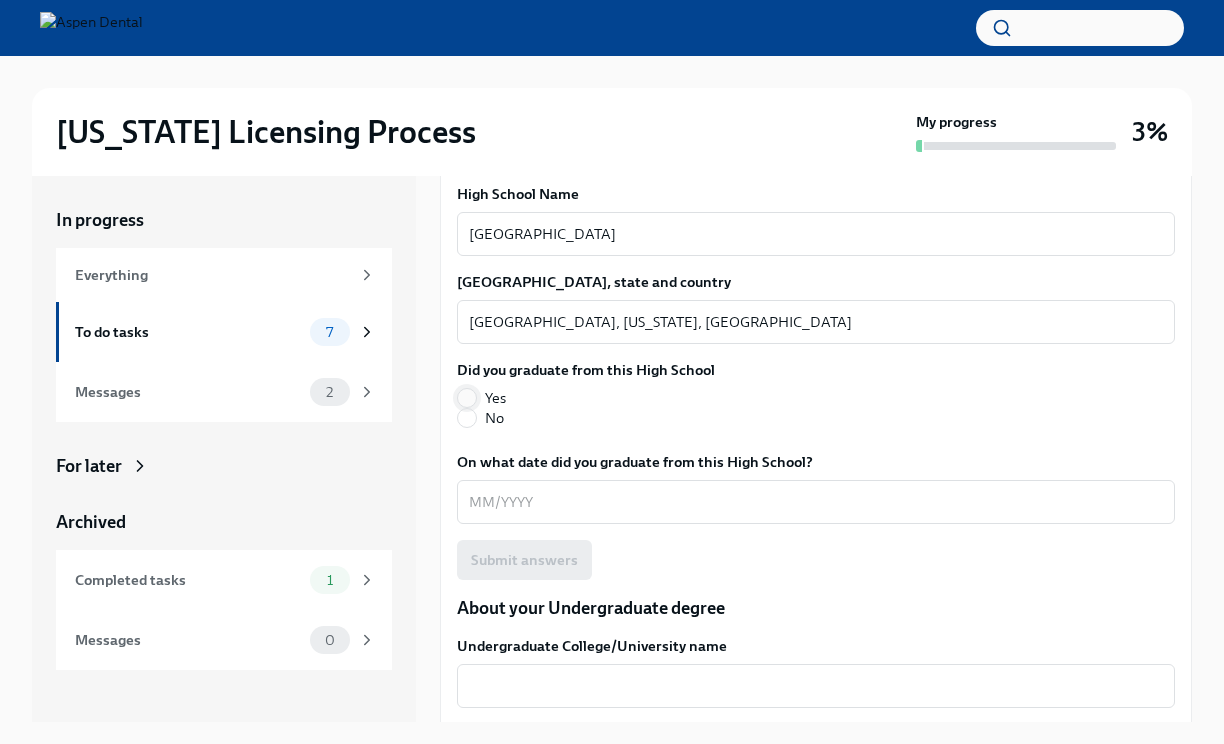 click on "Yes" at bounding box center (467, 398) 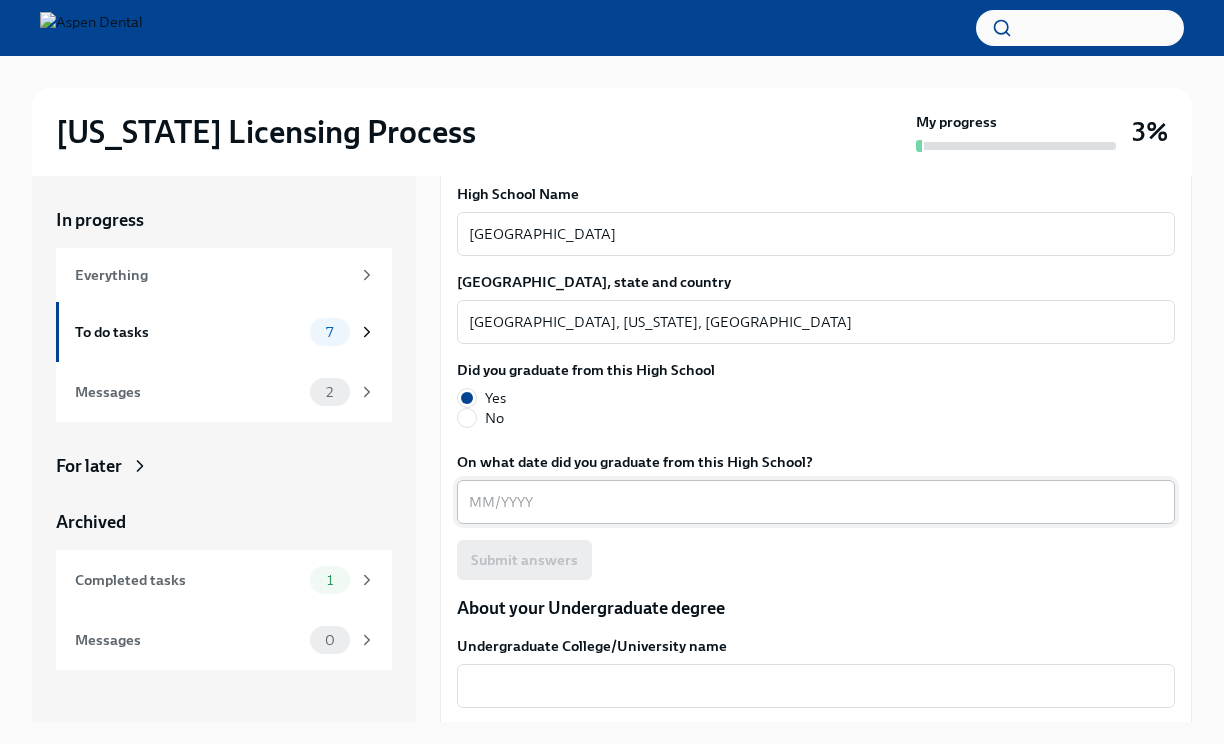 click on "On what date did you graduate from this High School?" at bounding box center [816, 502] 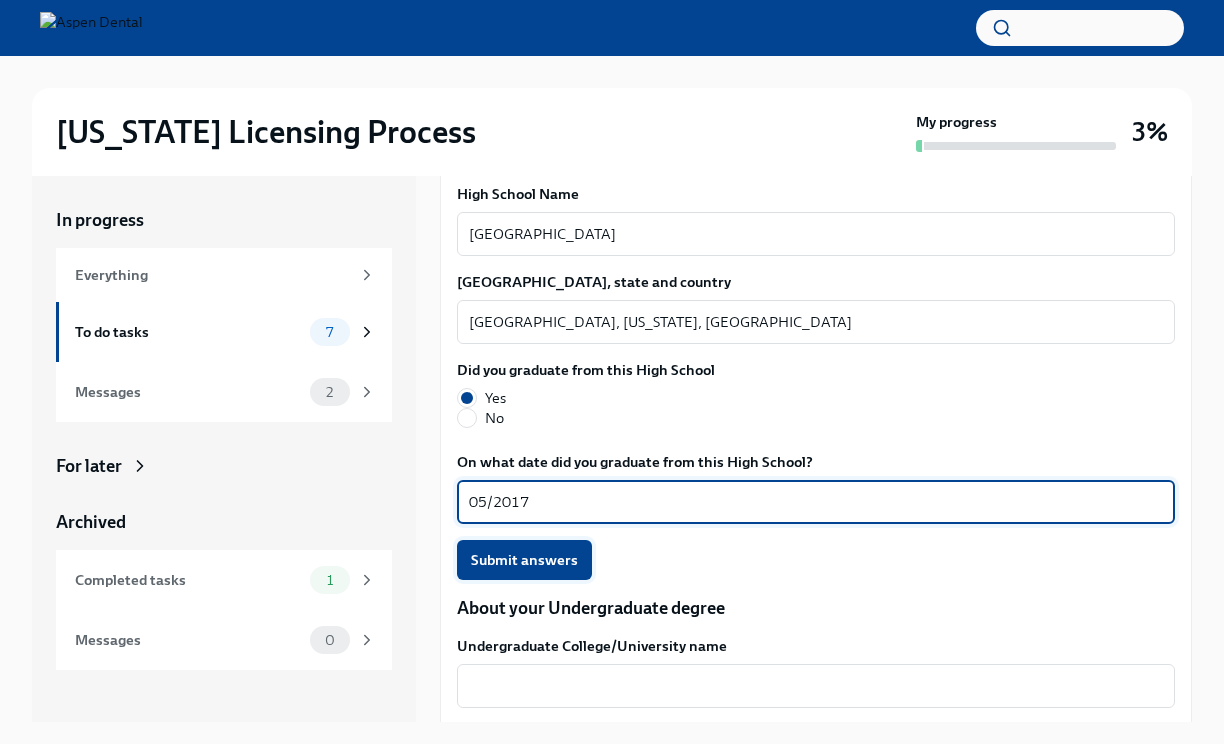 type on "05/2017" 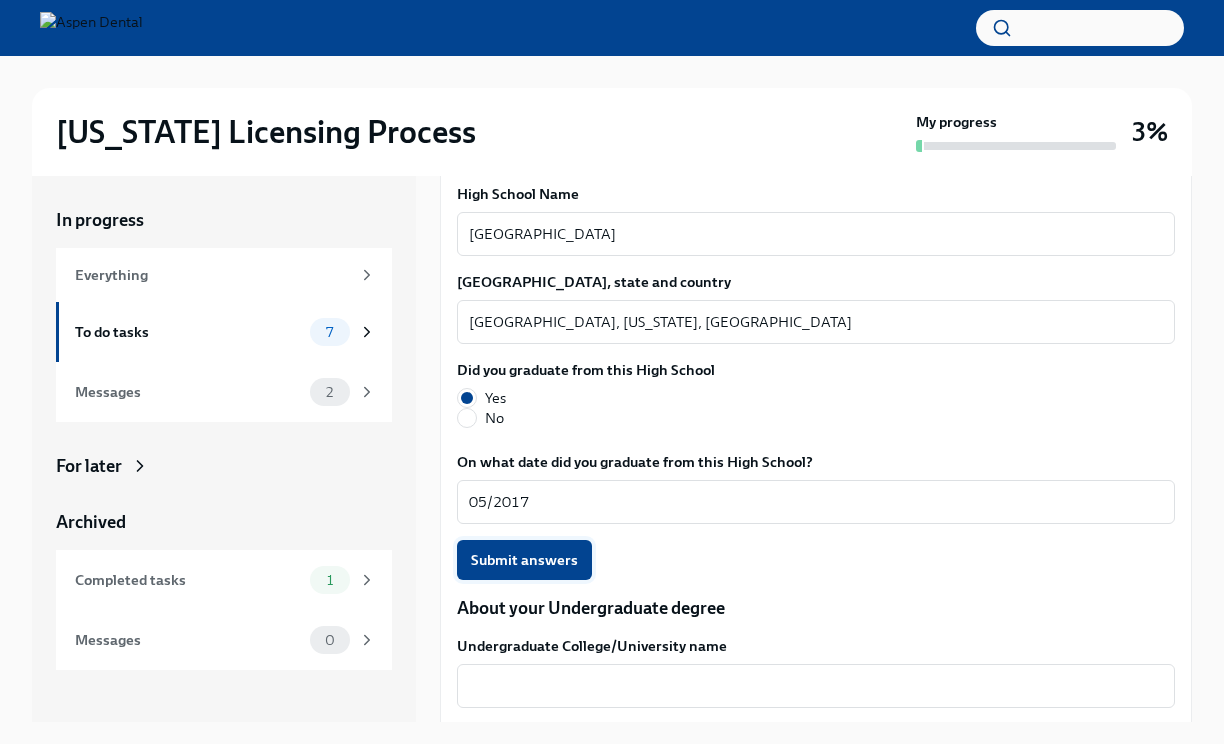 click on "Submit answers" at bounding box center [524, 560] 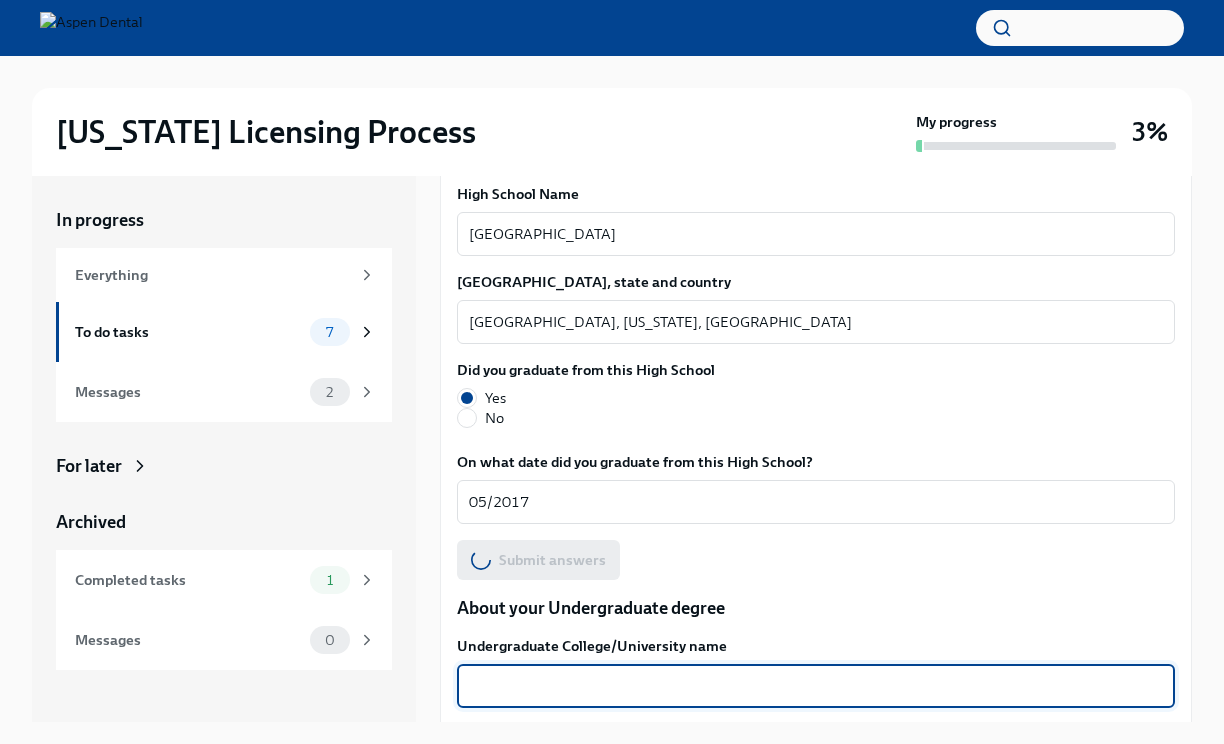 click on "Undergraduate College/University name" at bounding box center [816, 686] 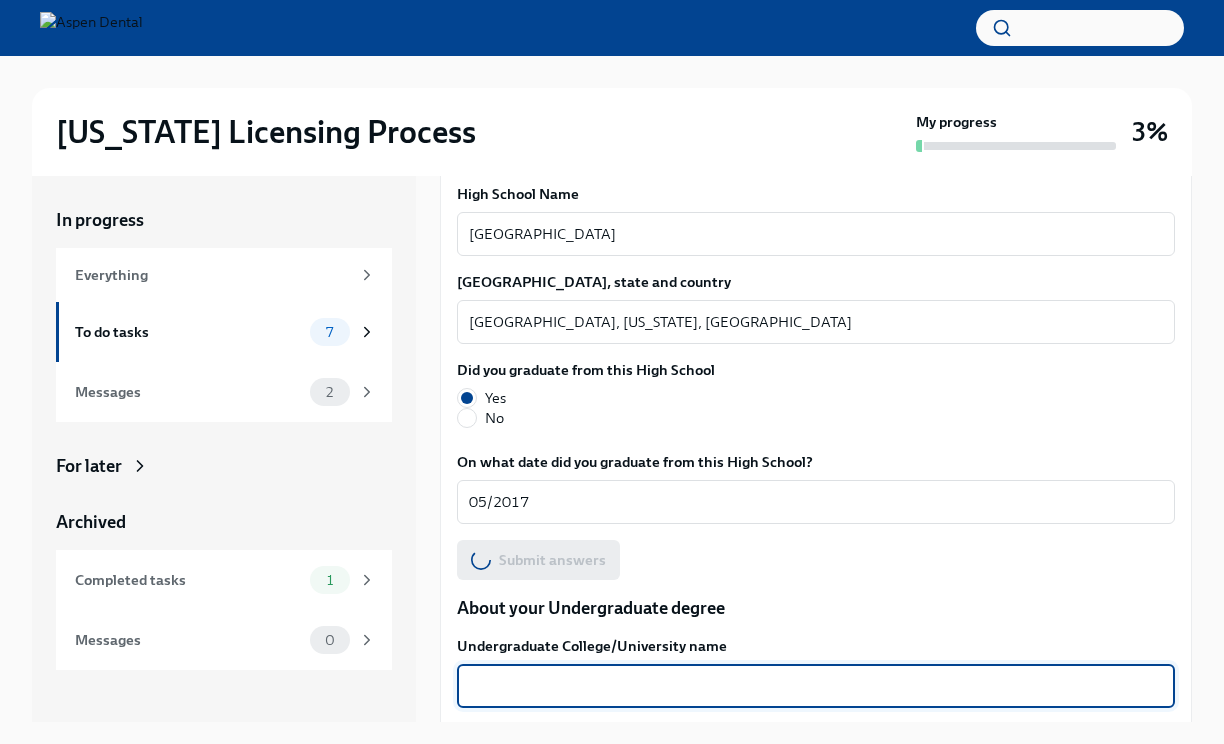 type on "U" 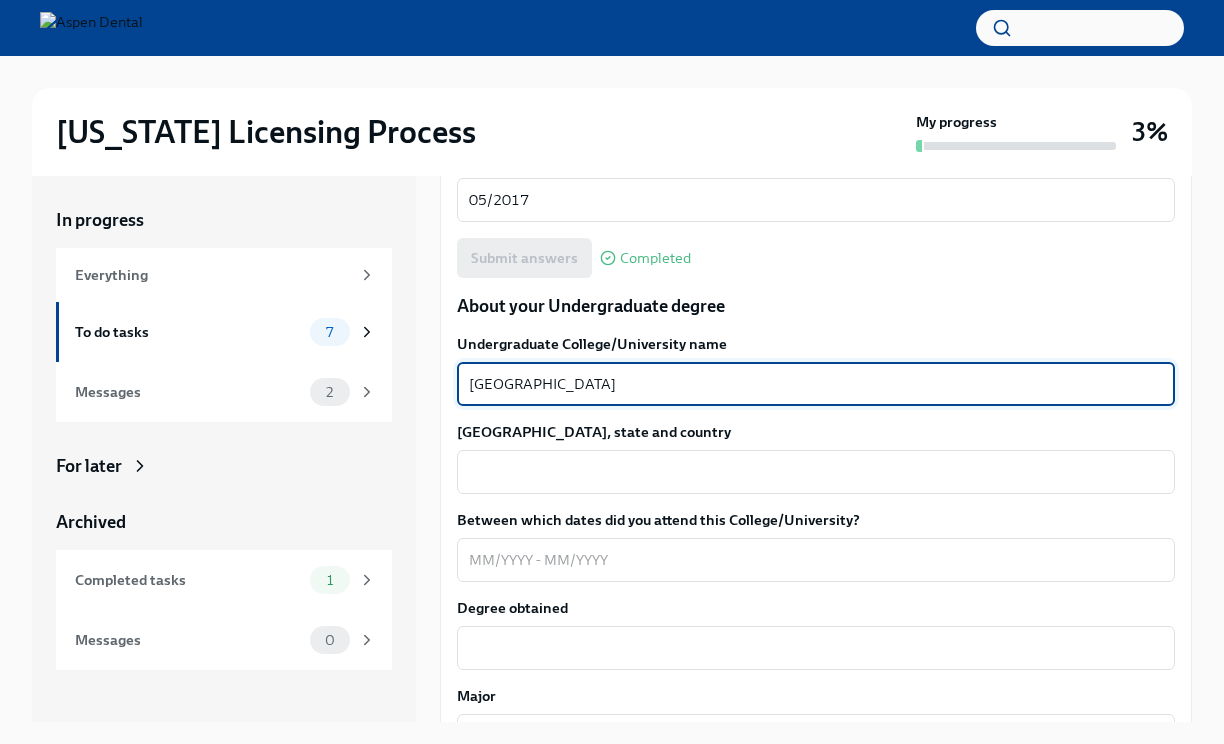scroll, scrollTop: 1841, scrollLeft: 0, axis: vertical 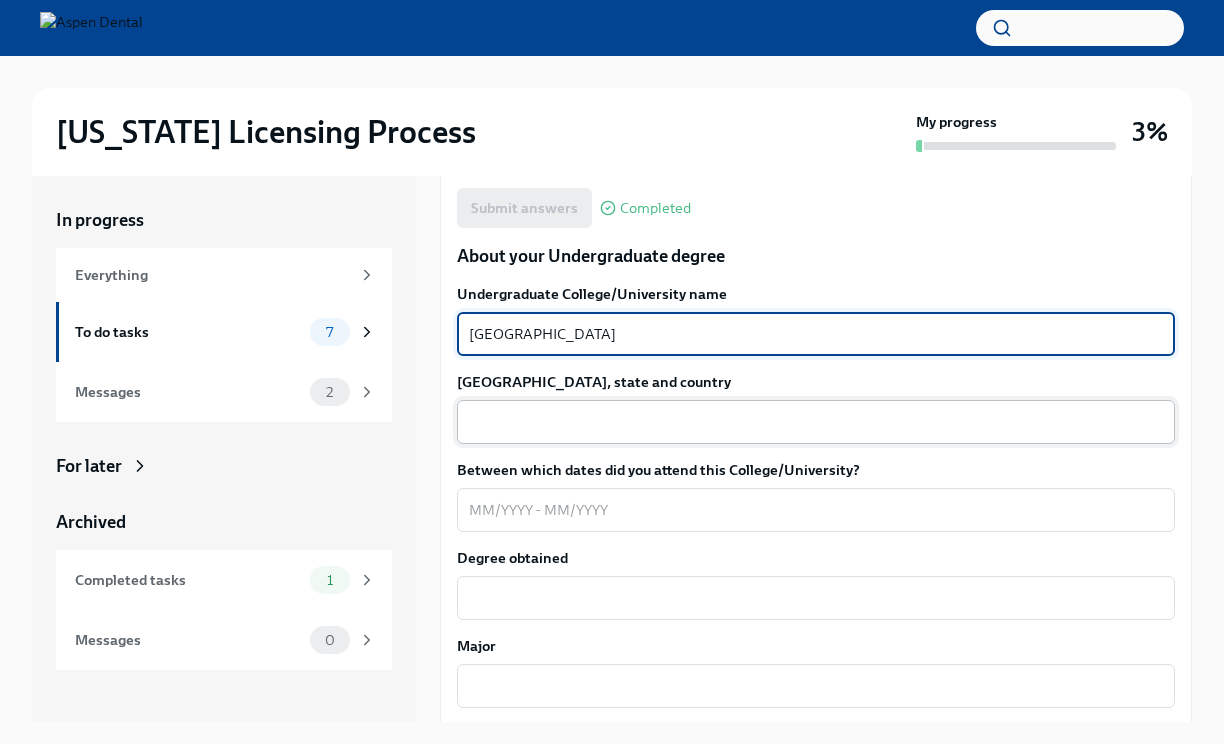 type on "[GEOGRAPHIC_DATA]" 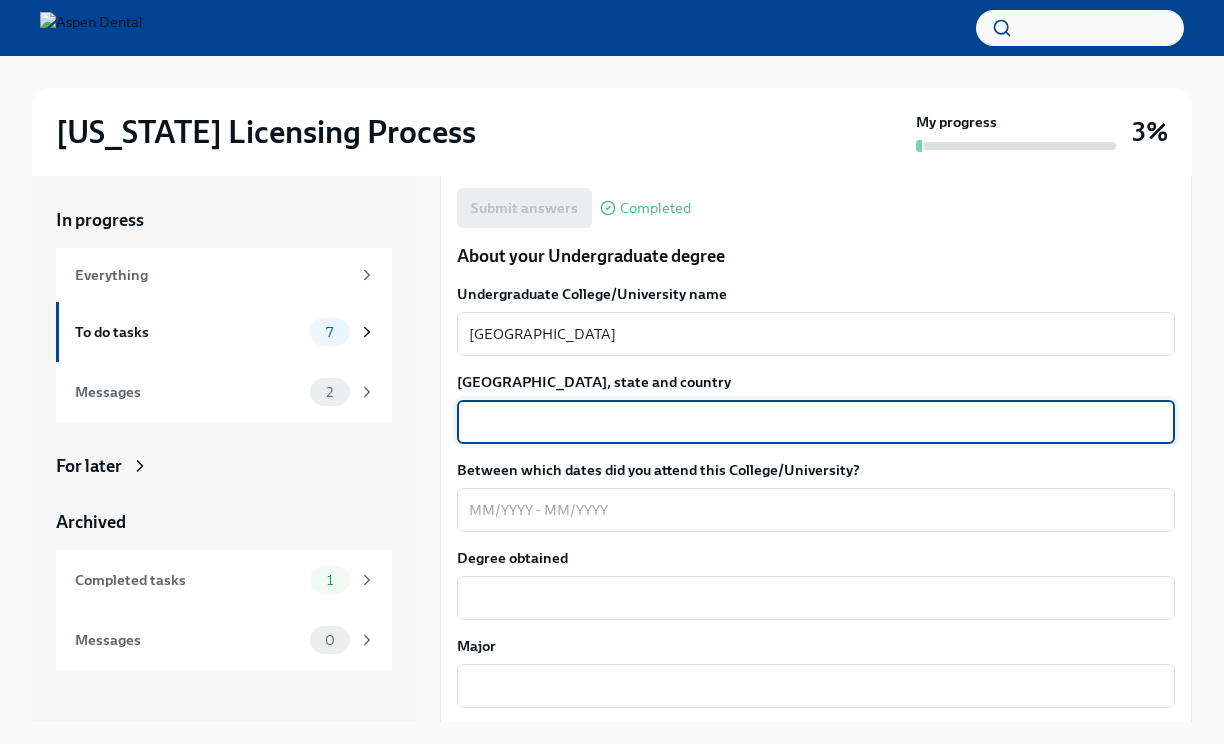 click on "[GEOGRAPHIC_DATA], state and country" at bounding box center [816, 422] 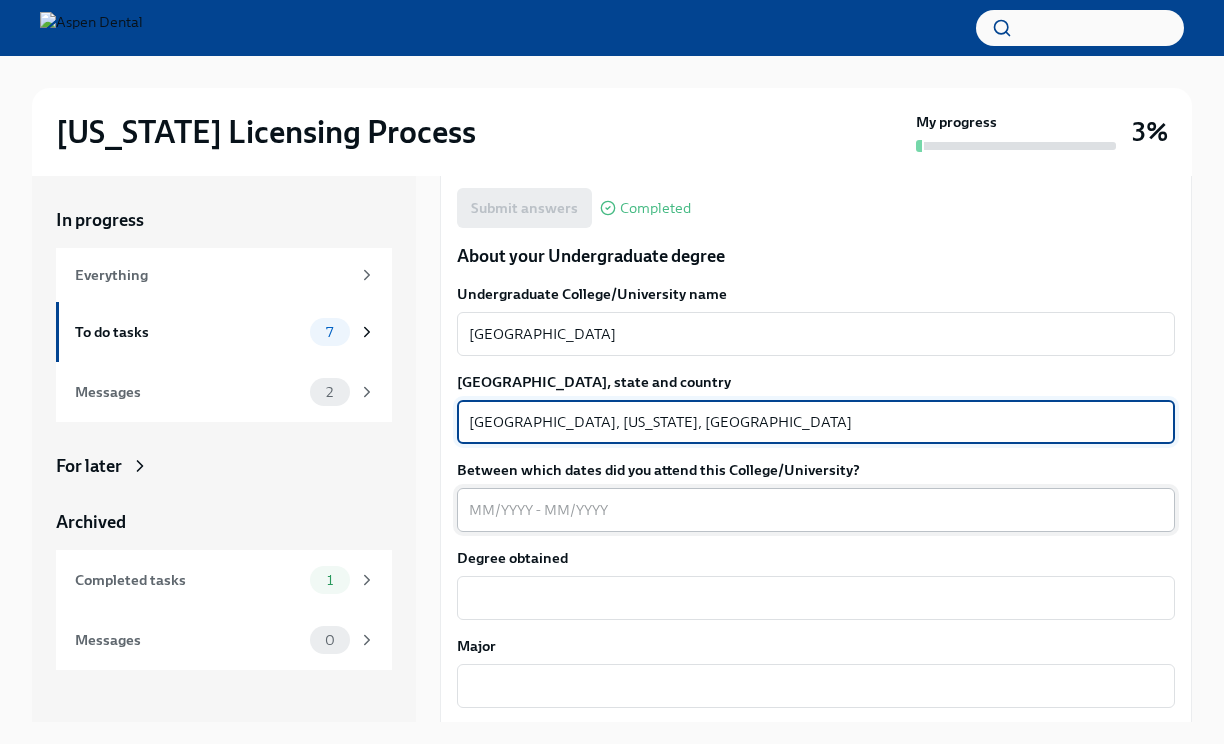 type on "[GEOGRAPHIC_DATA], [US_STATE], [GEOGRAPHIC_DATA]" 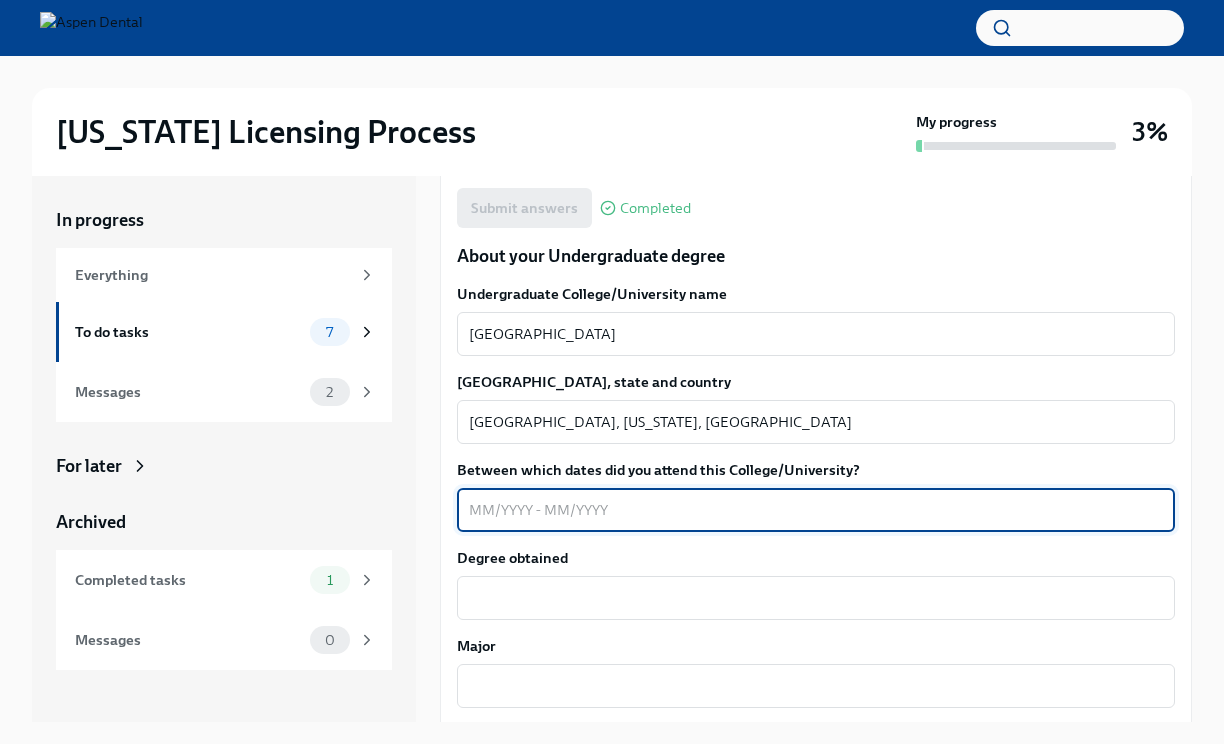 click on "Between which dates did you attend this College/University?" at bounding box center [816, 510] 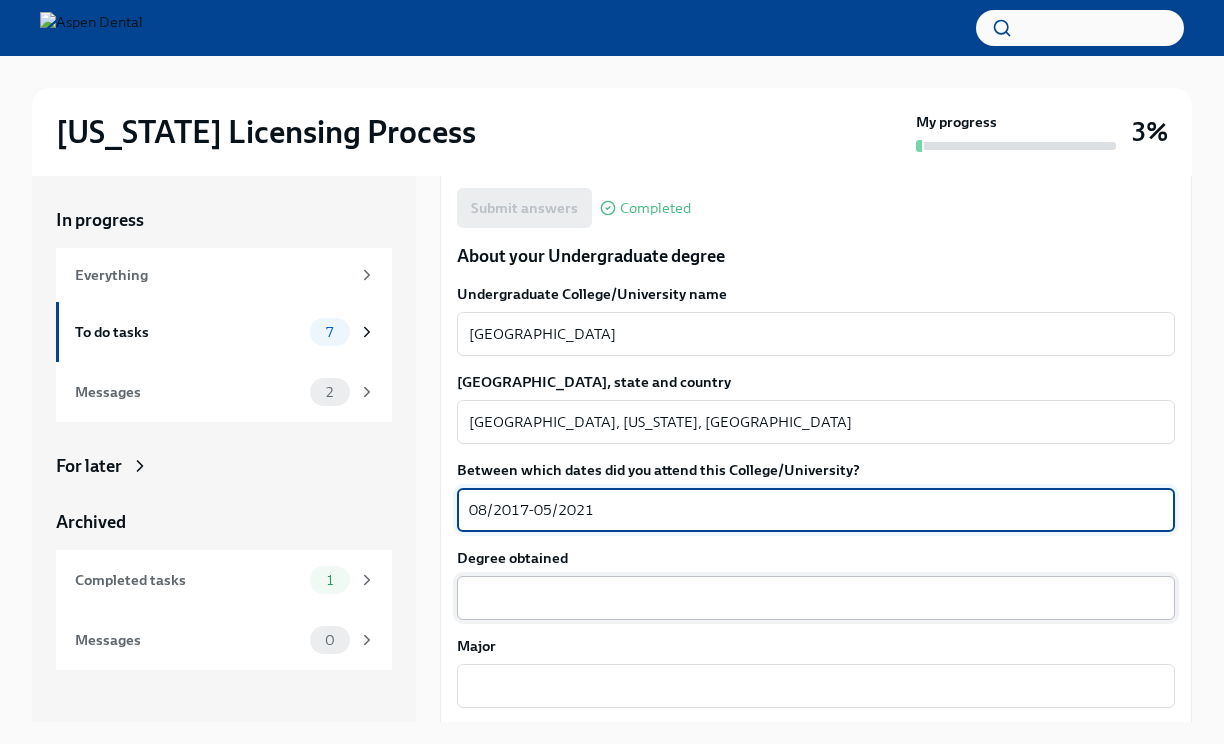 type on "08/2017-05/2021" 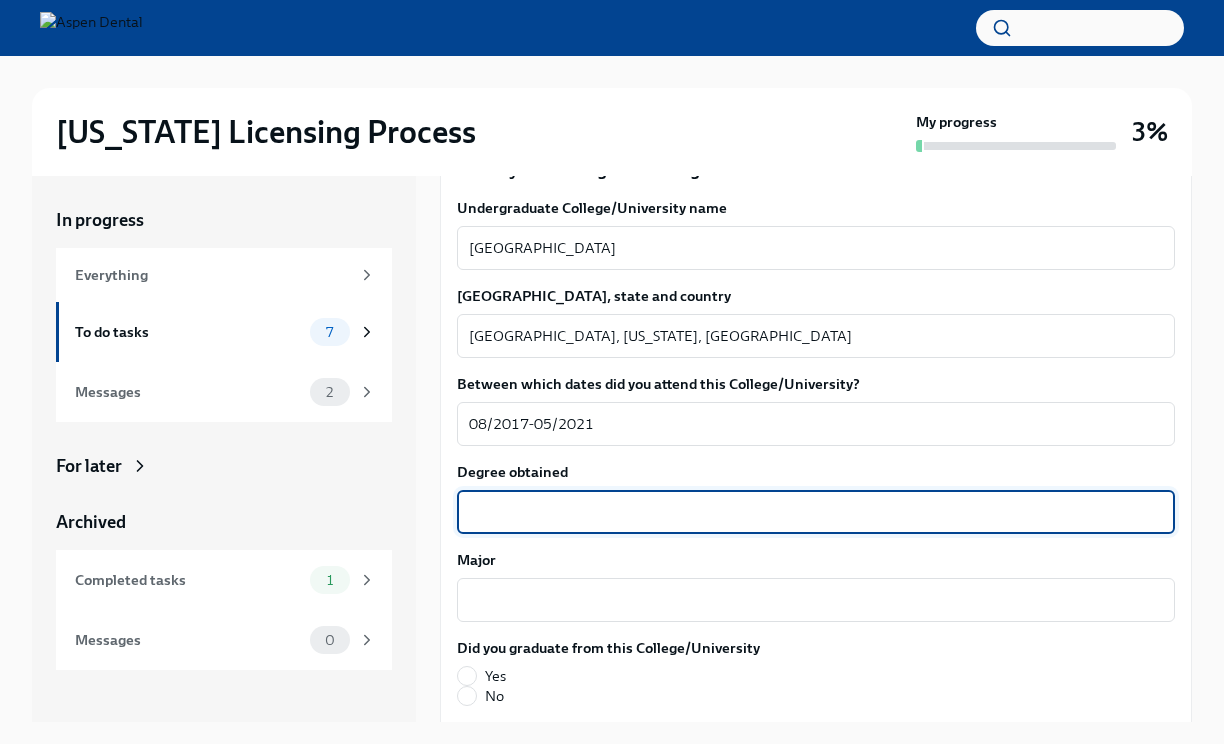 scroll, scrollTop: 1951, scrollLeft: 0, axis: vertical 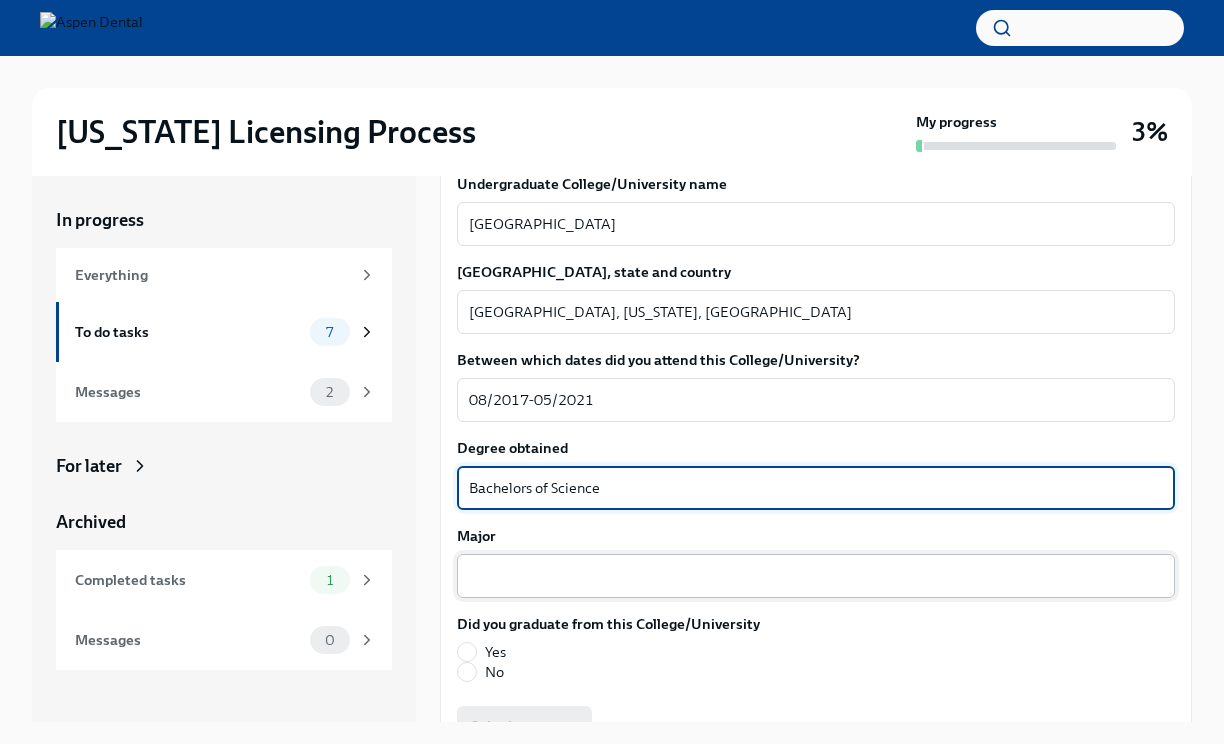 type on "Bachelors of Science" 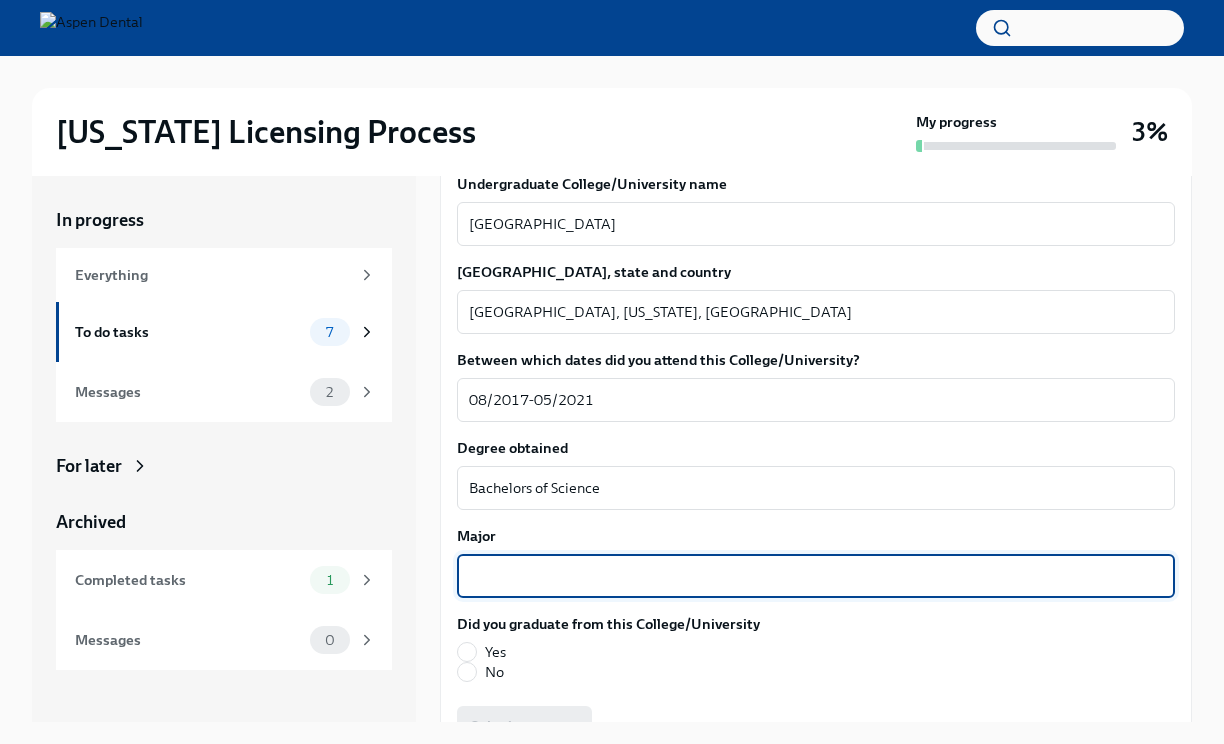 click on "Major" at bounding box center [816, 576] 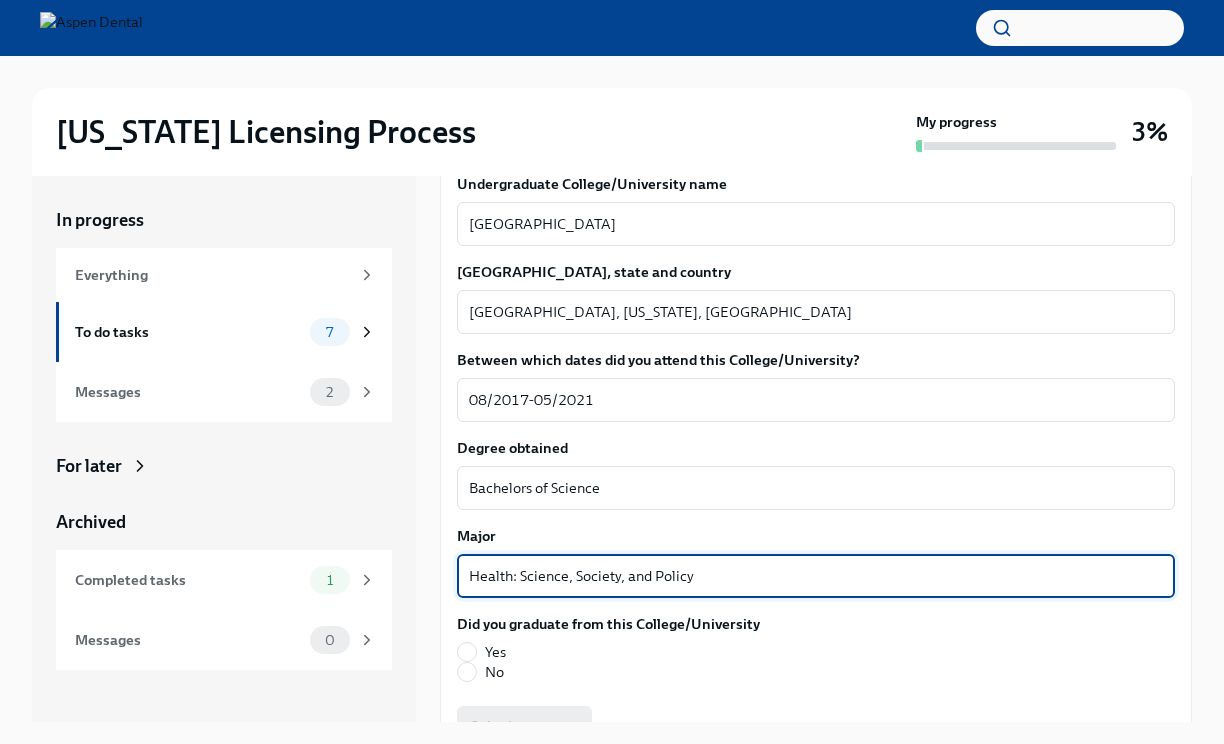 click on "Health: Science, Society, and Policy" at bounding box center [816, 576] 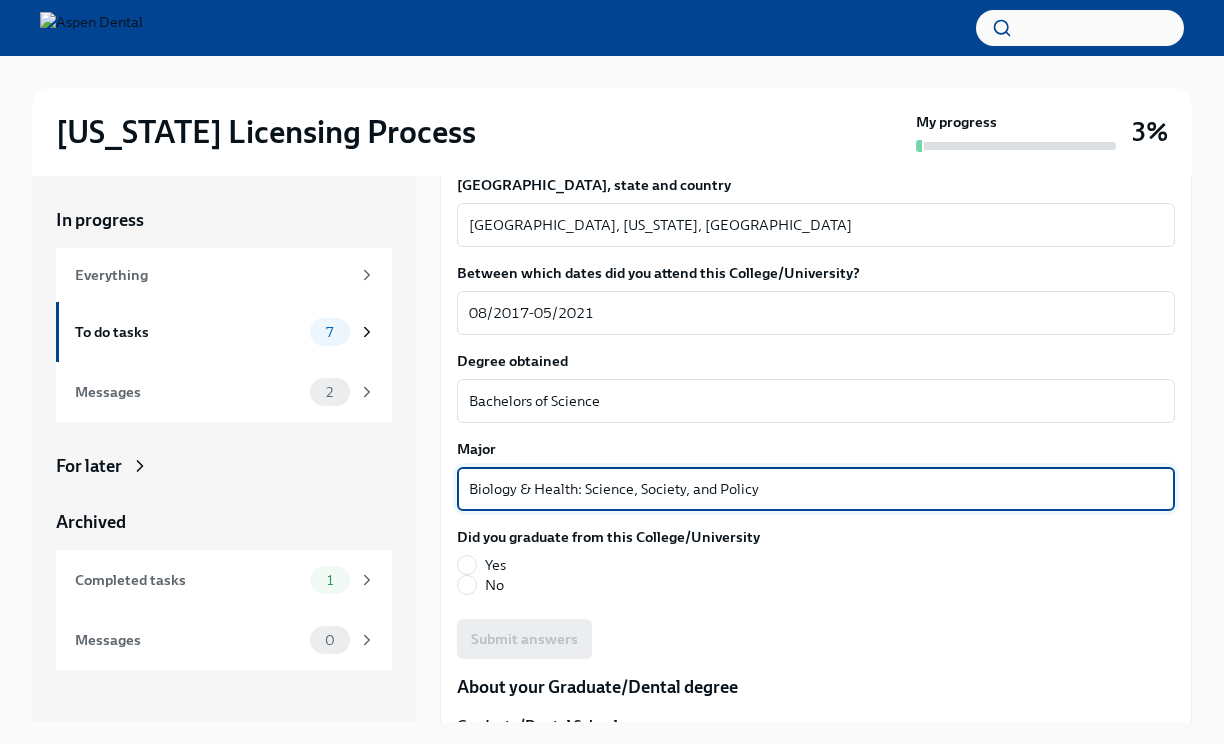 scroll, scrollTop: 2078, scrollLeft: 0, axis: vertical 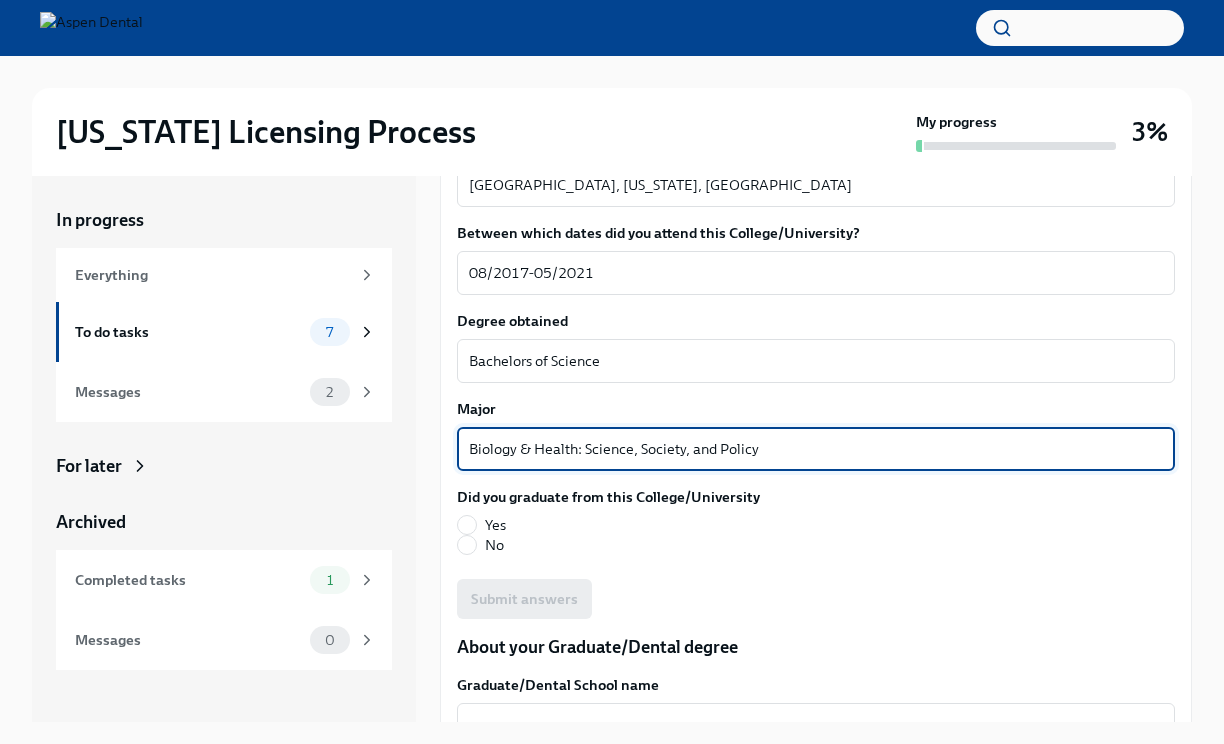 type on "Biology & Health: Science, Society, and Policy" 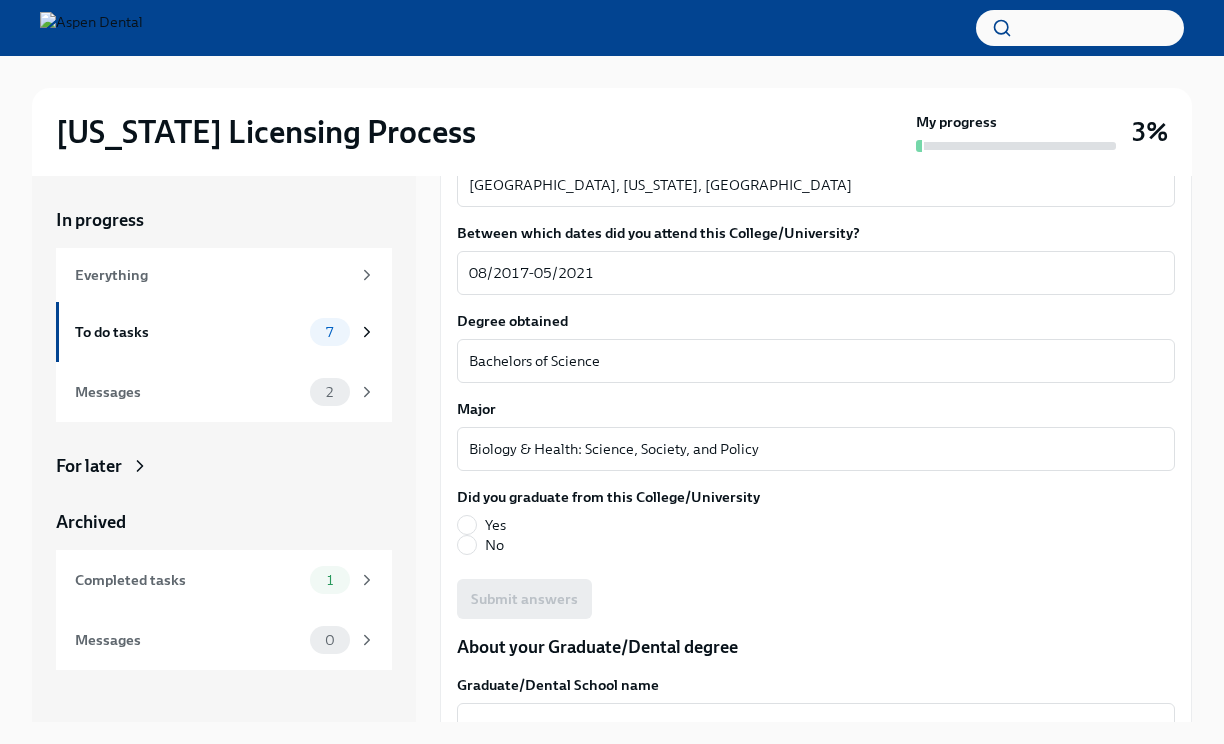 click on "Yes" at bounding box center (495, 525) 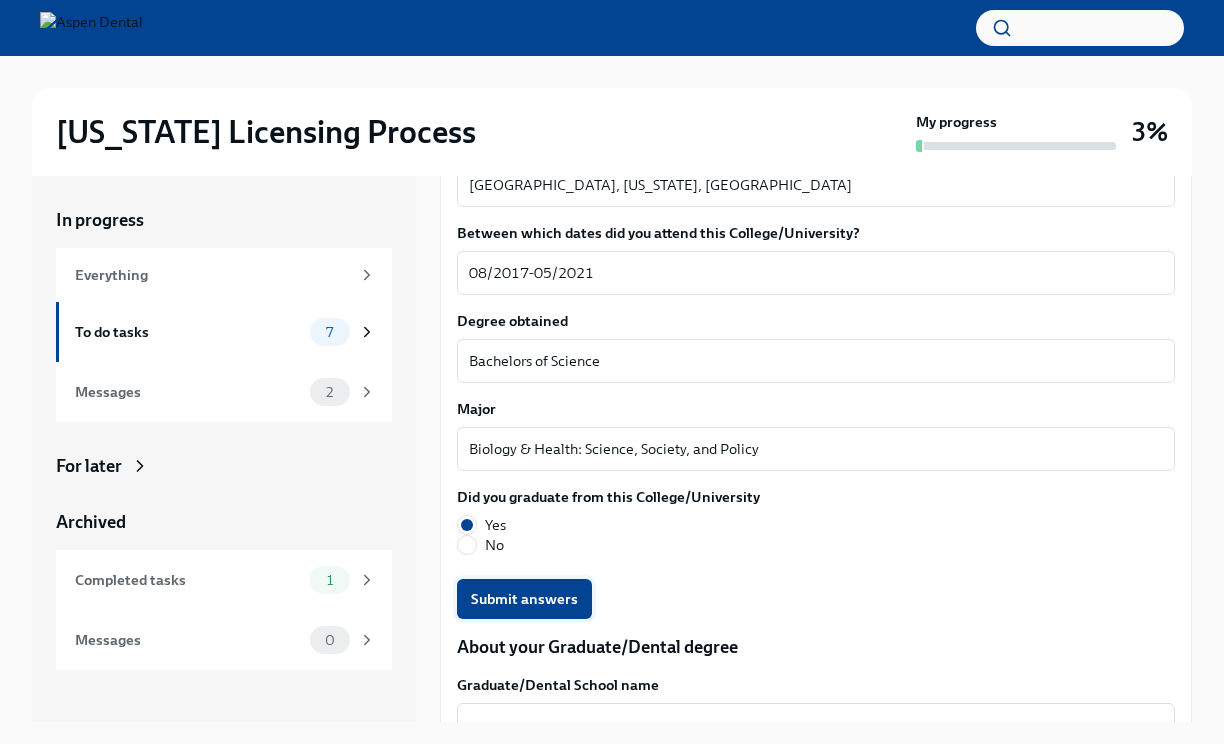 click on "Submit answers" at bounding box center [524, 599] 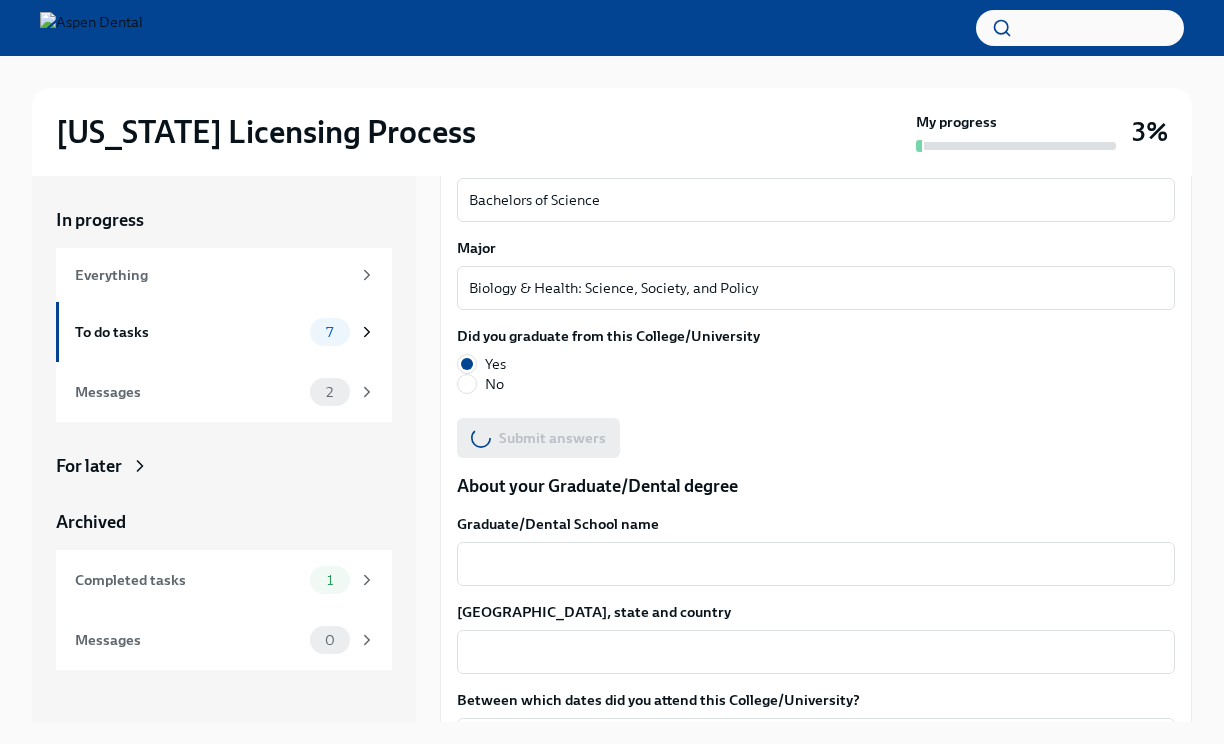 scroll, scrollTop: 2307, scrollLeft: 0, axis: vertical 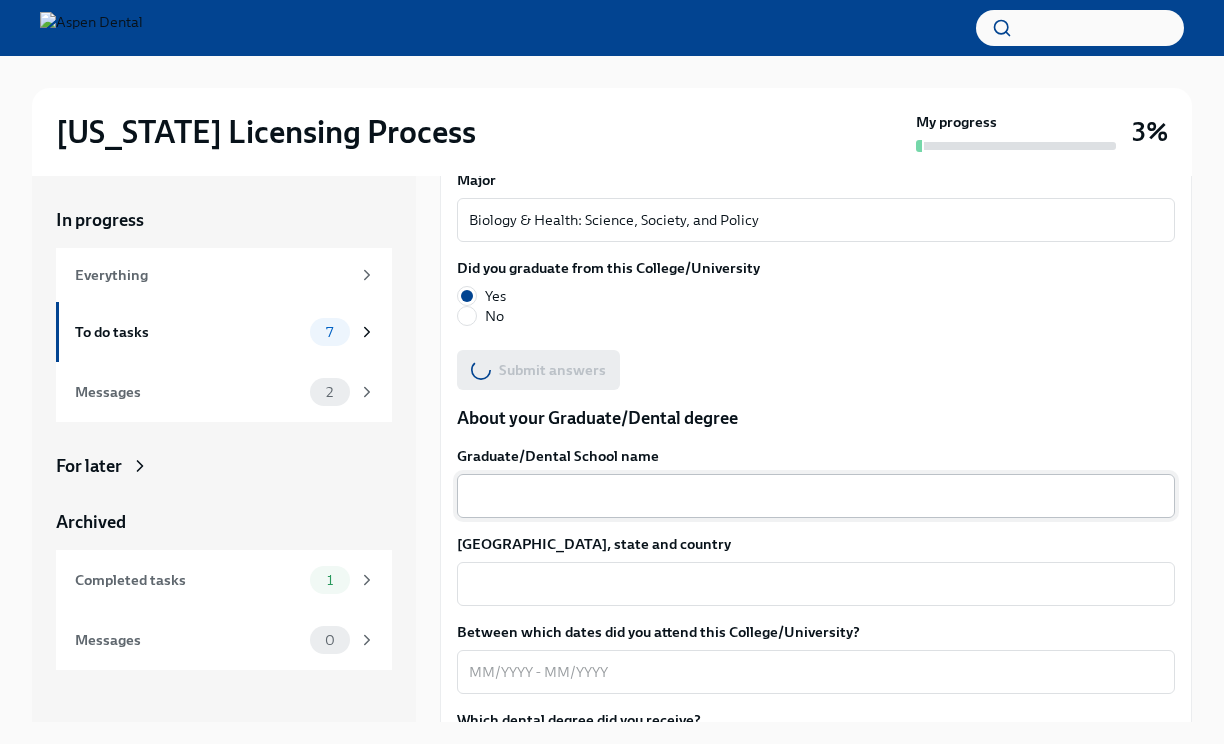 click on "Graduate/Dental School name" at bounding box center (816, 496) 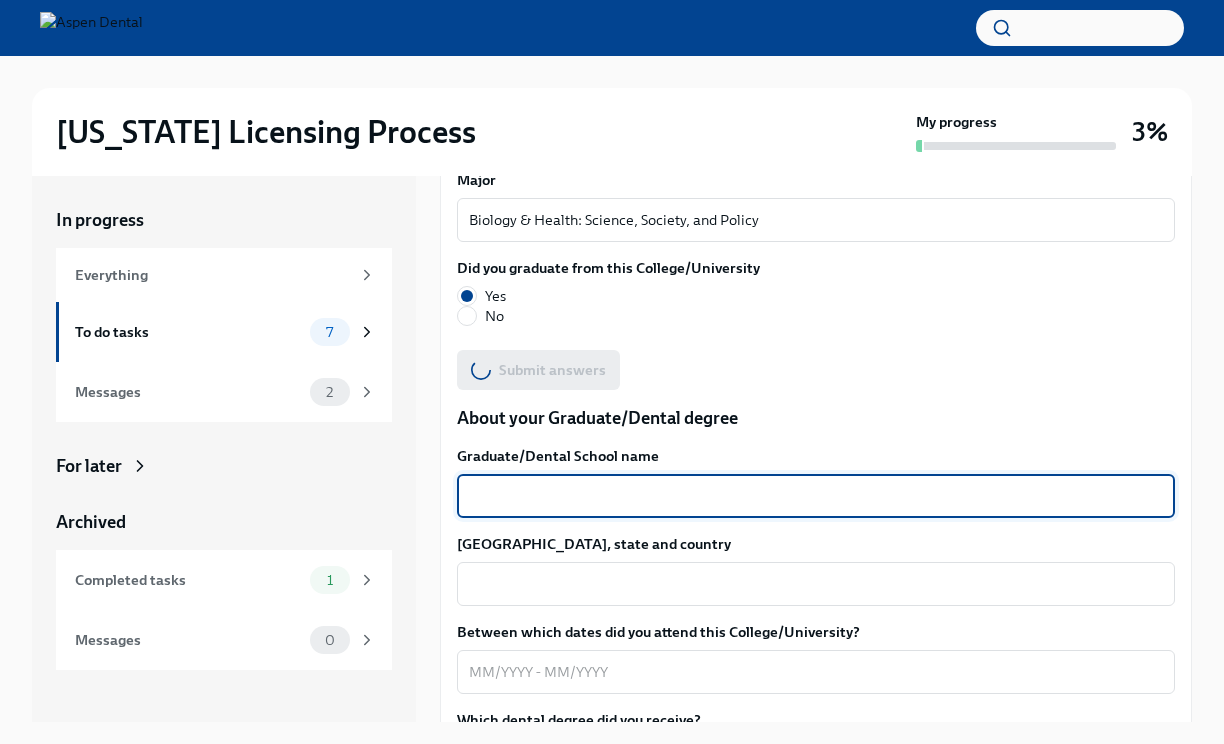 type on "U" 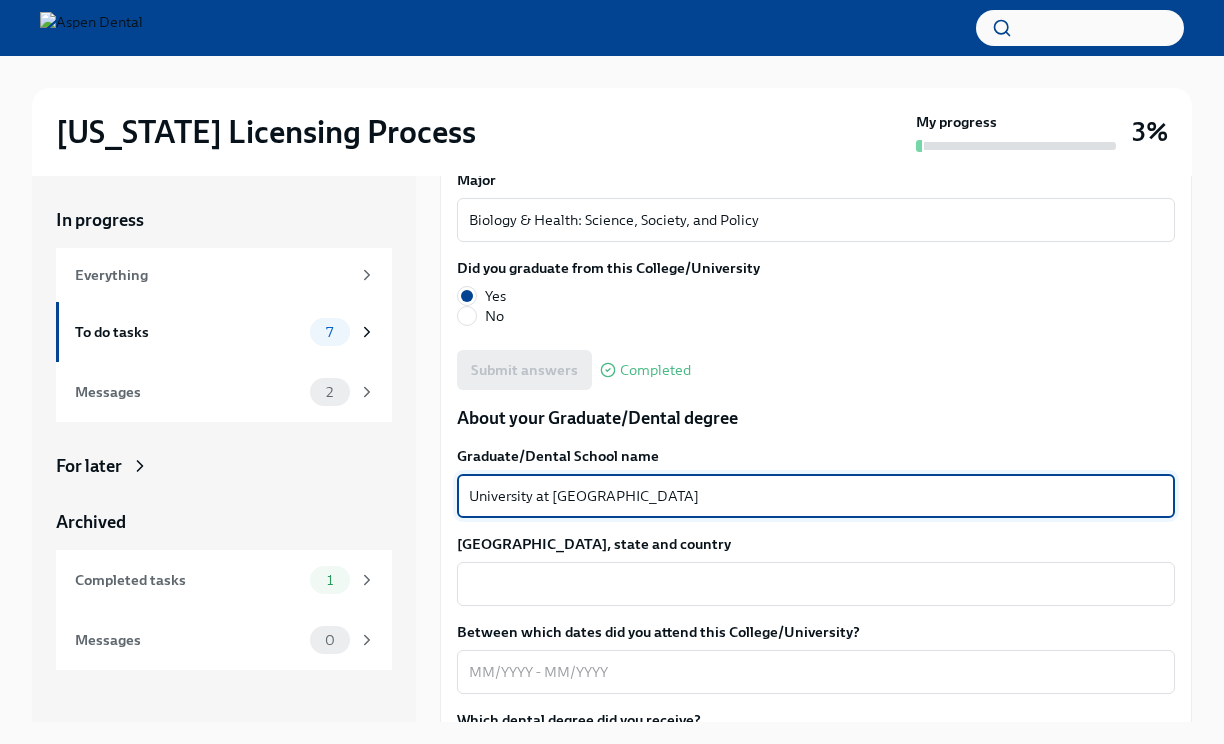 type on "University at [GEOGRAPHIC_DATA]" 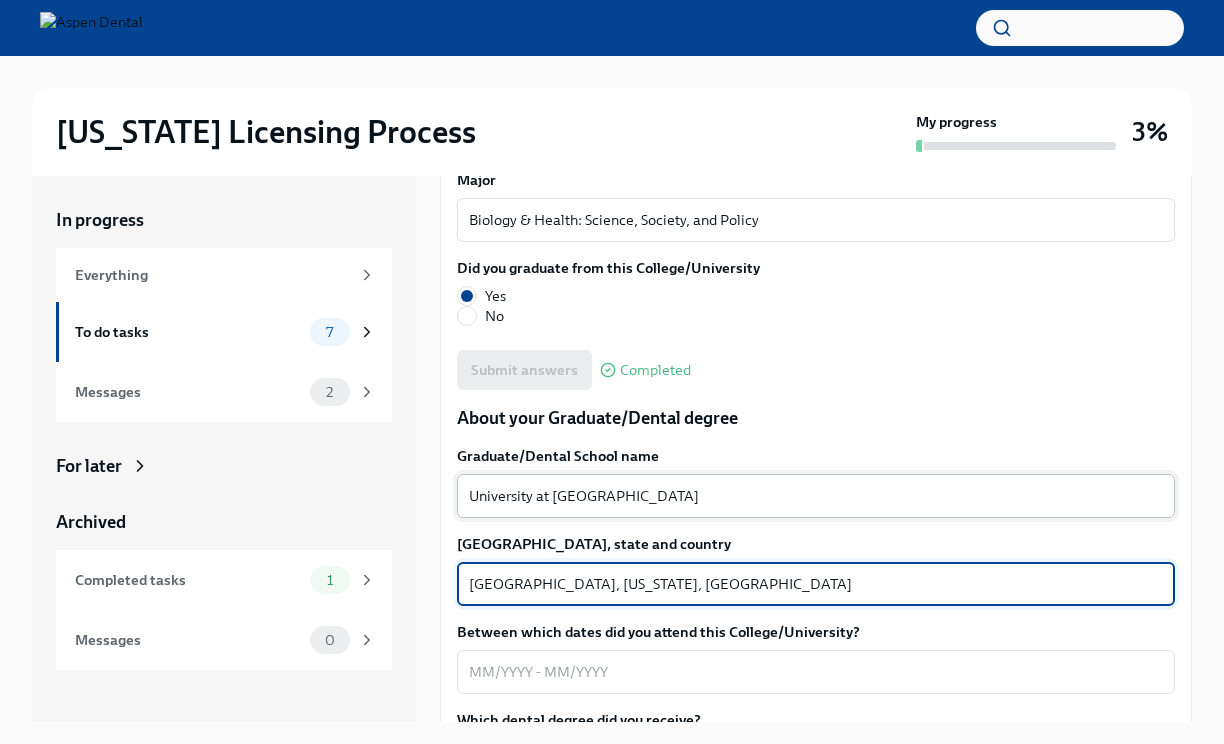 type on "[GEOGRAPHIC_DATA], [US_STATE], [GEOGRAPHIC_DATA]" 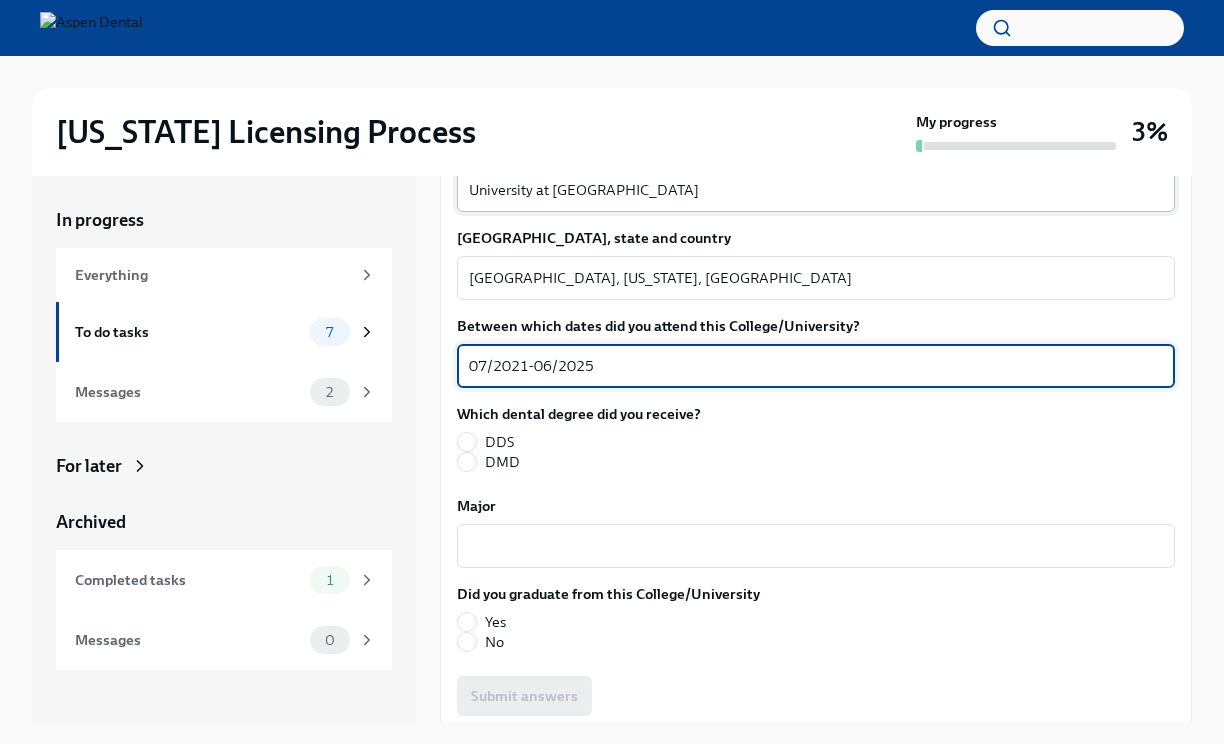scroll, scrollTop: 2656, scrollLeft: 0, axis: vertical 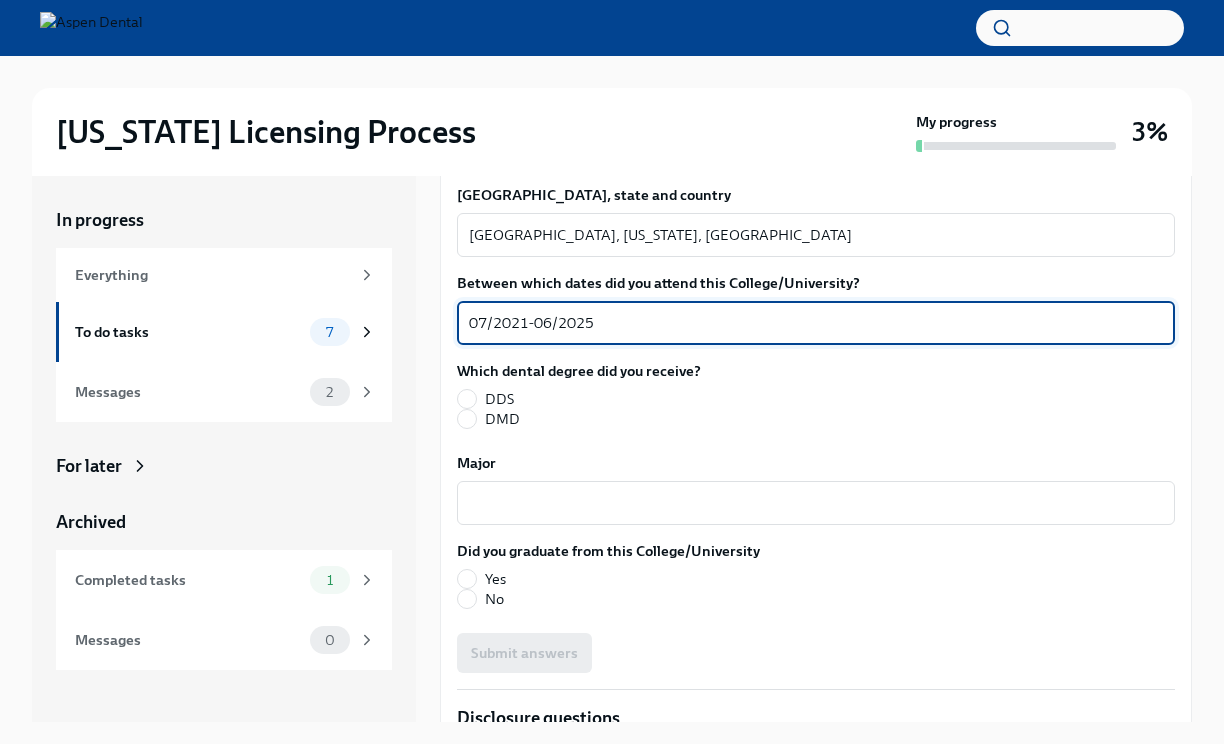 type on "07/2021-06/2025" 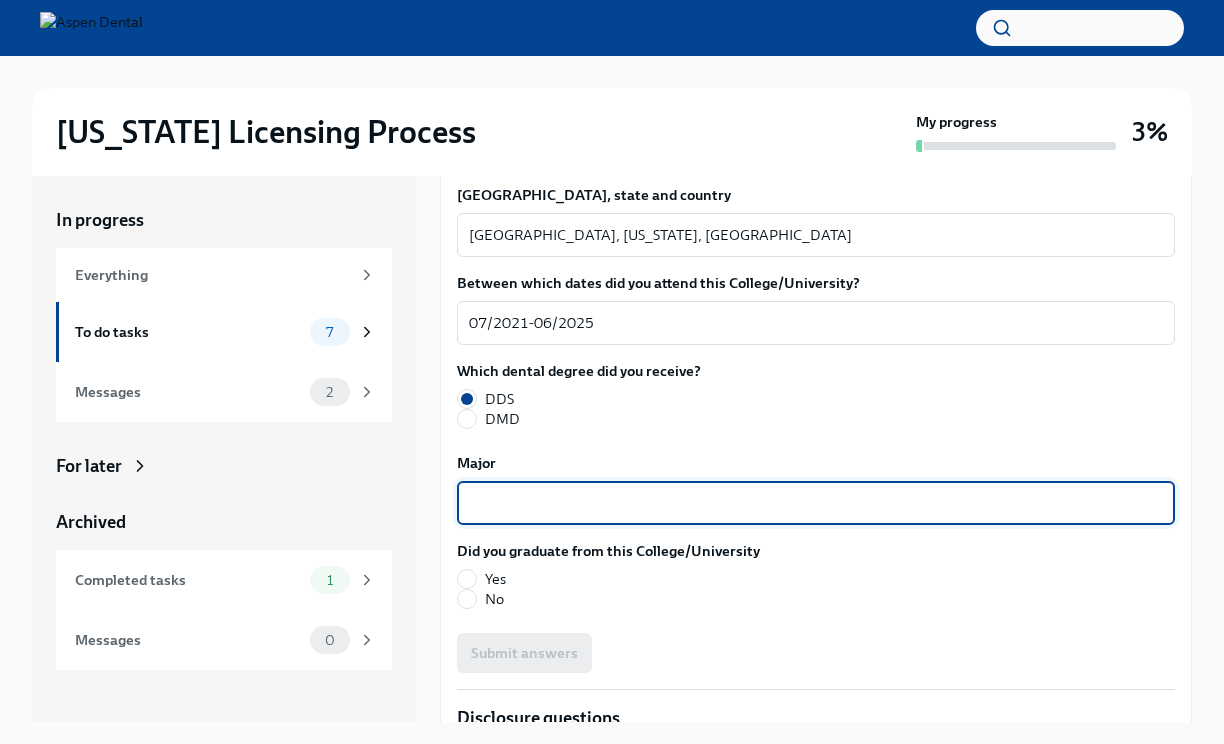 click on "Major" at bounding box center [816, 503] 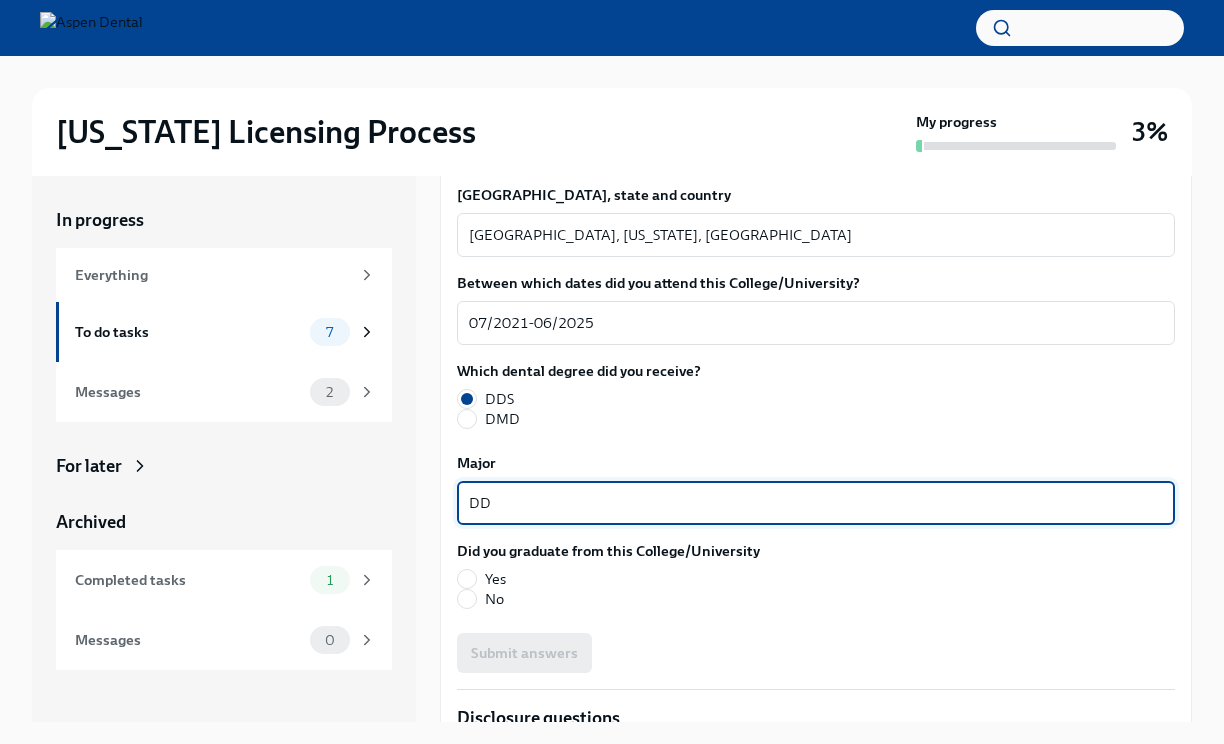 type on "D" 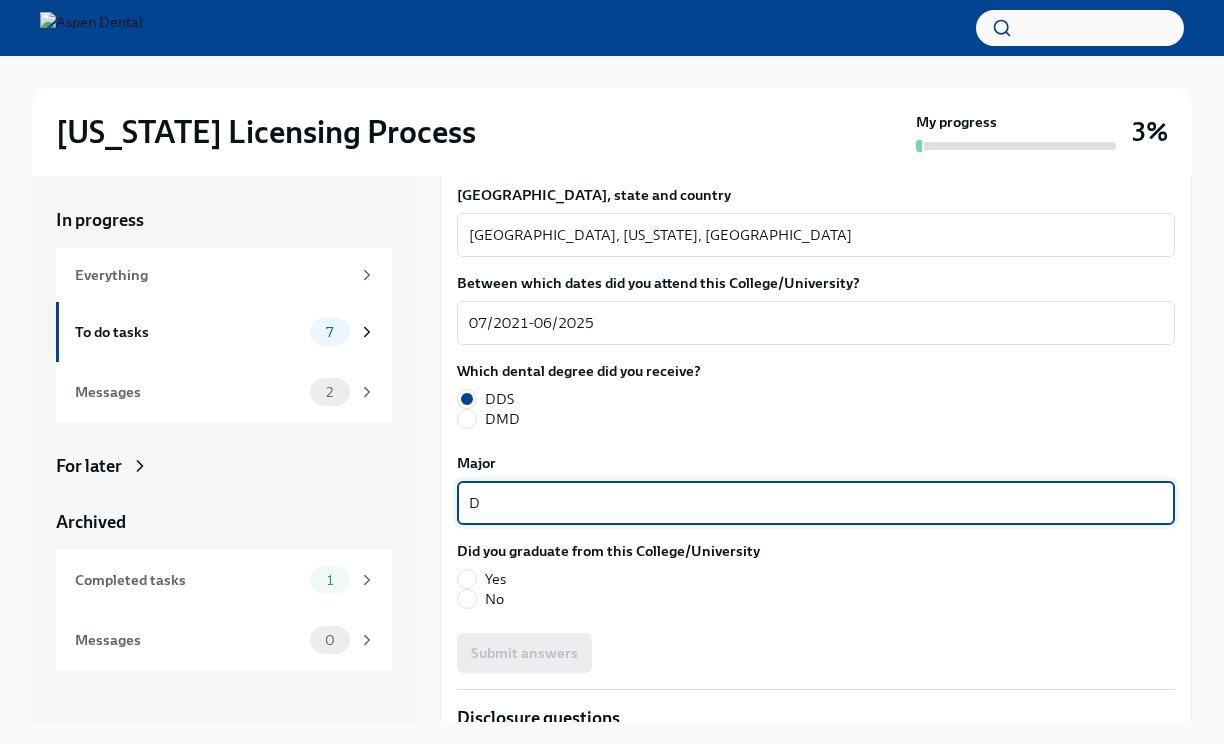 type 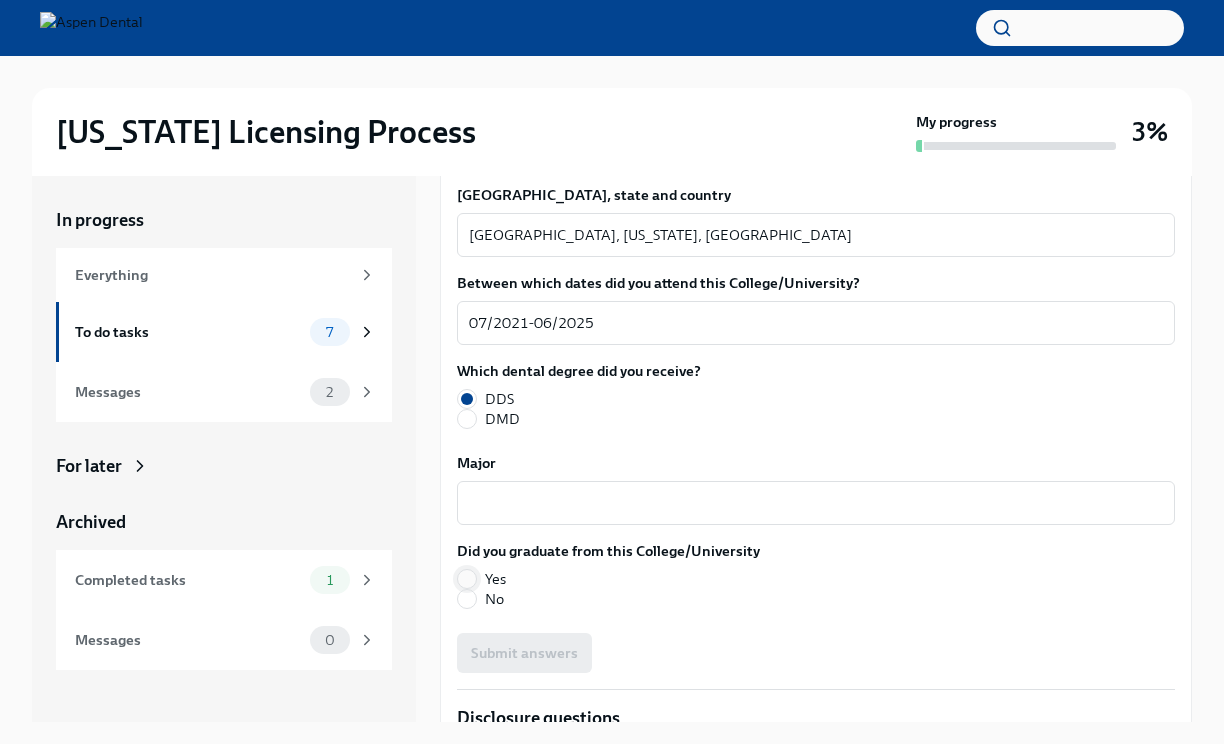 click on "Yes" at bounding box center [467, 579] 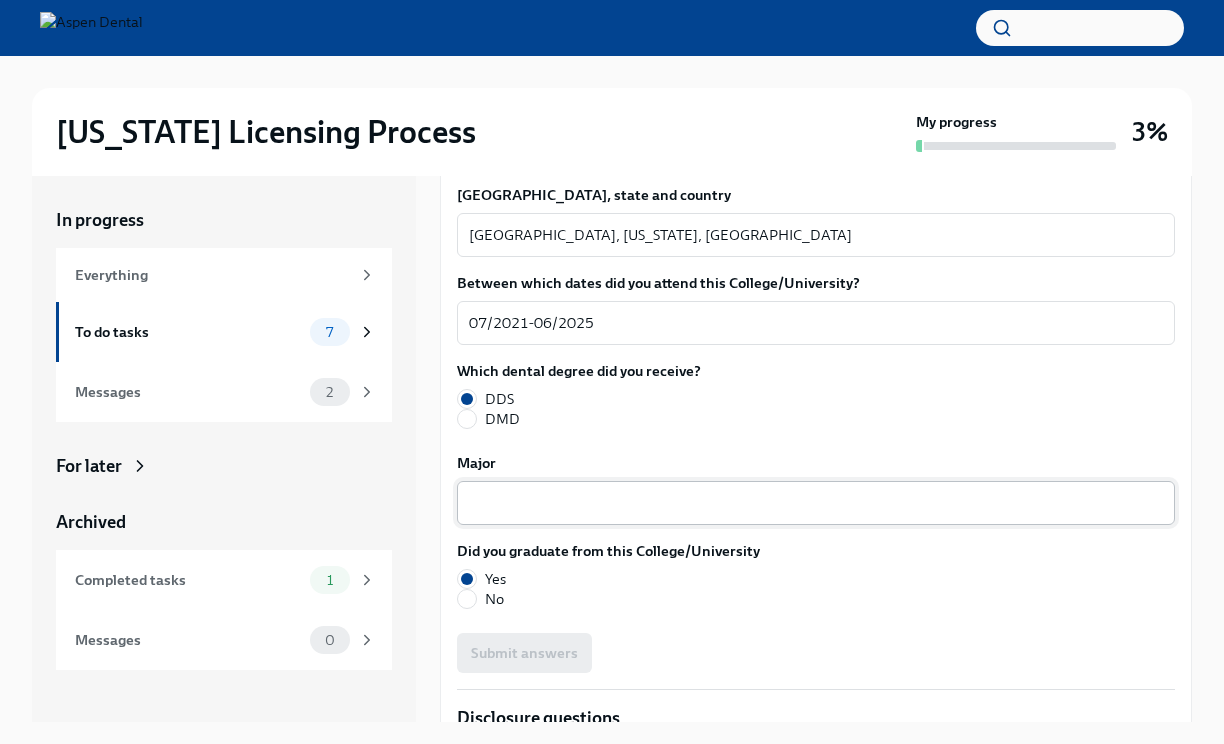 click on "x ​" at bounding box center [816, 503] 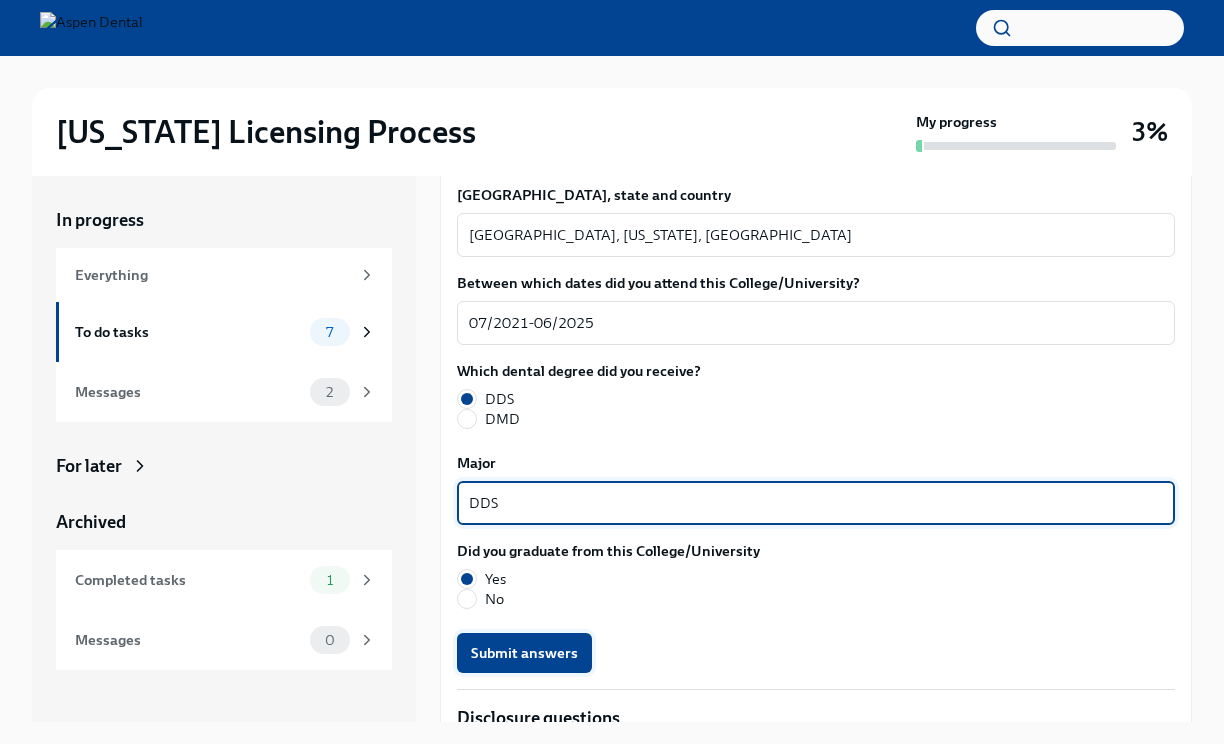 type on "DDS" 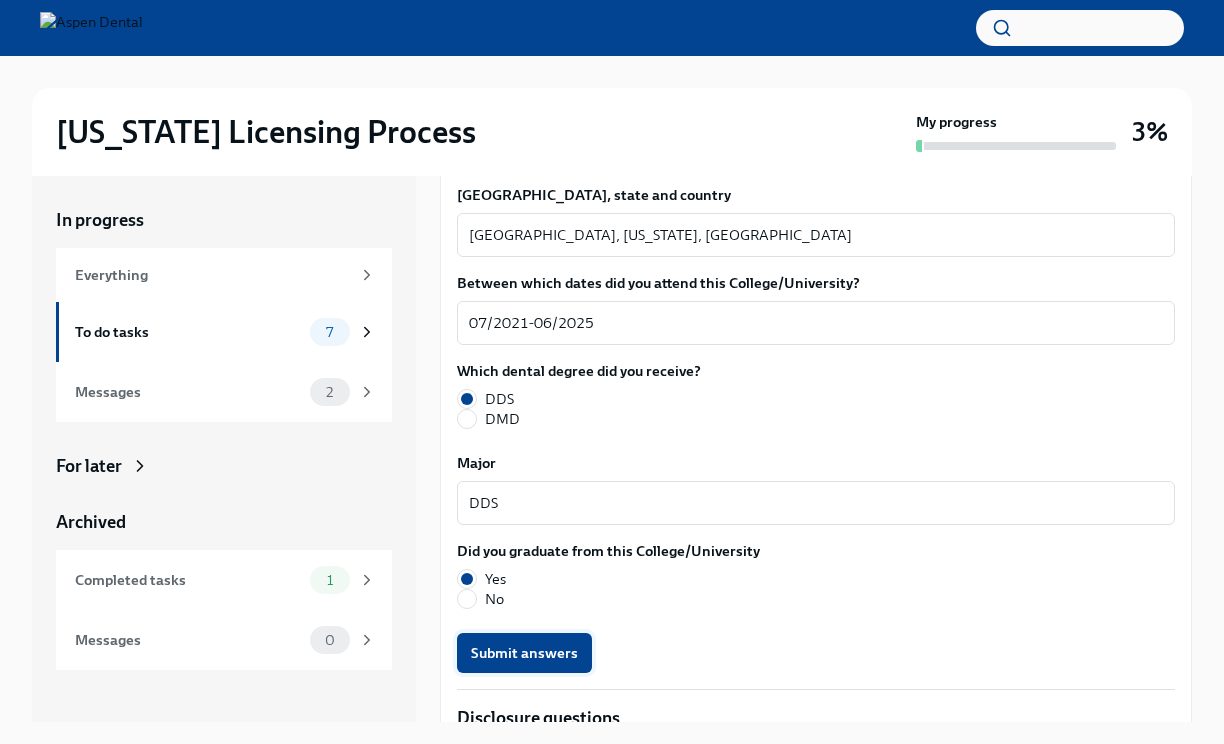 click on "Submit answers" at bounding box center (524, 653) 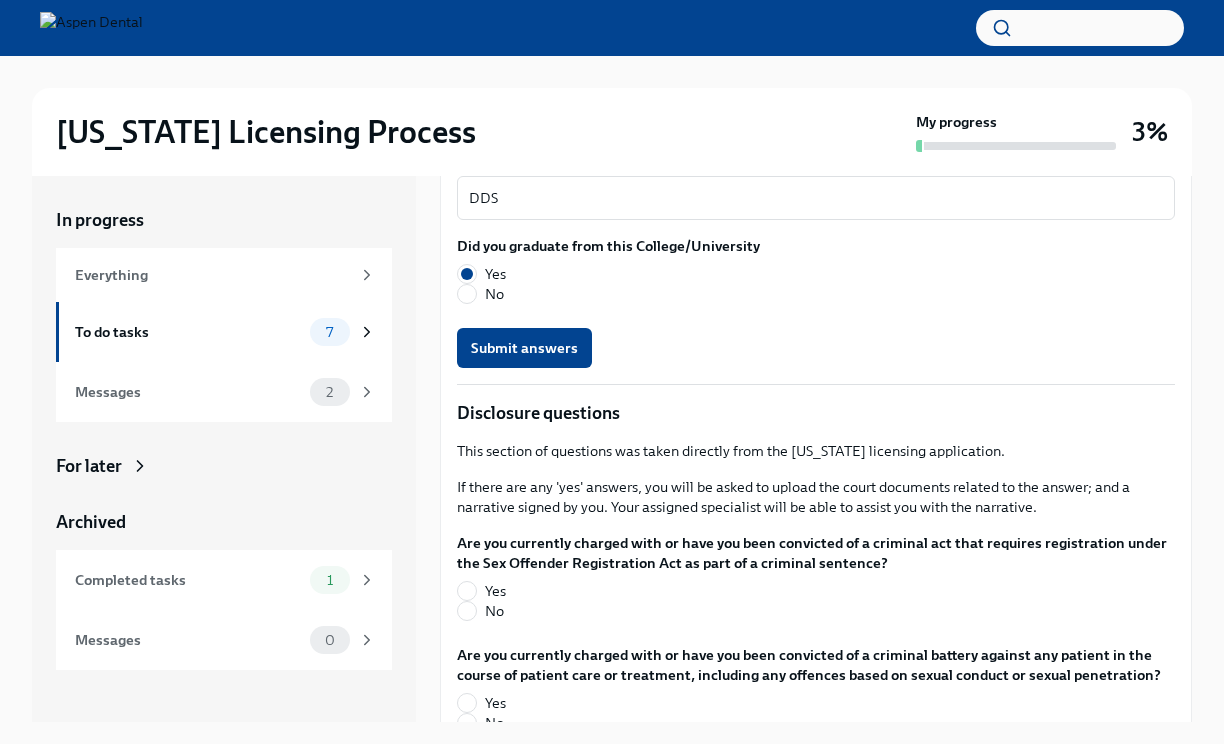 scroll, scrollTop: 2966, scrollLeft: 0, axis: vertical 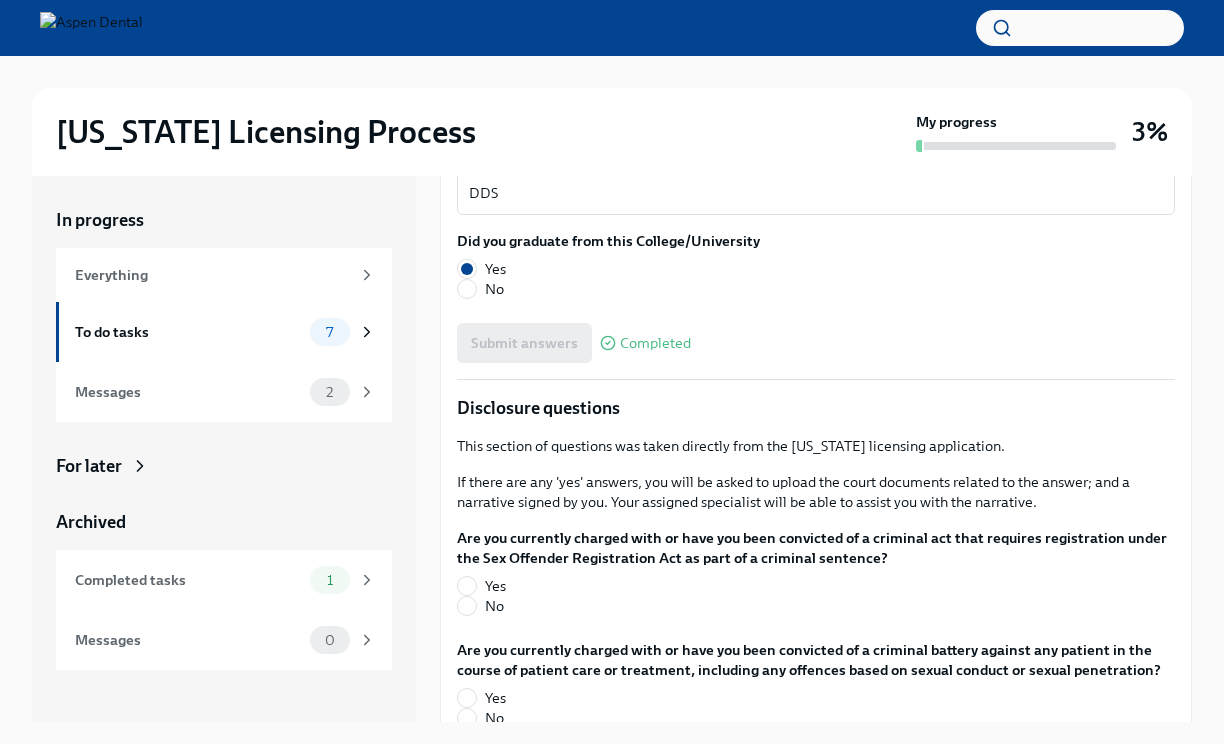 click on "No" at bounding box center [808, 606] 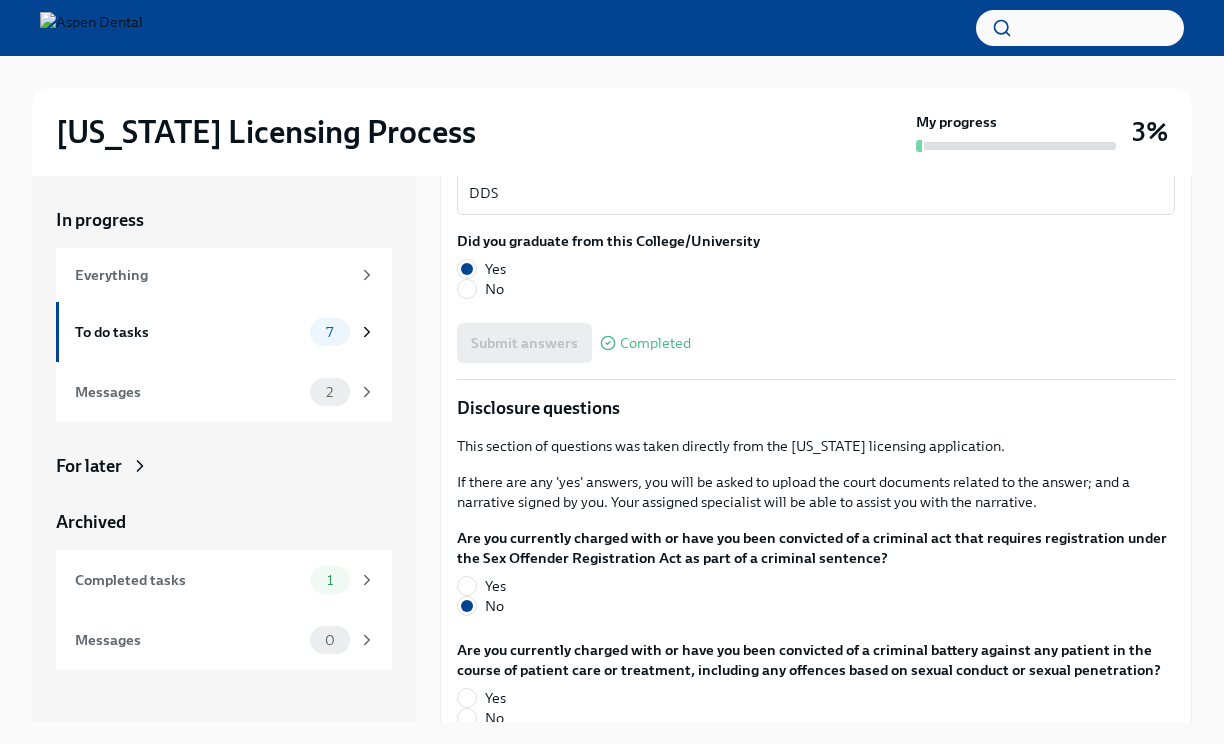click on "No" at bounding box center (808, 718) 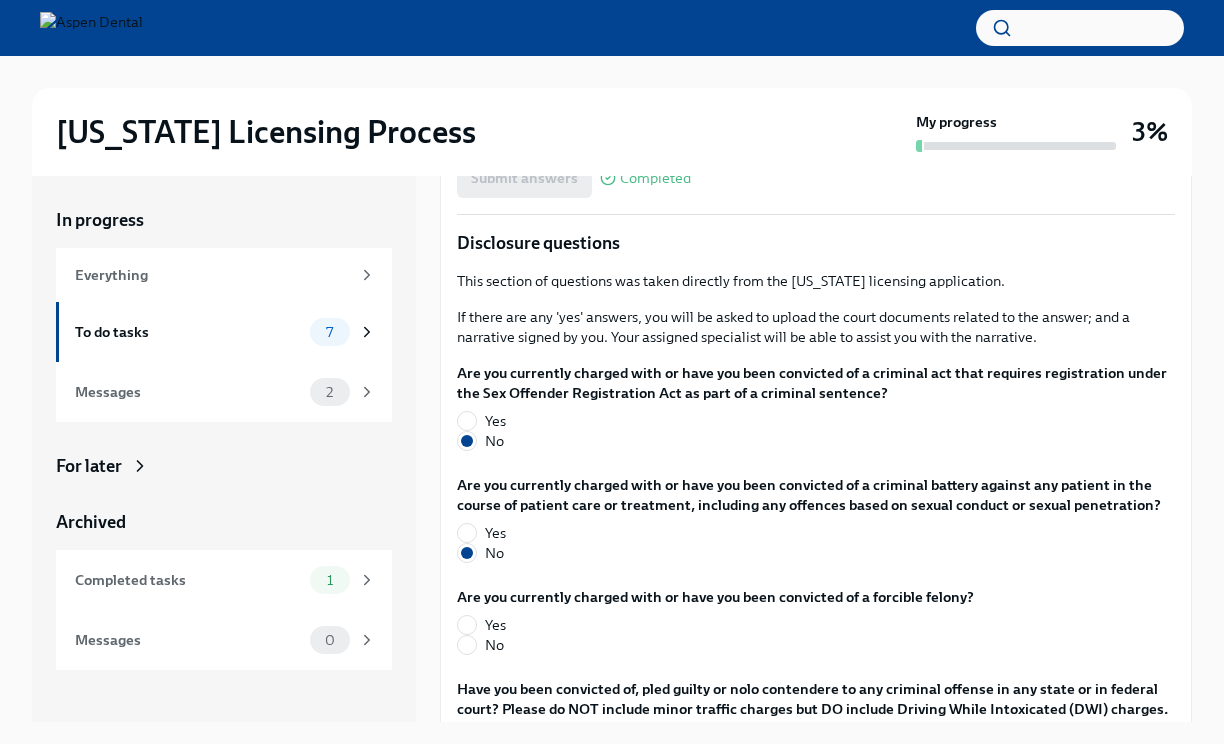 scroll, scrollTop: 3302, scrollLeft: 0, axis: vertical 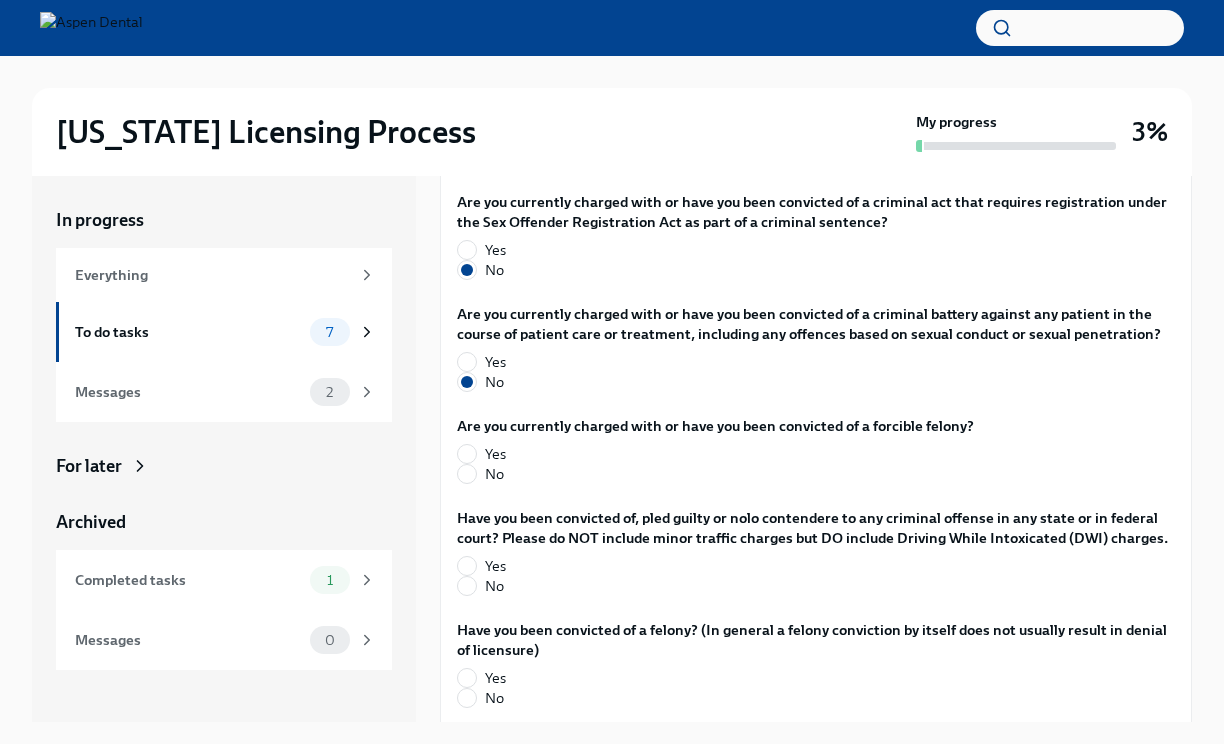 click on "No" at bounding box center (494, 474) 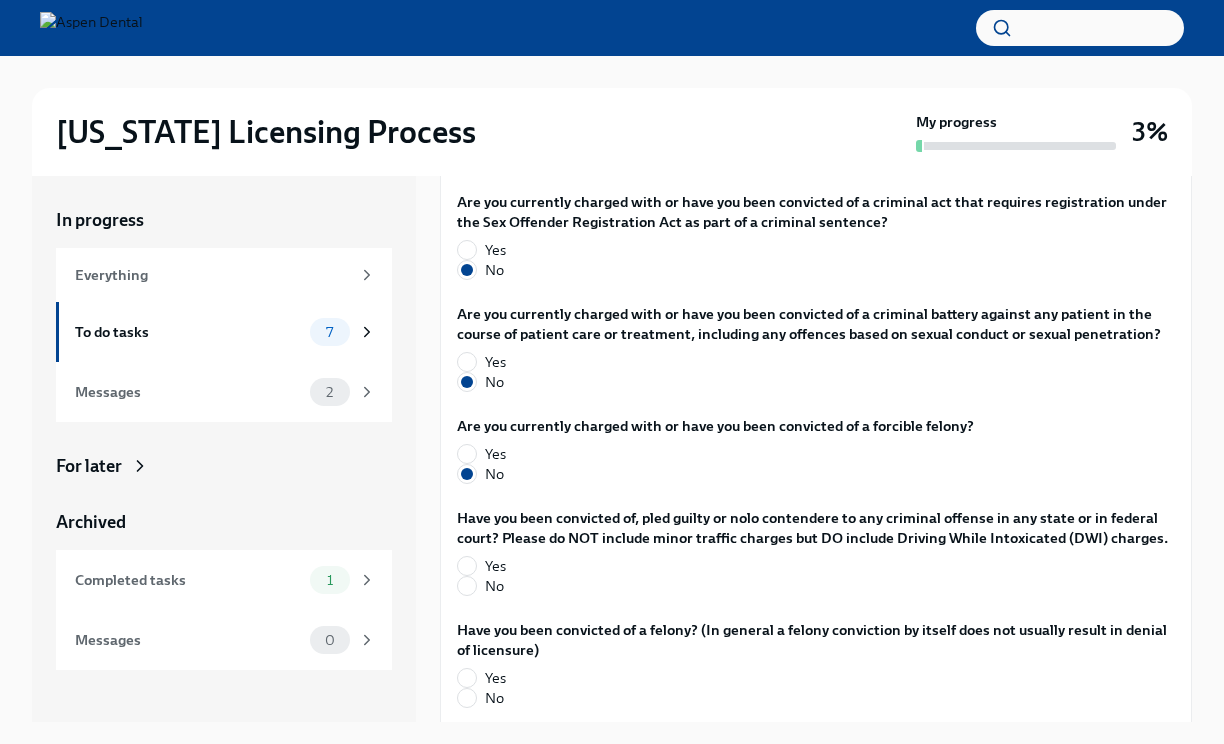 click on "No" at bounding box center (494, 586) 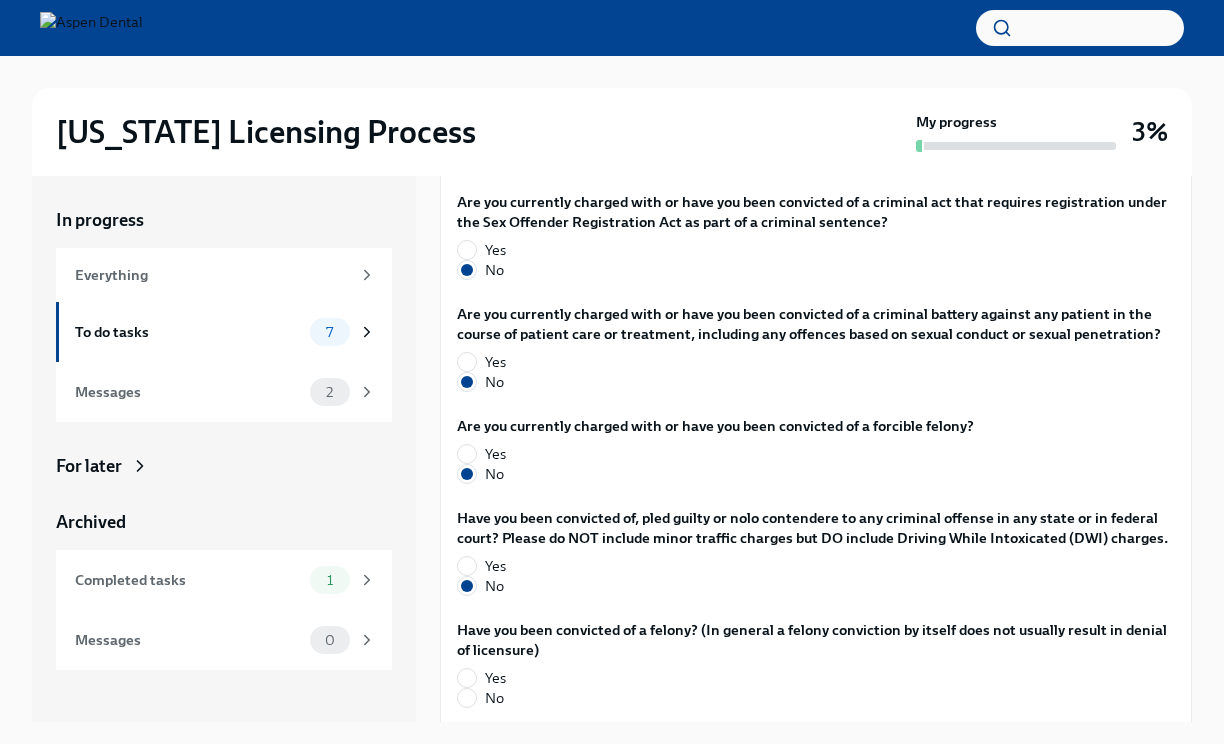 click on "No" at bounding box center (494, 698) 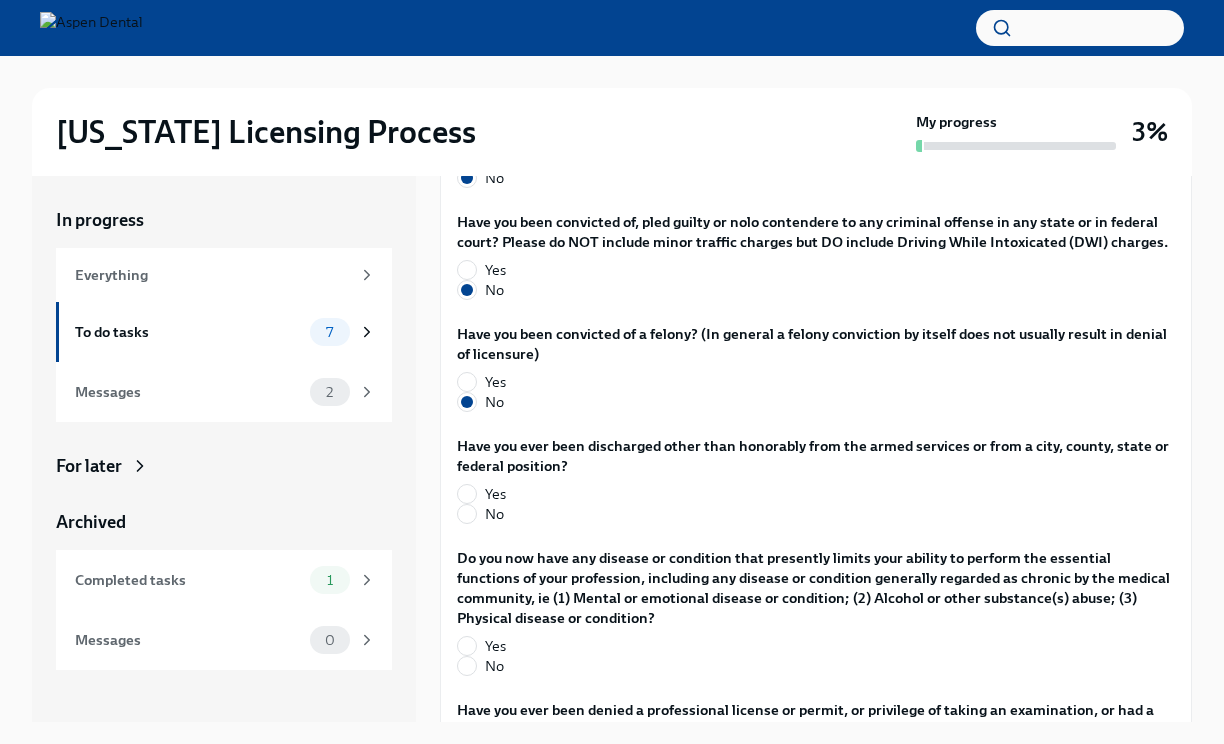 scroll, scrollTop: 3641, scrollLeft: 0, axis: vertical 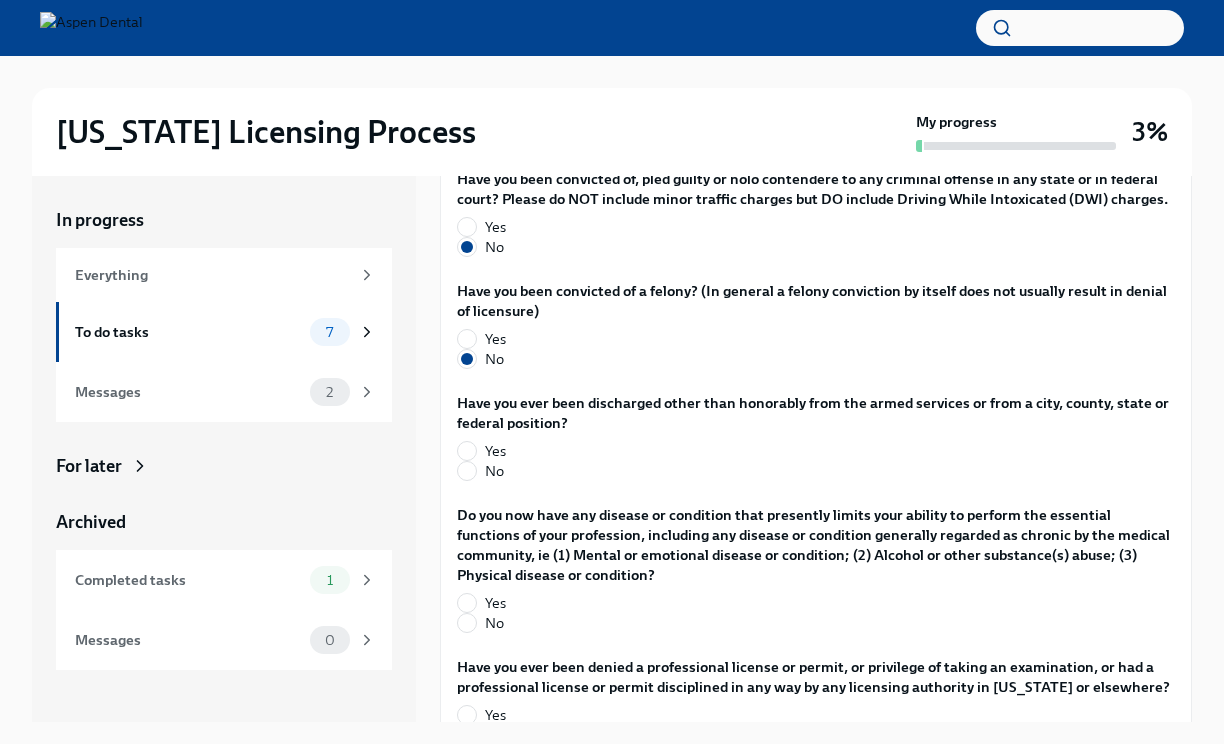 click on "No" at bounding box center [808, 471] 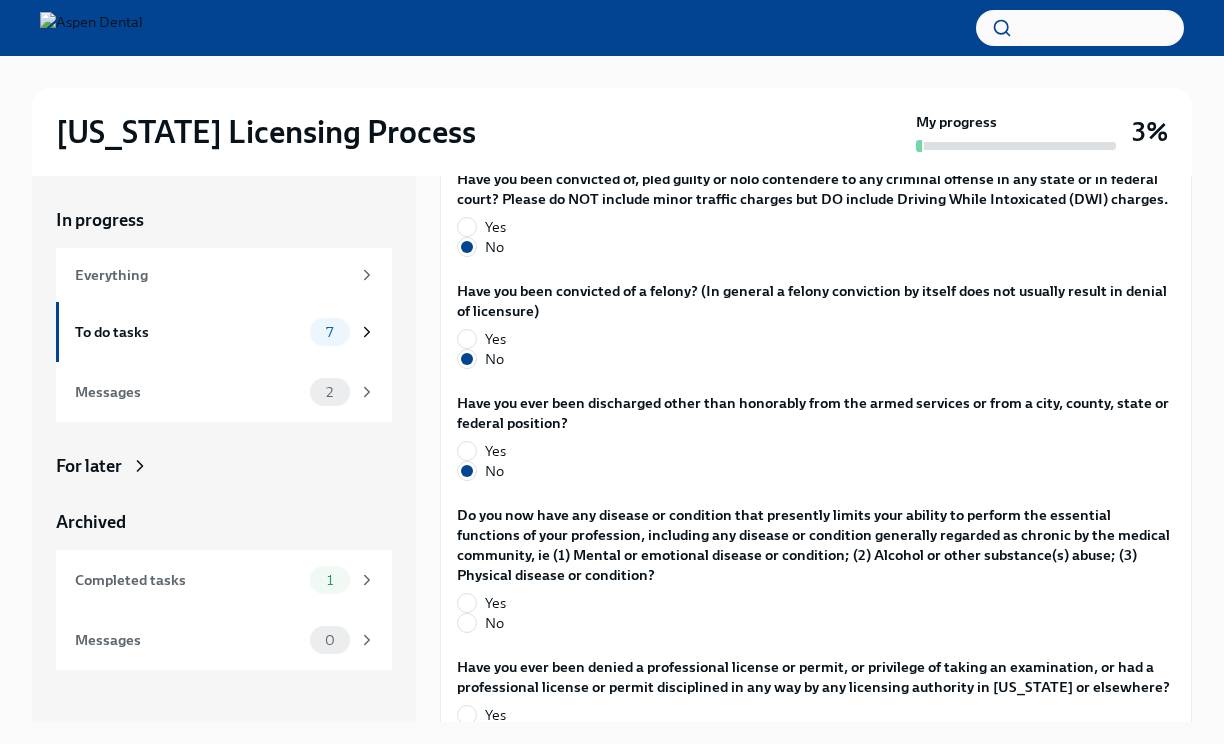 click on "No" at bounding box center (494, 623) 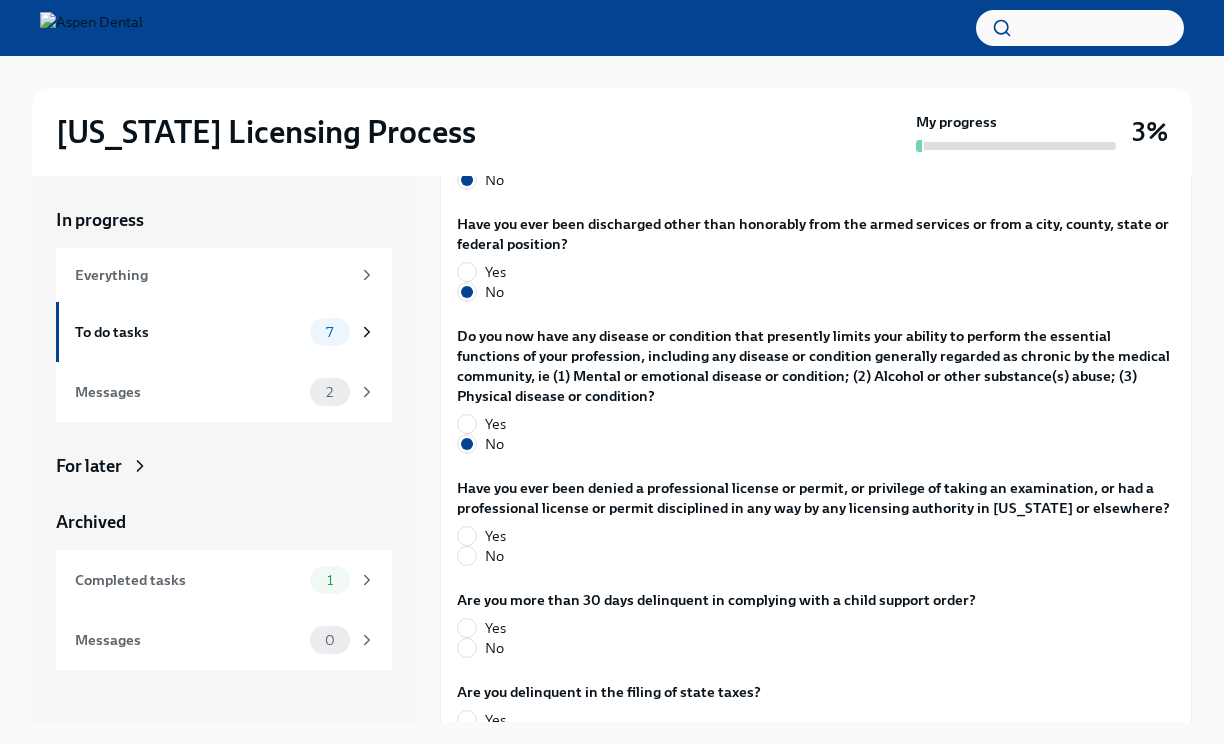 scroll, scrollTop: 3908, scrollLeft: 0, axis: vertical 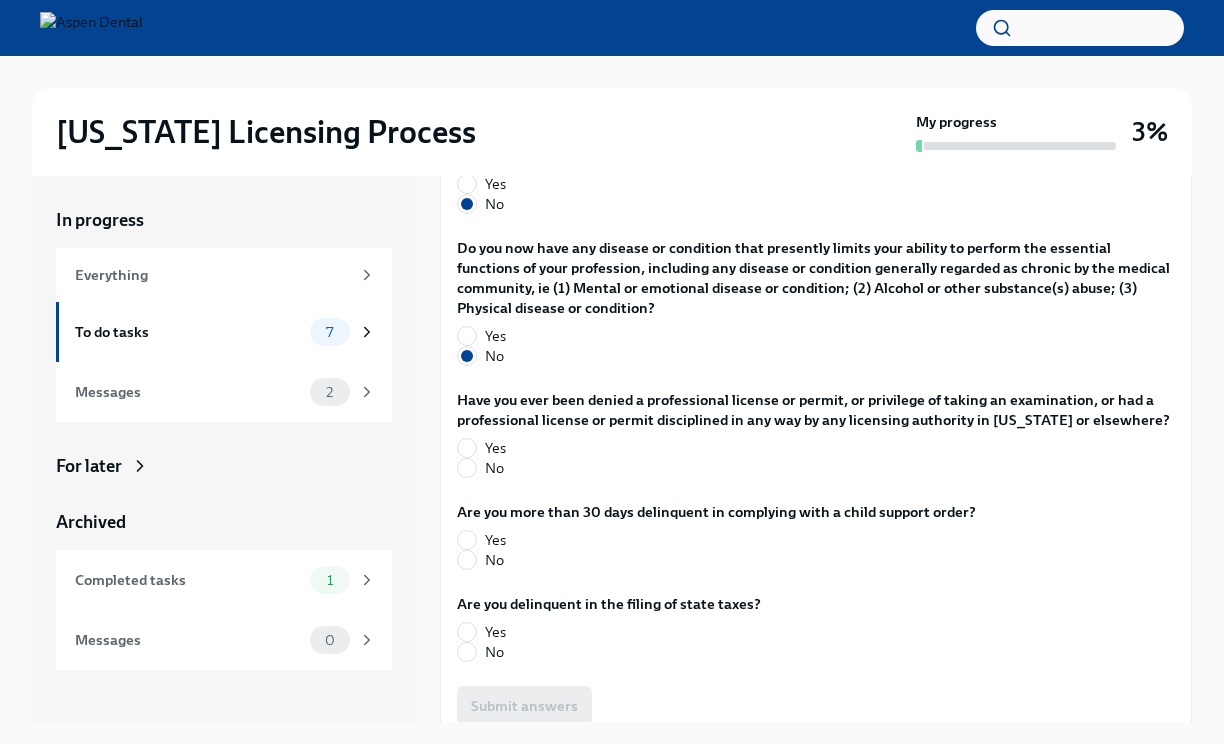 click on "No" at bounding box center (494, 468) 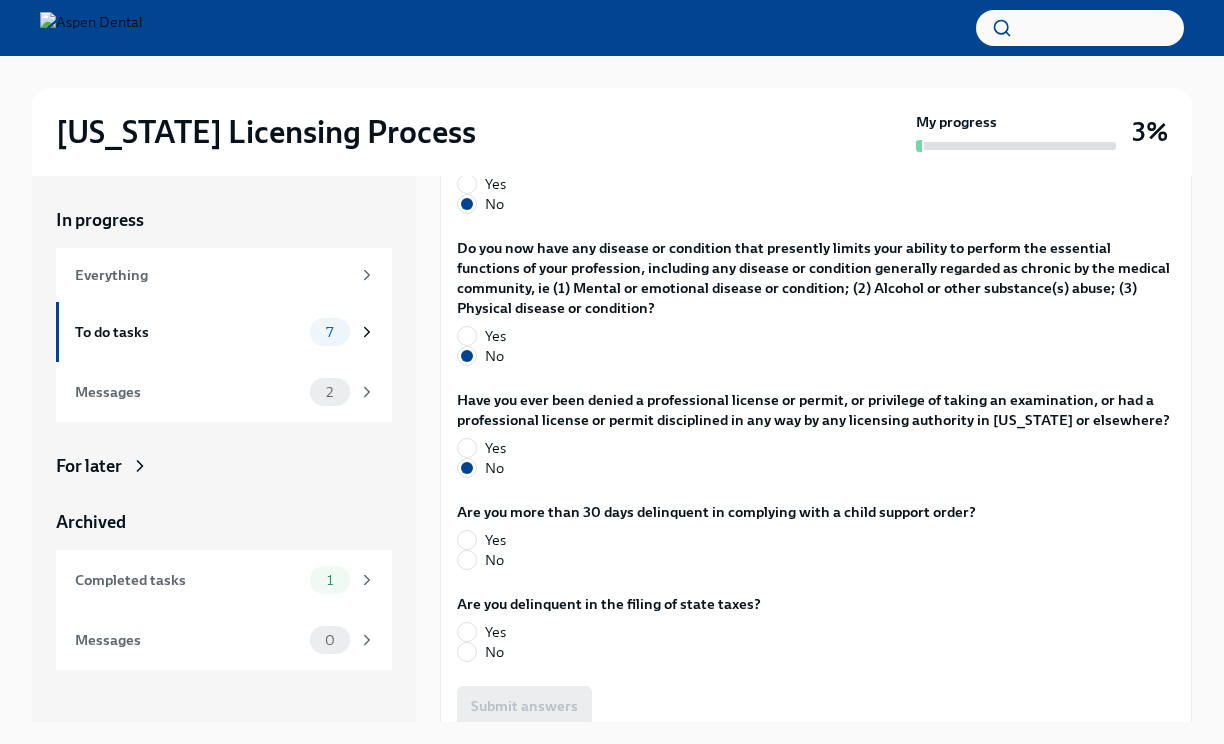 click on "No" at bounding box center [494, 560] 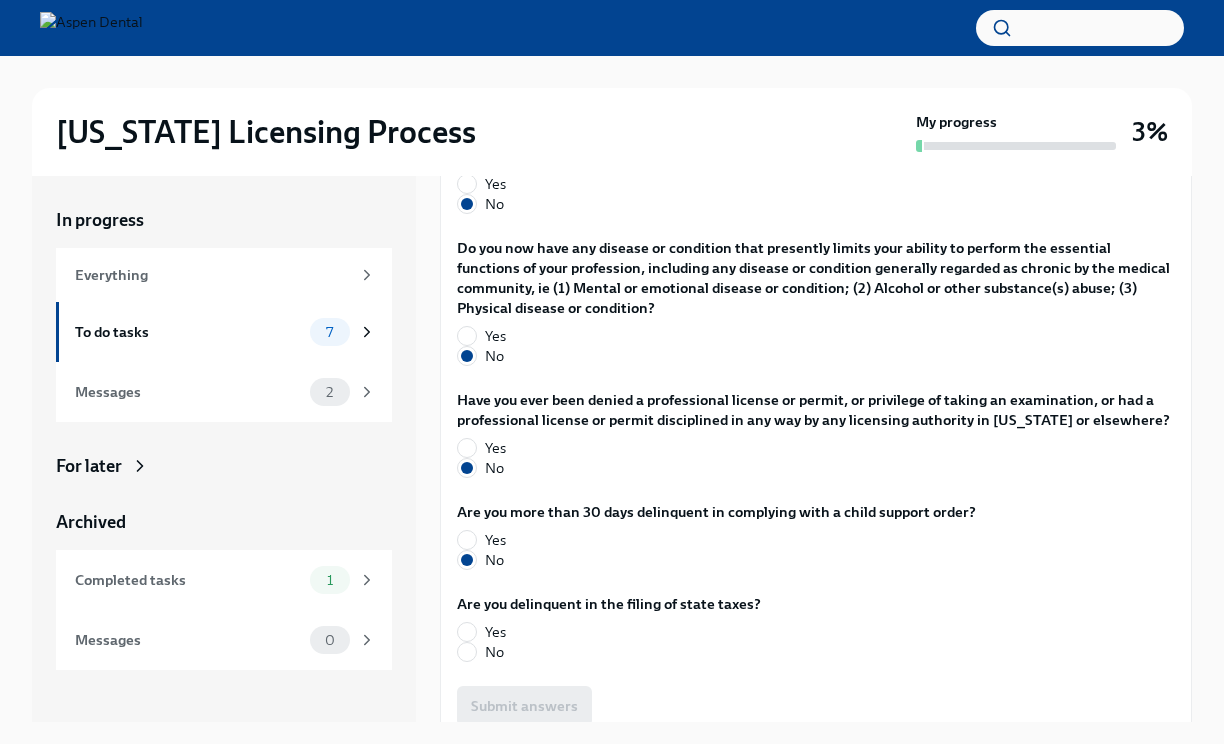 click on "No" at bounding box center [494, 652] 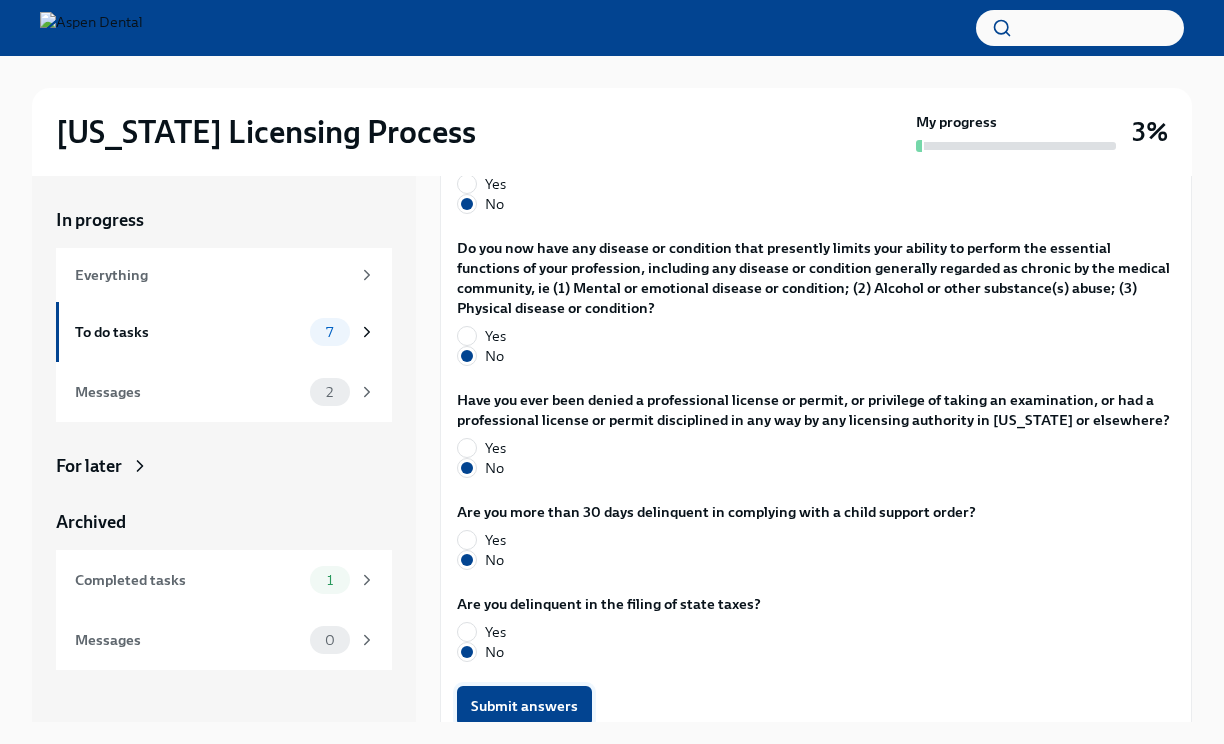 click on "Submit answers" at bounding box center (524, 706) 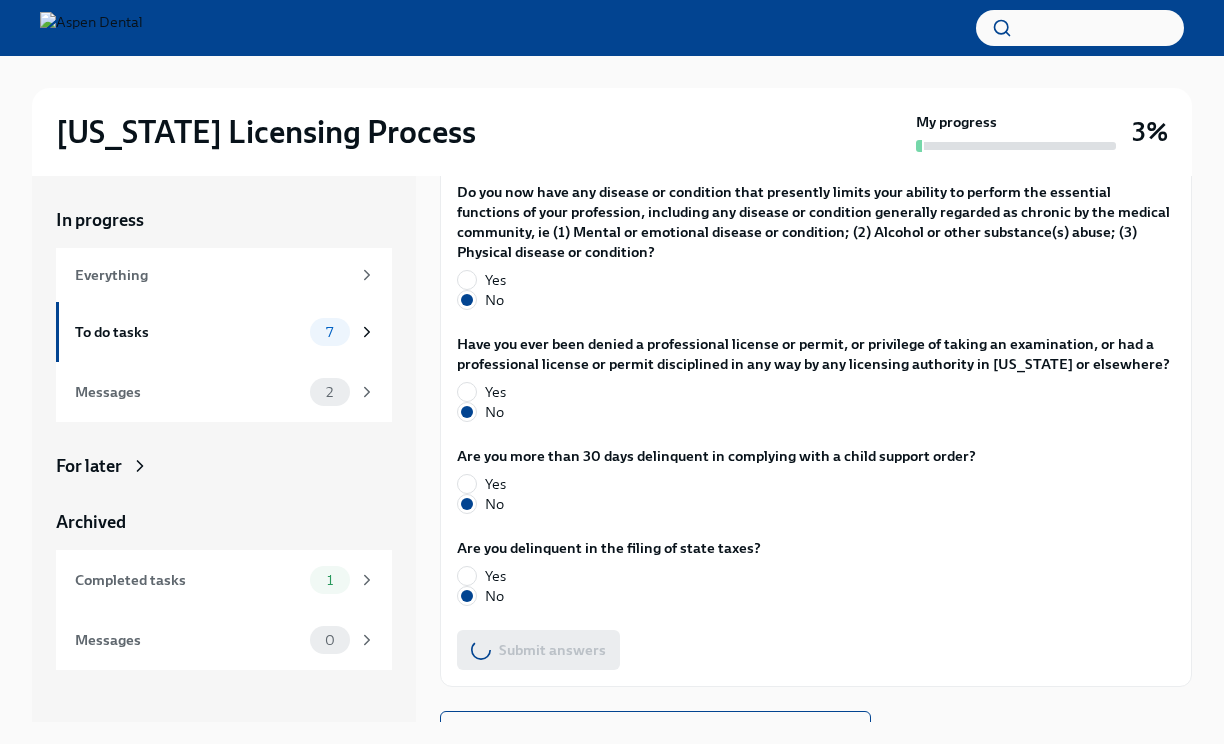 scroll, scrollTop: 3963, scrollLeft: 0, axis: vertical 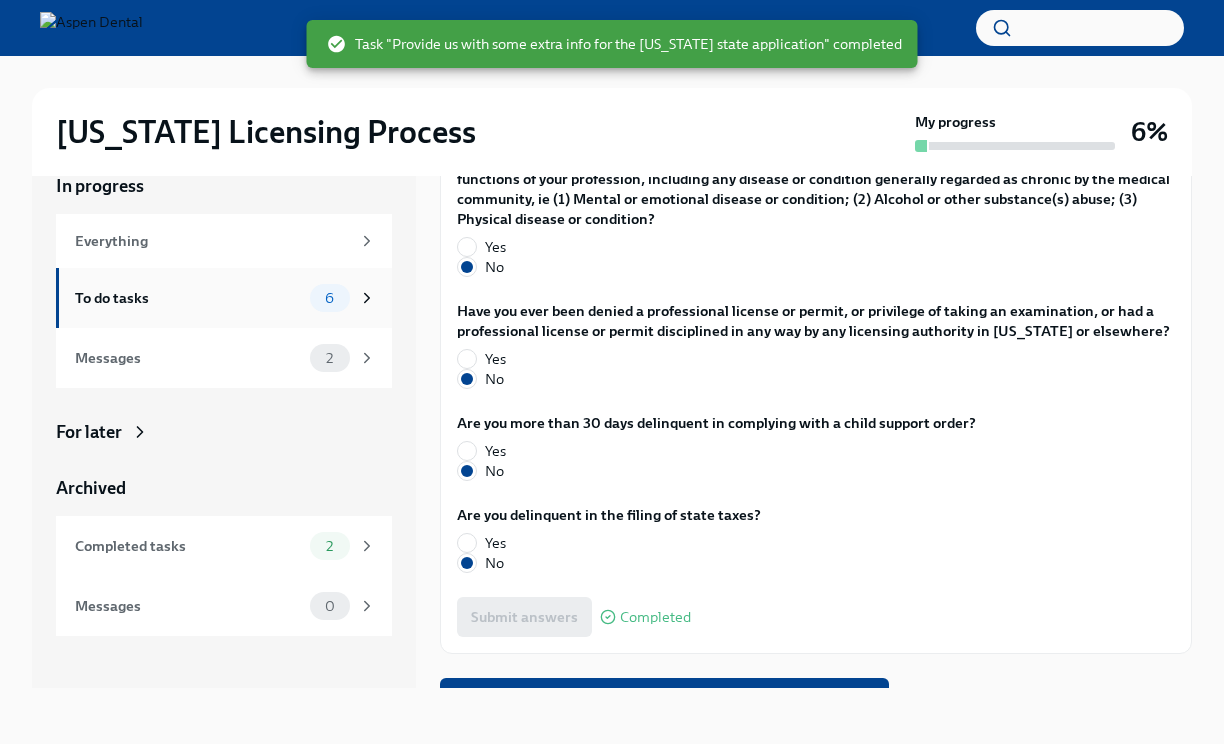 click on "6" at bounding box center (330, 298) 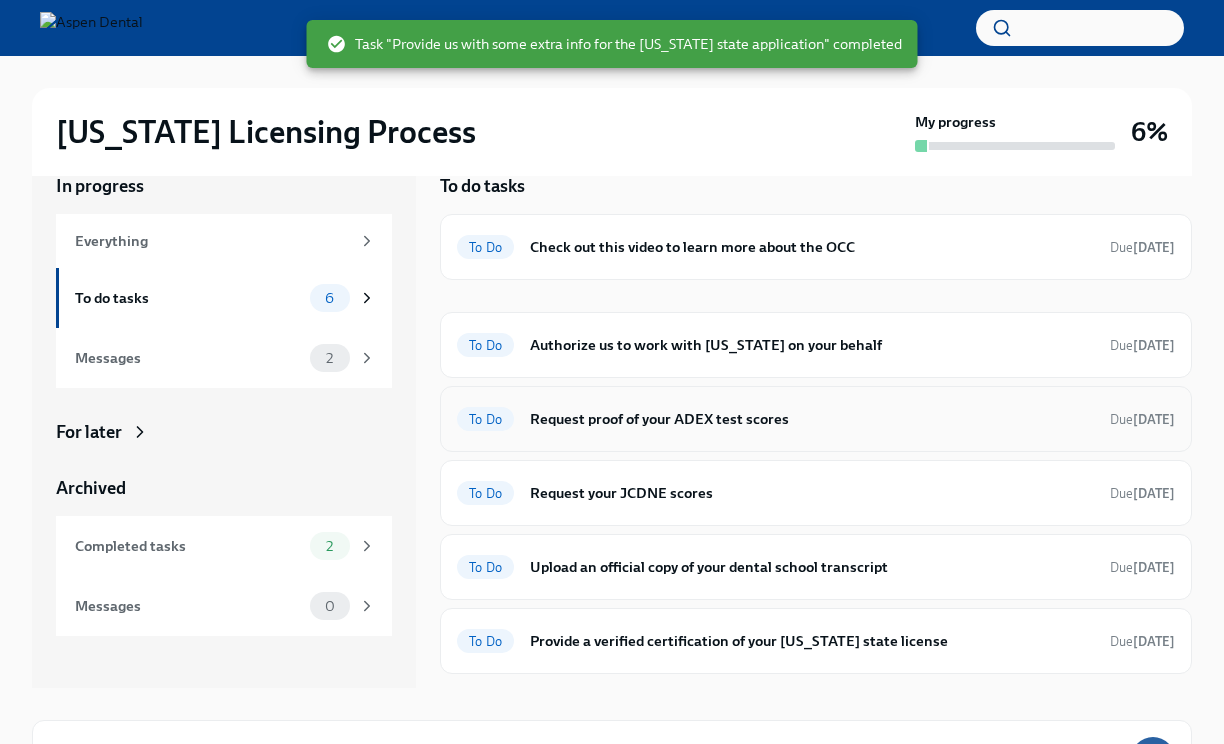 click on "To Do Request proof of your ADEX test scores Due  [DATE]" at bounding box center [816, 419] 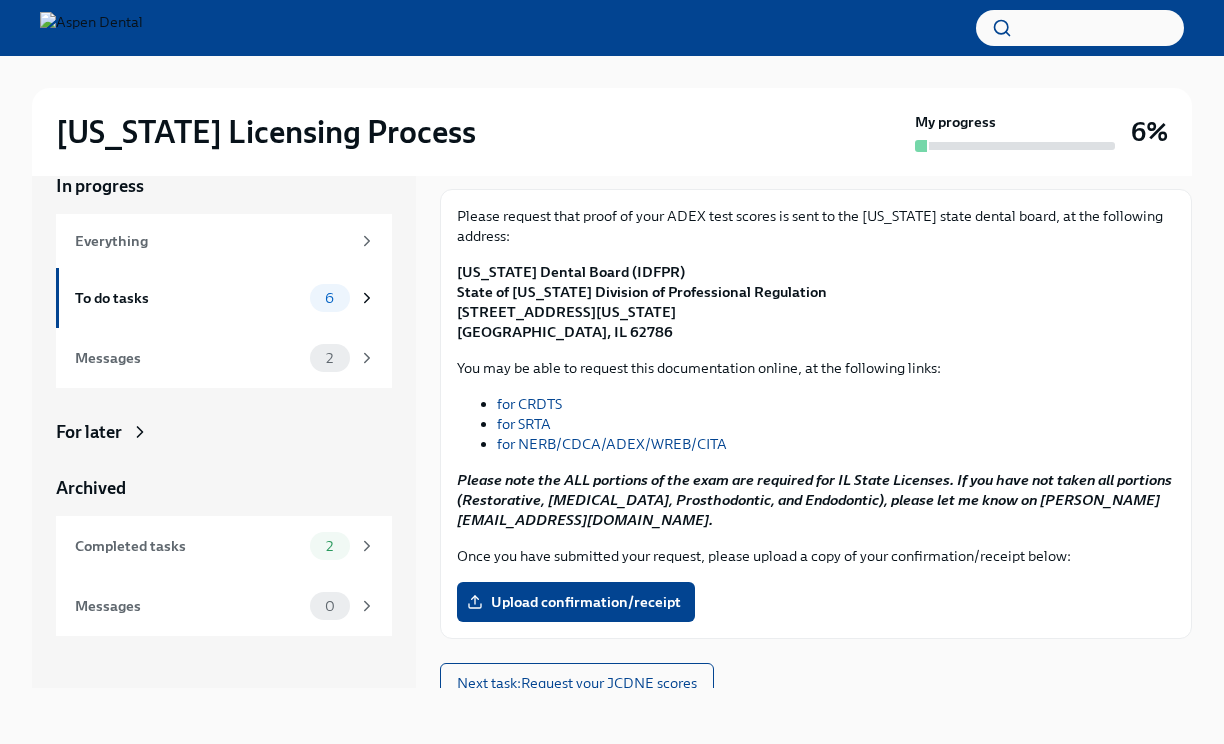 scroll, scrollTop: 199, scrollLeft: 0, axis: vertical 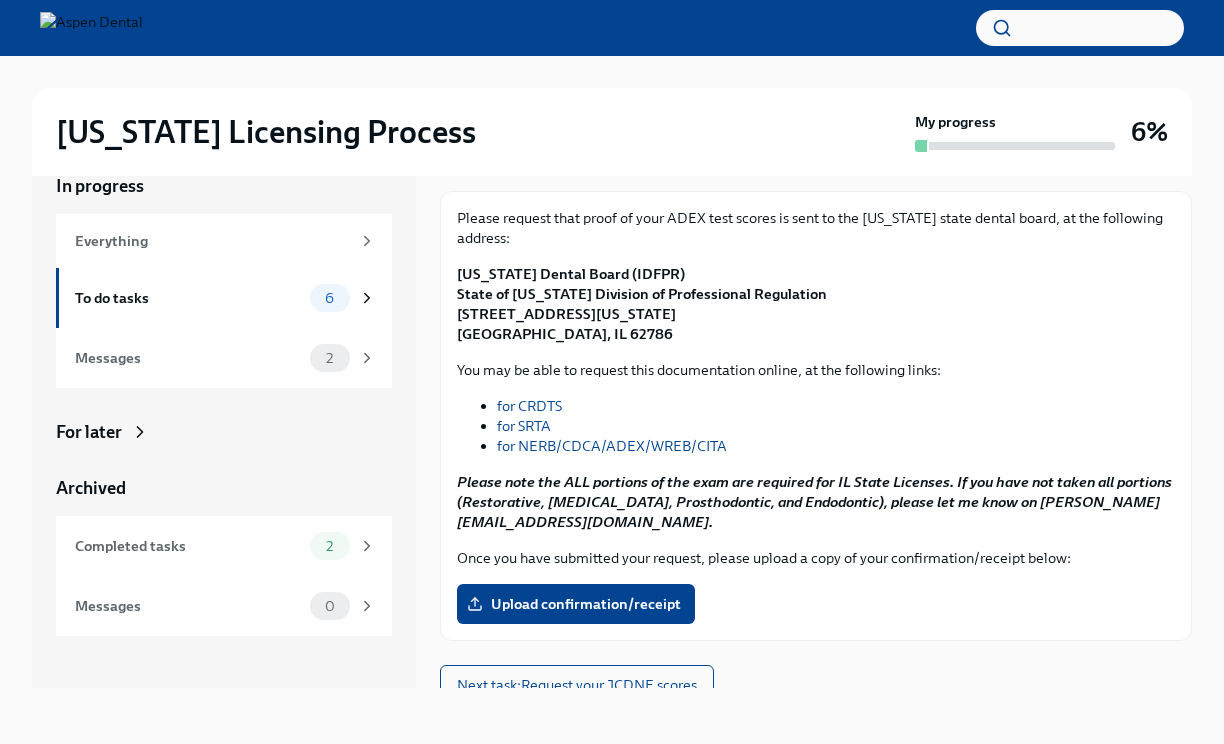 click on "for NERB/CDCA/ADEX/WREB/CITA" at bounding box center [612, 446] 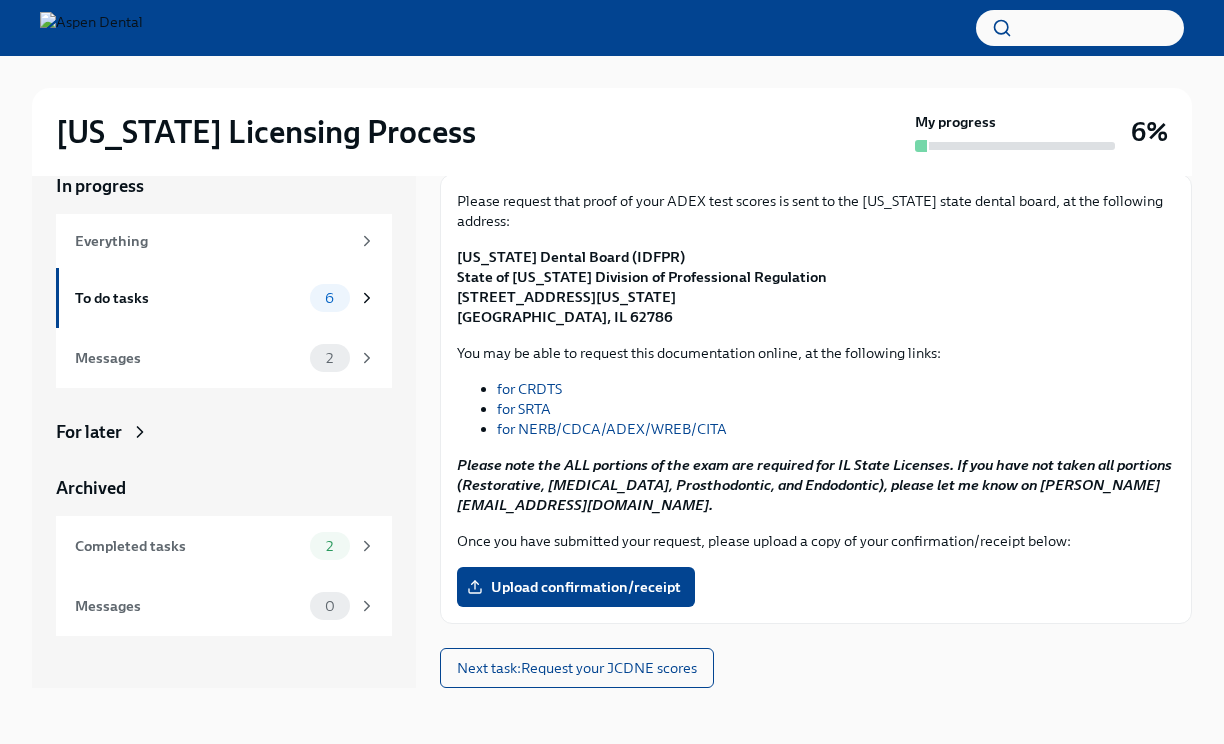scroll, scrollTop: 216, scrollLeft: 0, axis: vertical 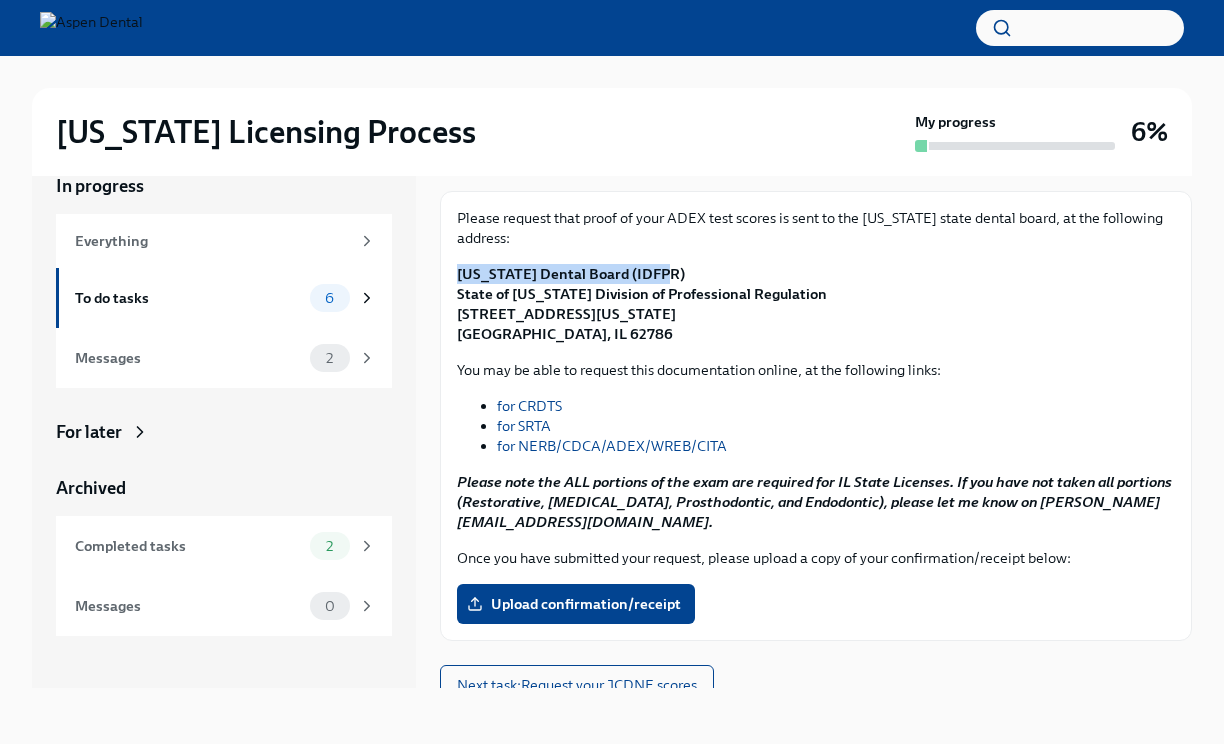 drag, startPoint x: 454, startPoint y: 273, endPoint x: 665, endPoint y: 275, distance: 211.00948 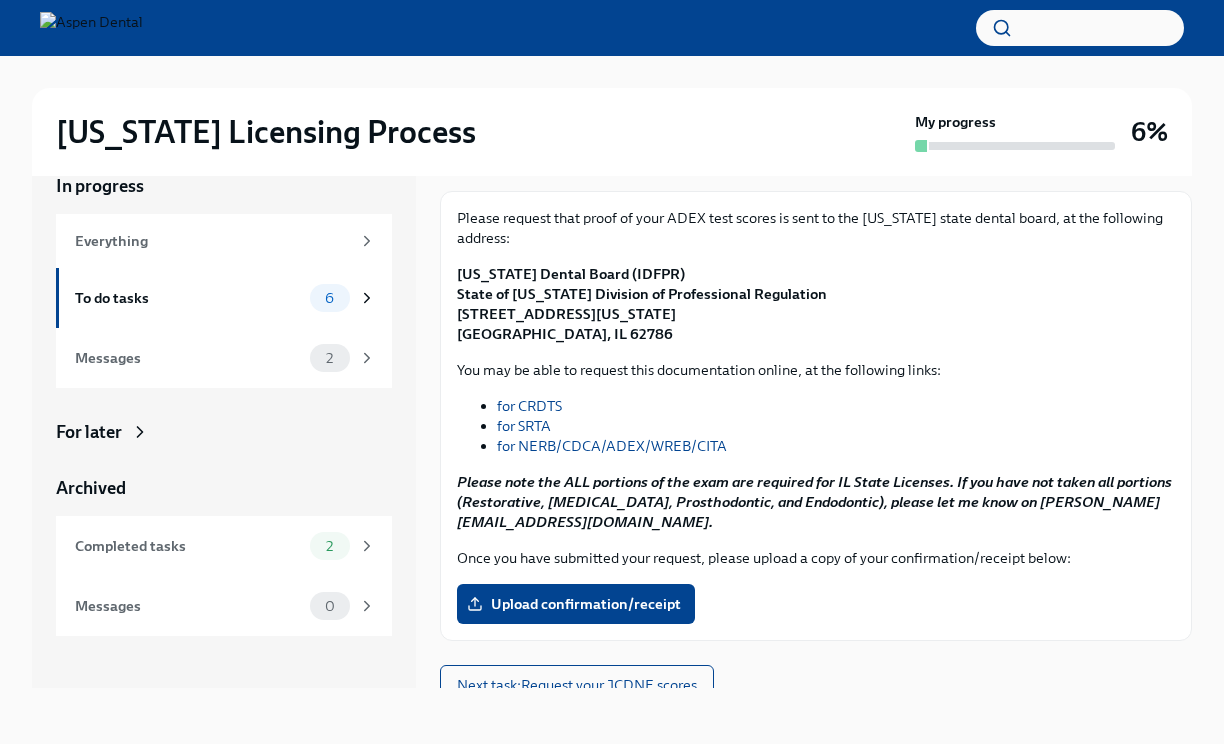 click on "[US_STATE] Dental Board (IDFPR)
State of [US_STATE] Division of Professional Regulation
[STREET_ADDRESS][US_STATE]" at bounding box center (642, 304) 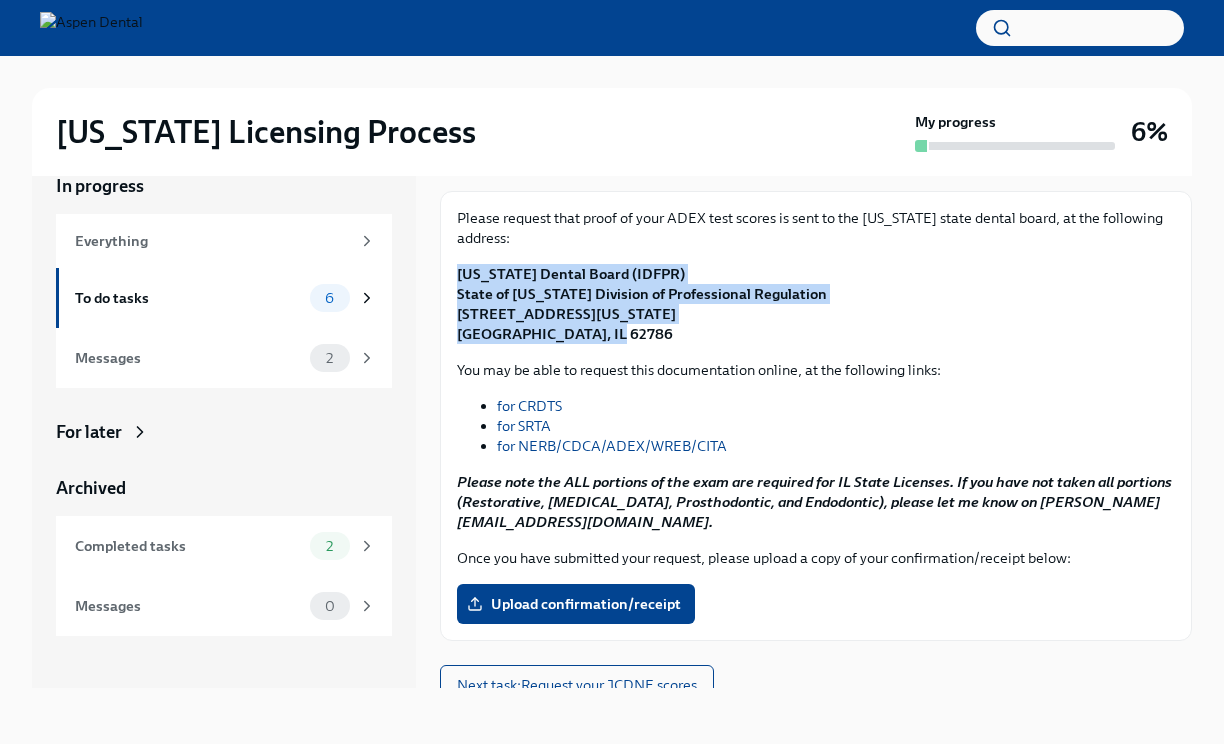 drag, startPoint x: 457, startPoint y: 272, endPoint x: 607, endPoint y: 335, distance: 162.69296 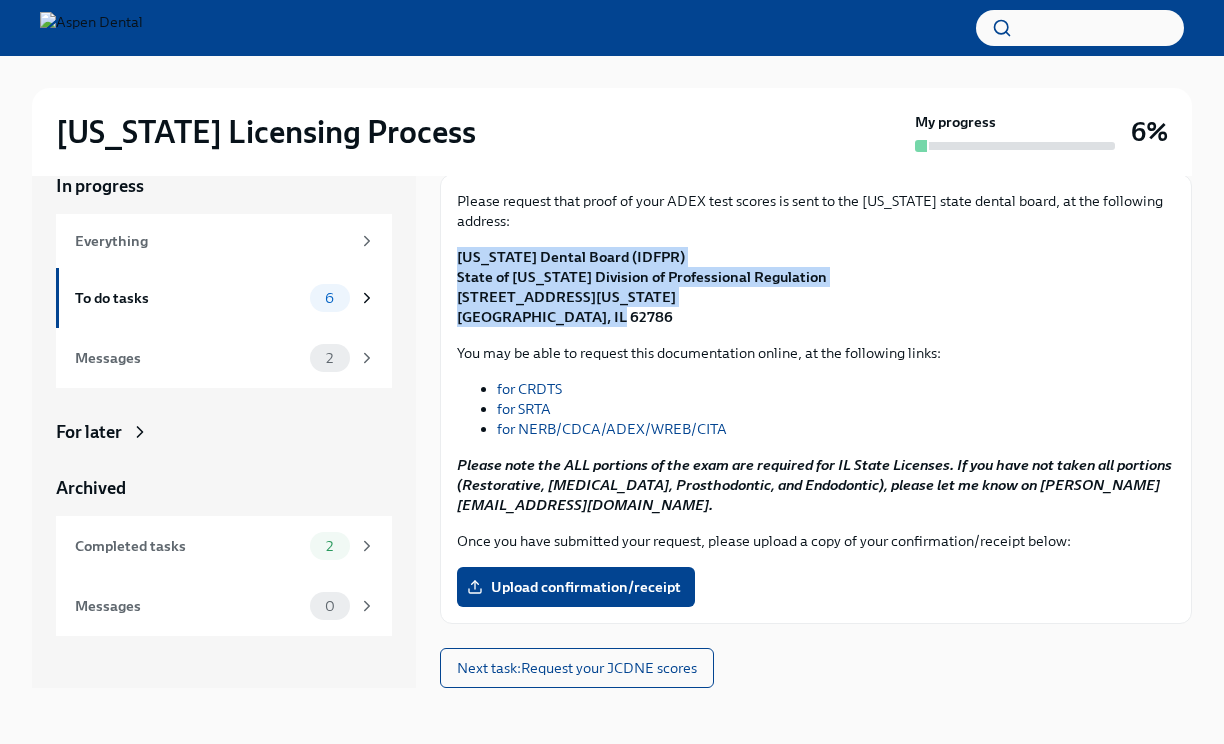 scroll, scrollTop: 216, scrollLeft: 0, axis: vertical 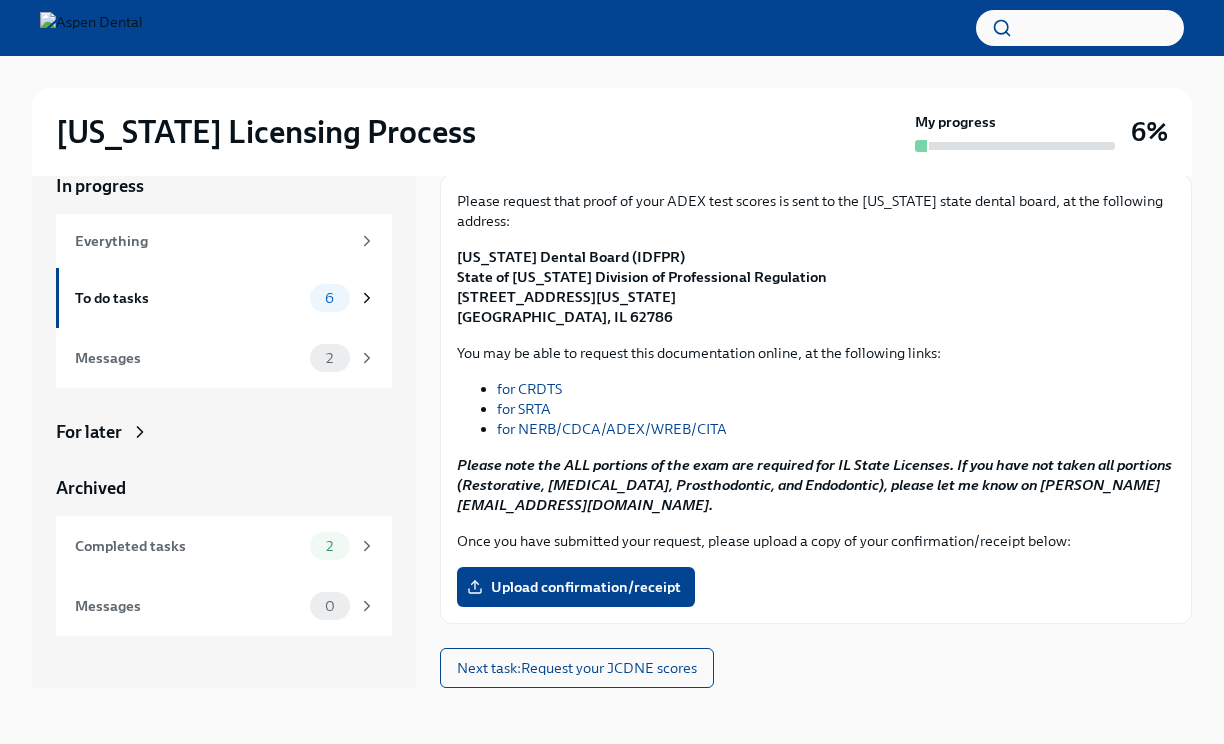 click on "Please note the ALL portions of the exam are required for IL State Licenses. If you have not taken all portions (Restorative, [MEDICAL_DATA], Prosthodontic, and Endodontic), please let me know on [PERSON_NAME][EMAIL_ADDRESS][DOMAIN_NAME]." at bounding box center [814, 485] 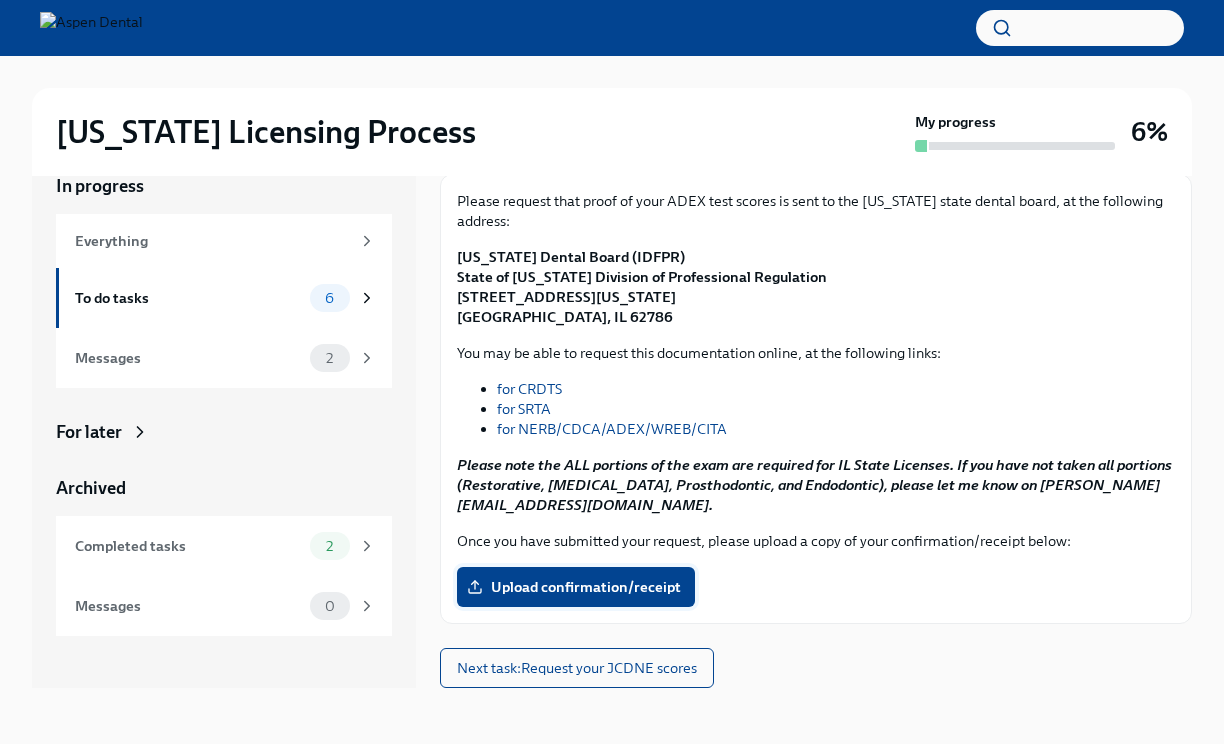 click on "Upload confirmation/receipt" at bounding box center [576, 587] 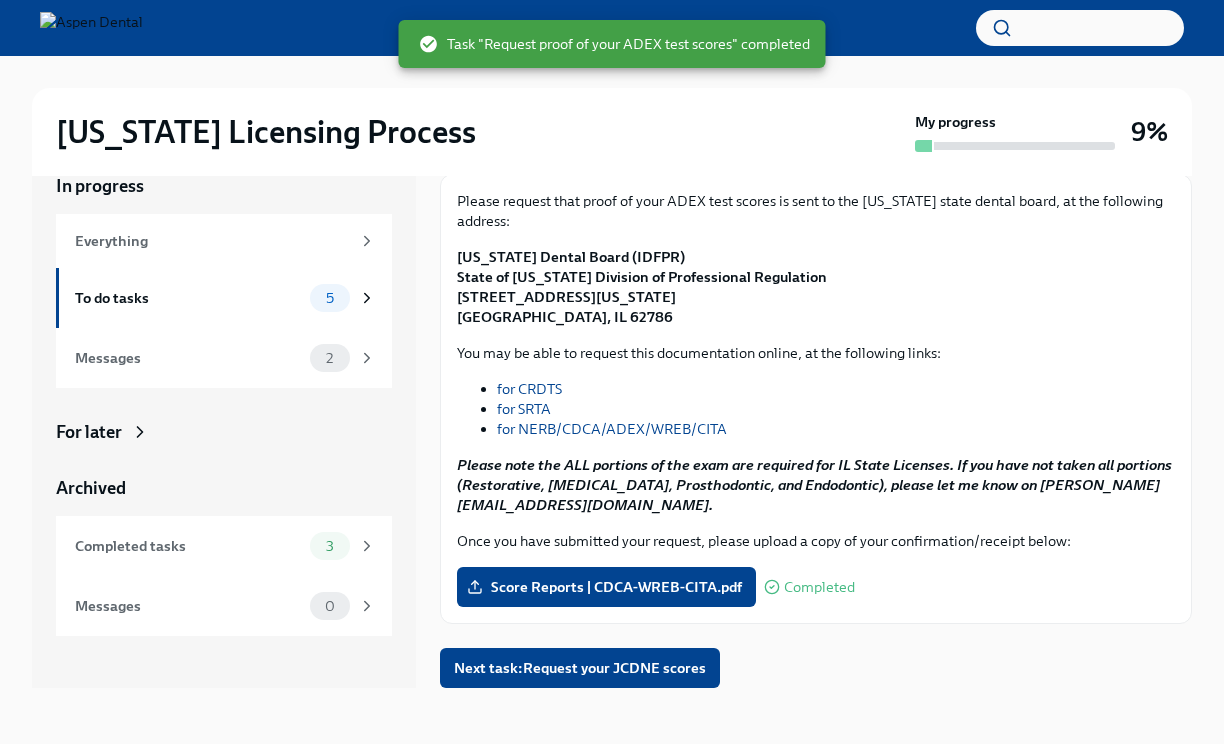 scroll, scrollTop: 216, scrollLeft: 0, axis: vertical 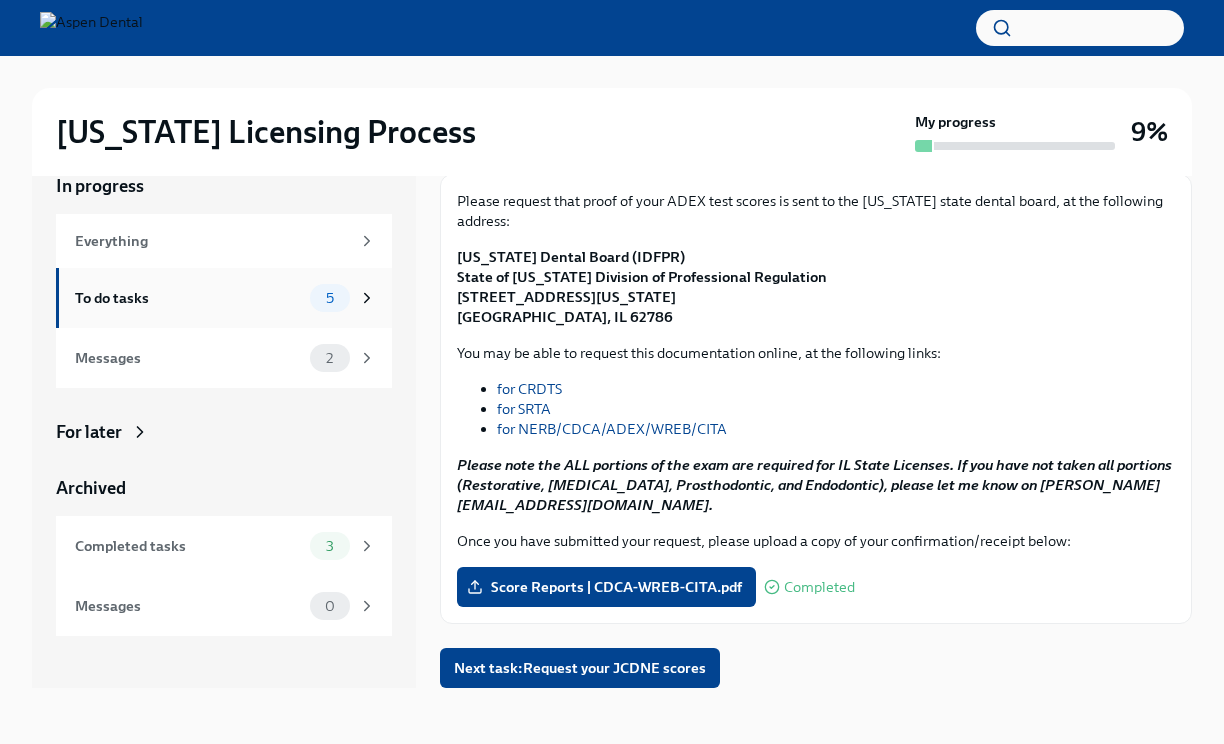 click on "5" at bounding box center [330, 298] 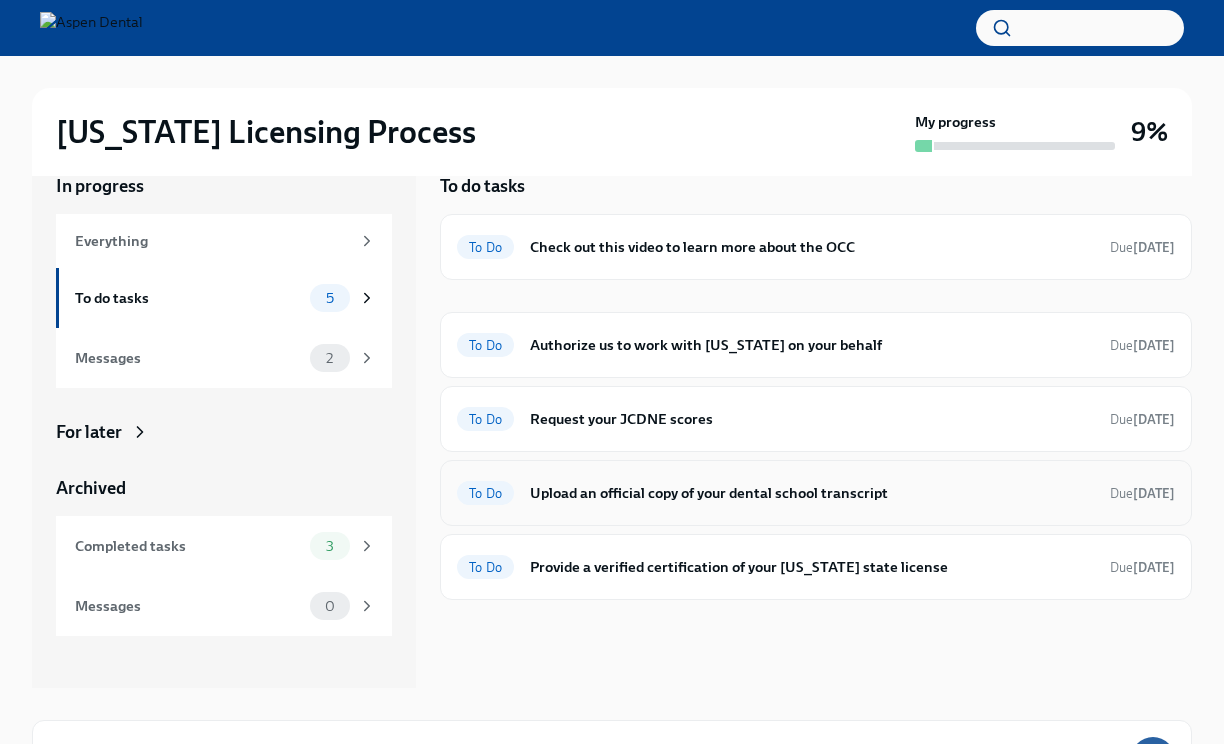 click on "Upload an official copy of your dental school transcript" at bounding box center [812, 493] 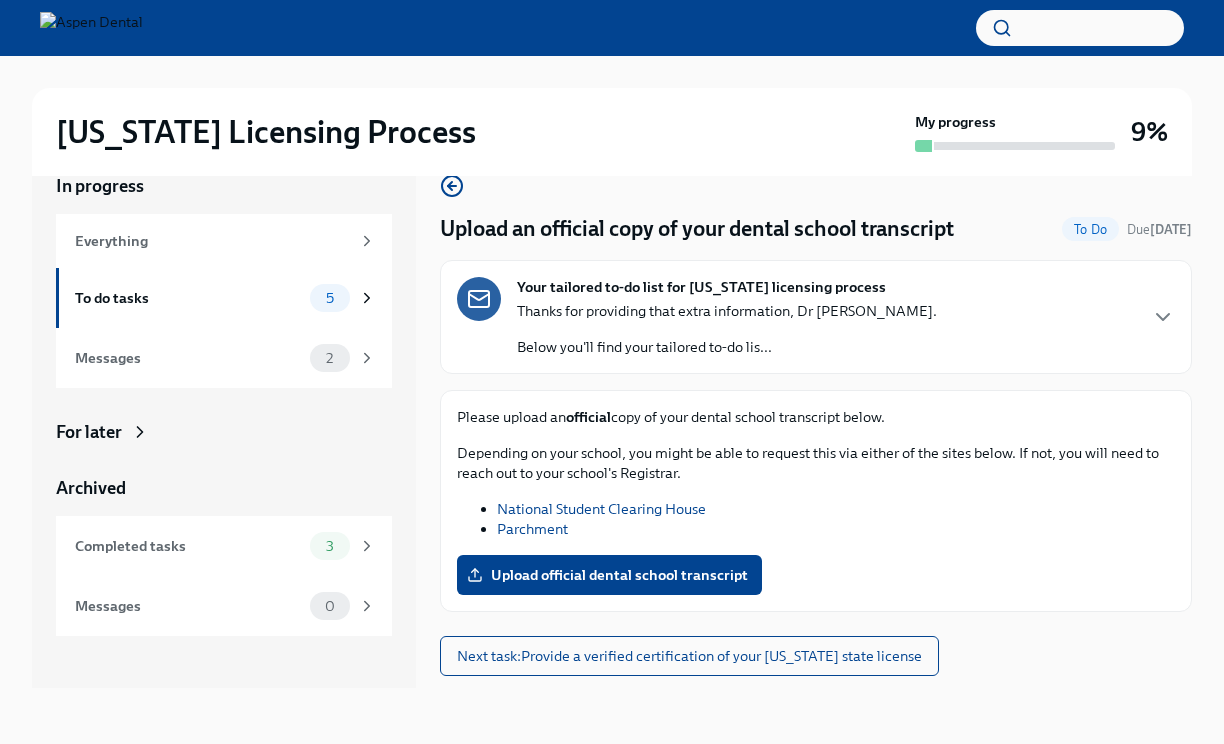 click on "Parchment" at bounding box center [532, 529] 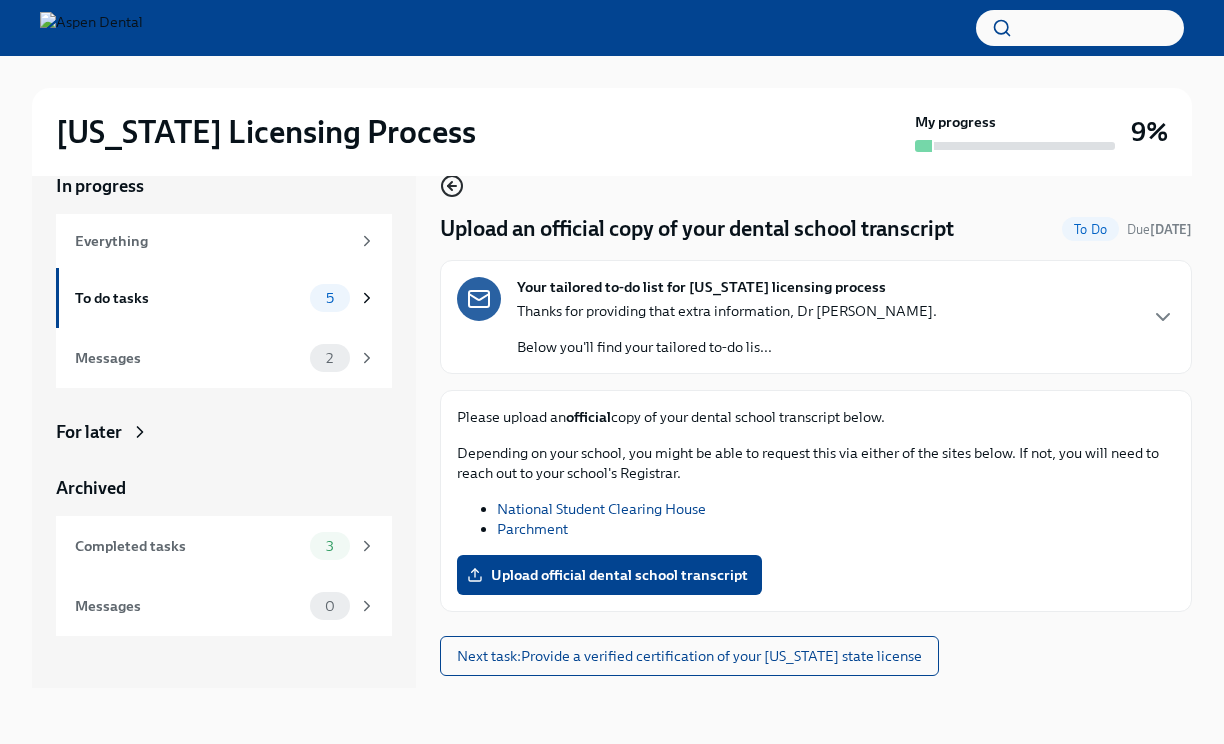 click 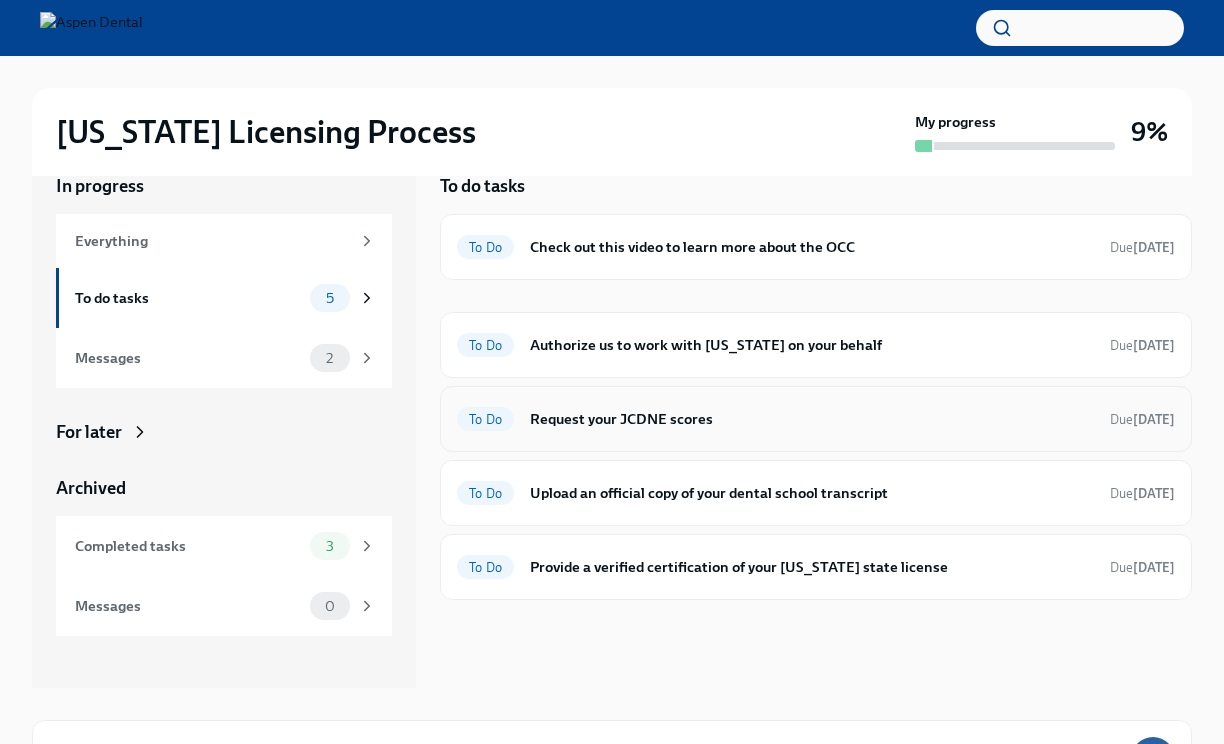 click on "Request your JCDNE scores" at bounding box center [812, 419] 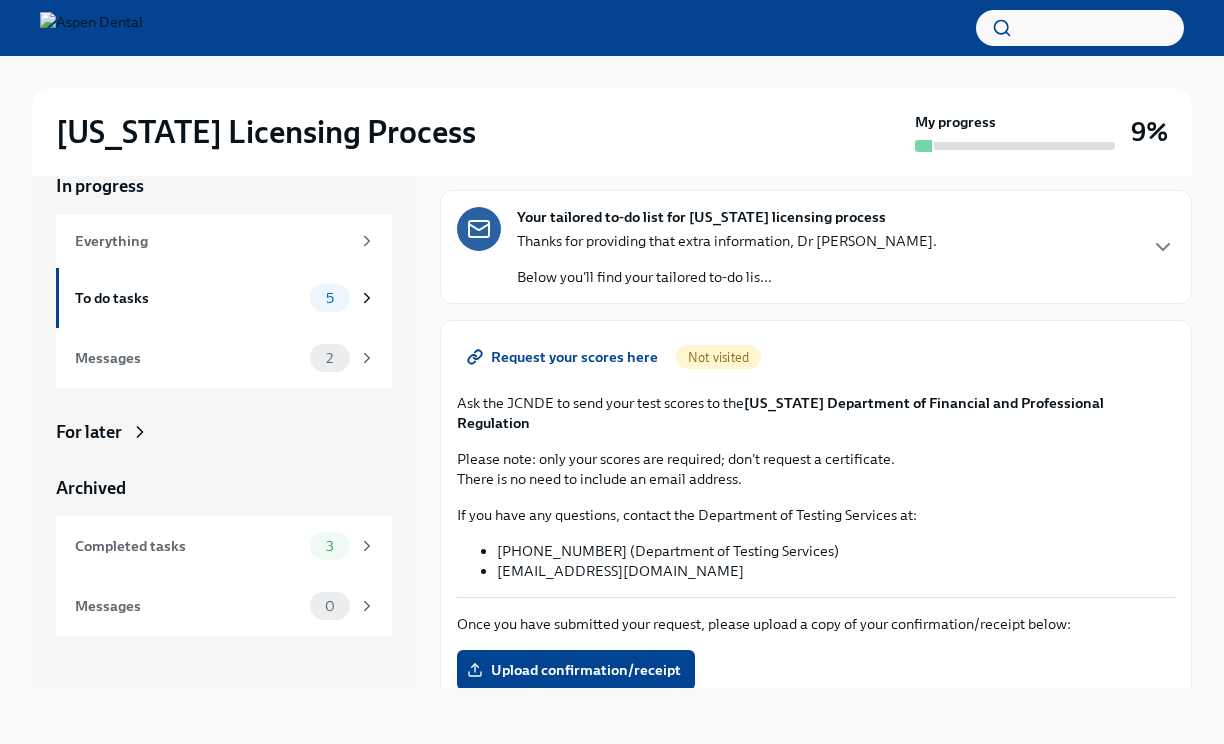 scroll, scrollTop: 64, scrollLeft: 0, axis: vertical 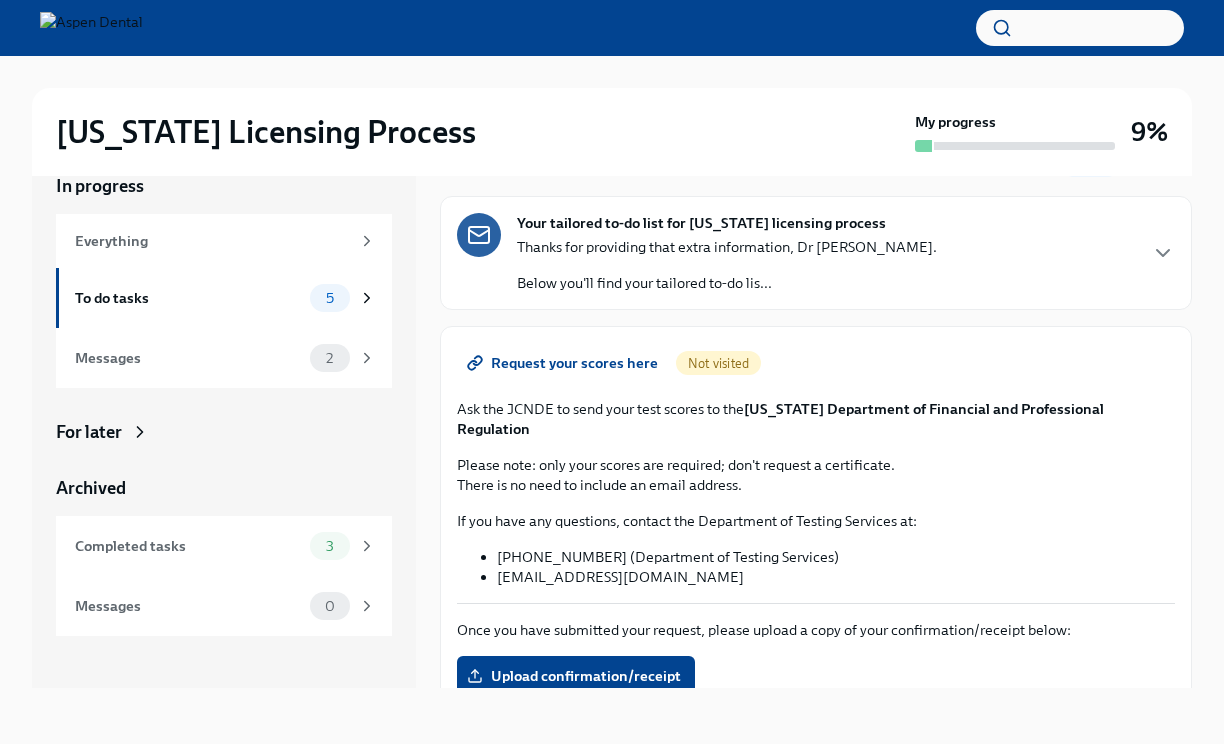 click on "Request your scores here" at bounding box center (564, 363) 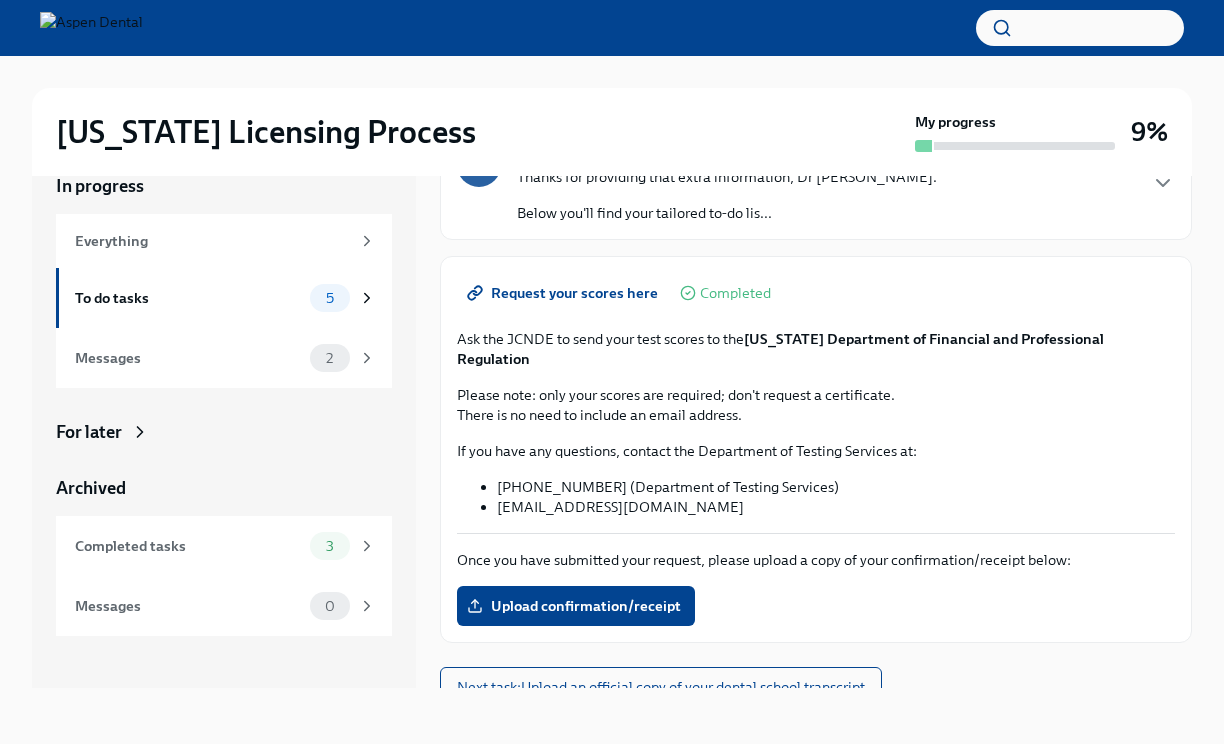 scroll, scrollTop: 133, scrollLeft: 0, axis: vertical 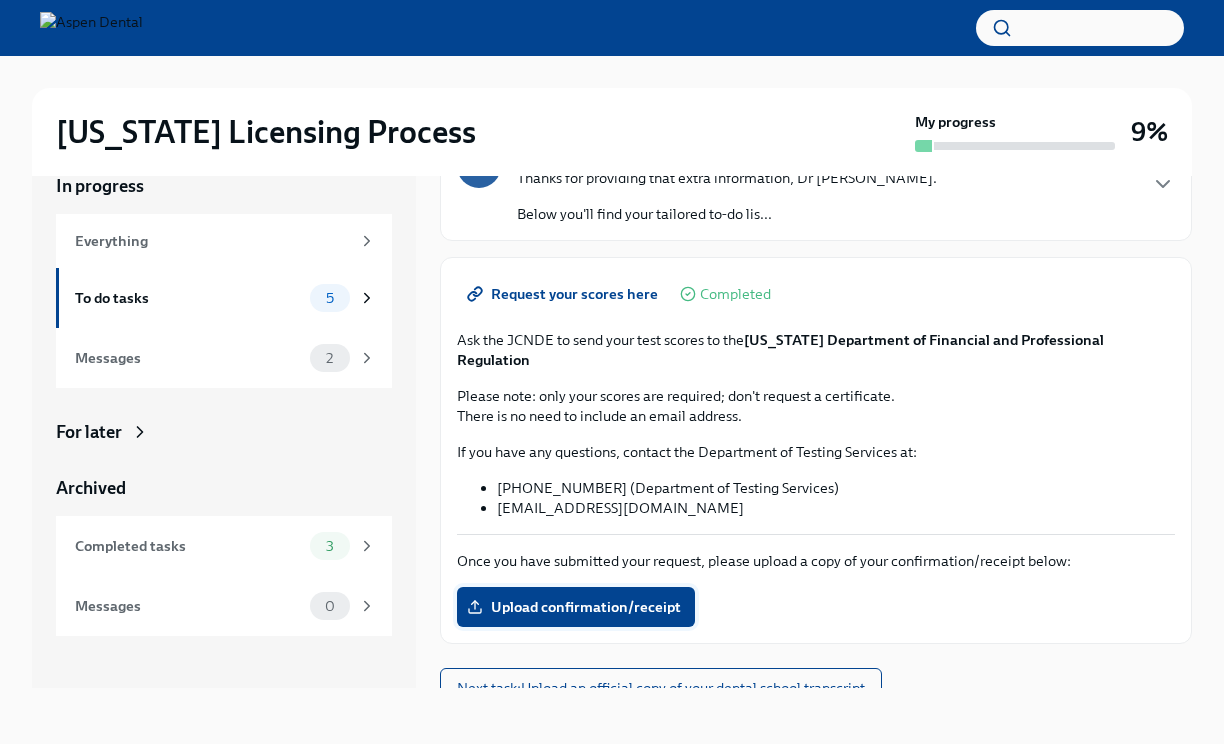 click on "Upload confirmation/receipt" at bounding box center [576, 607] 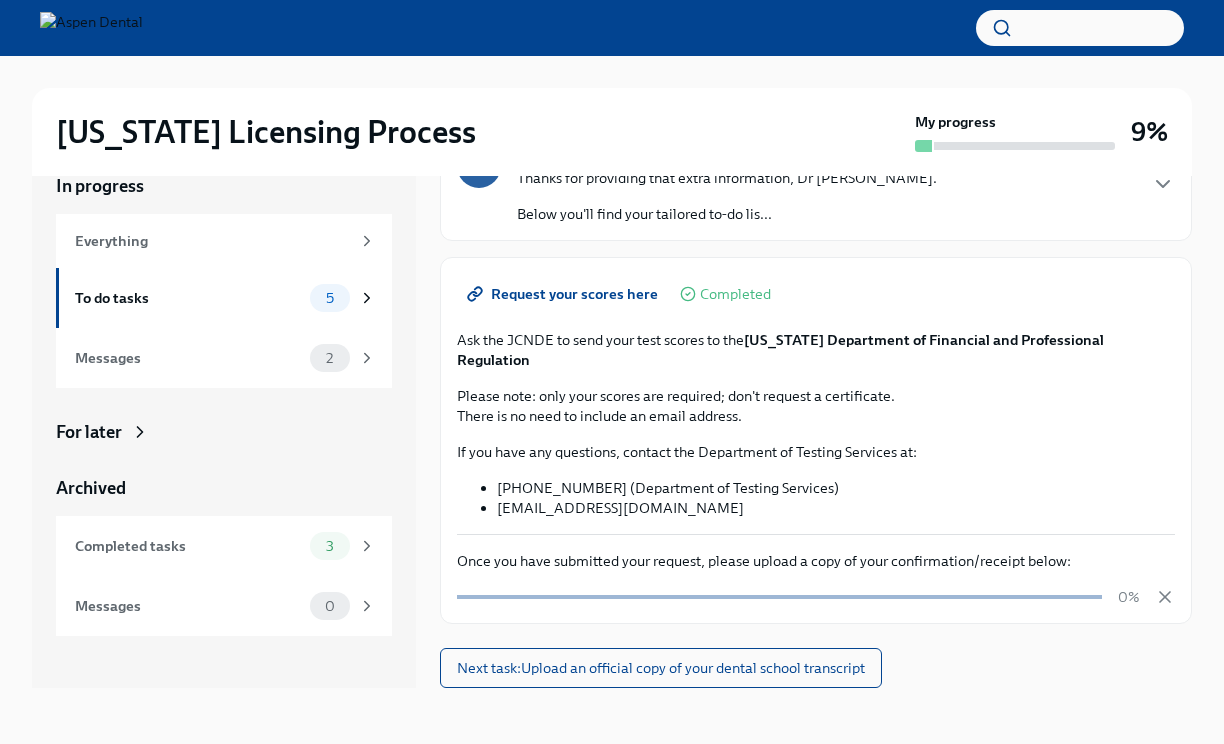 scroll, scrollTop: 113, scrollLeft: 0, axis: vertical 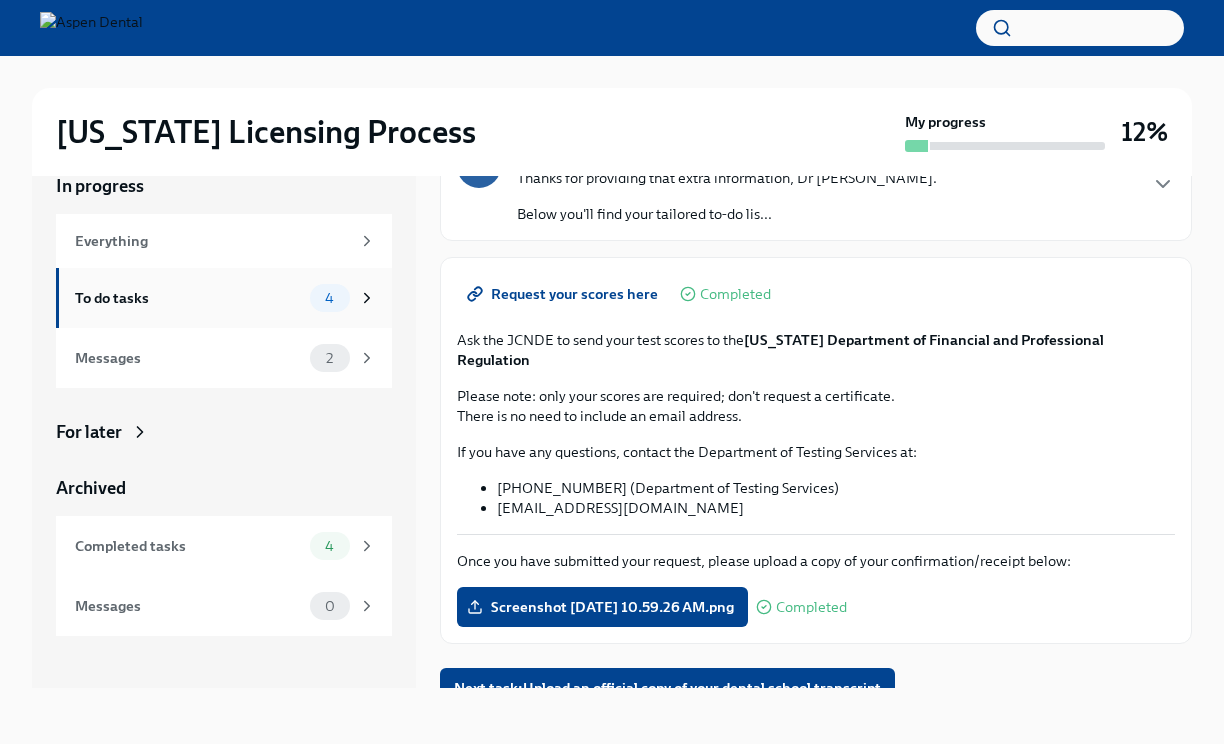 click on "To do tasks" at bounding box center [188, 298] 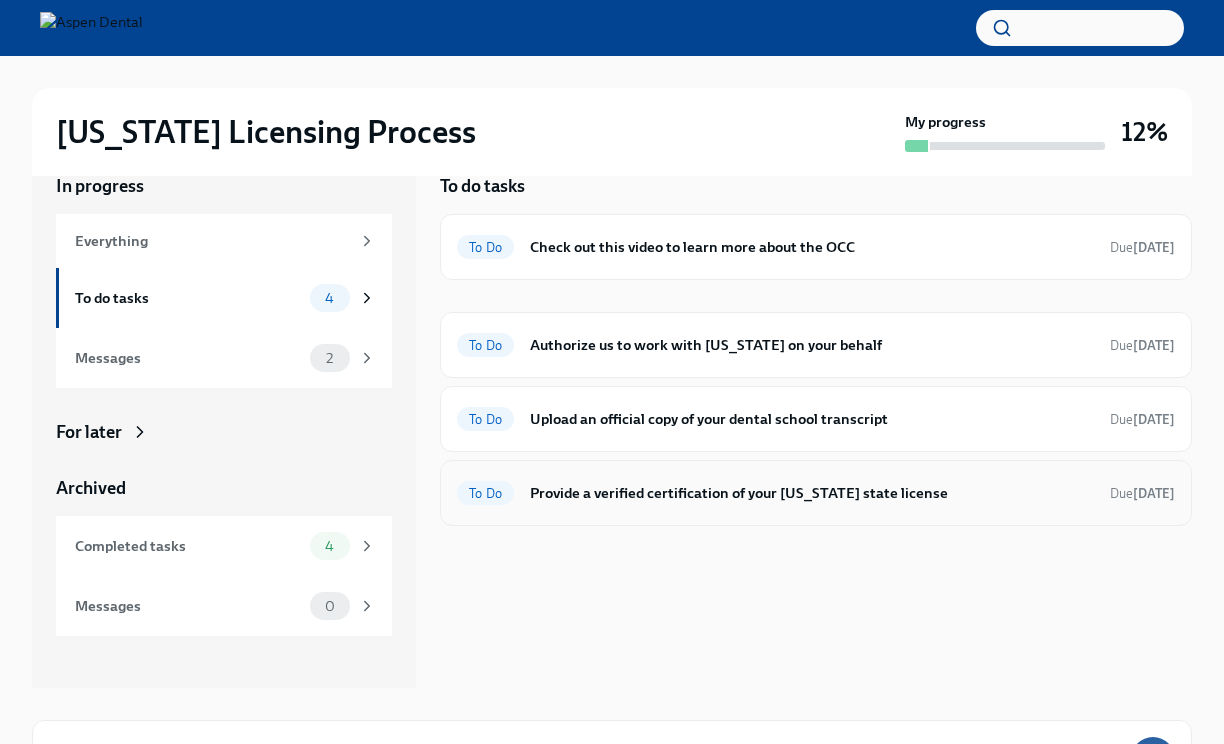 click on "To Do" at bounding box center (485, 493) 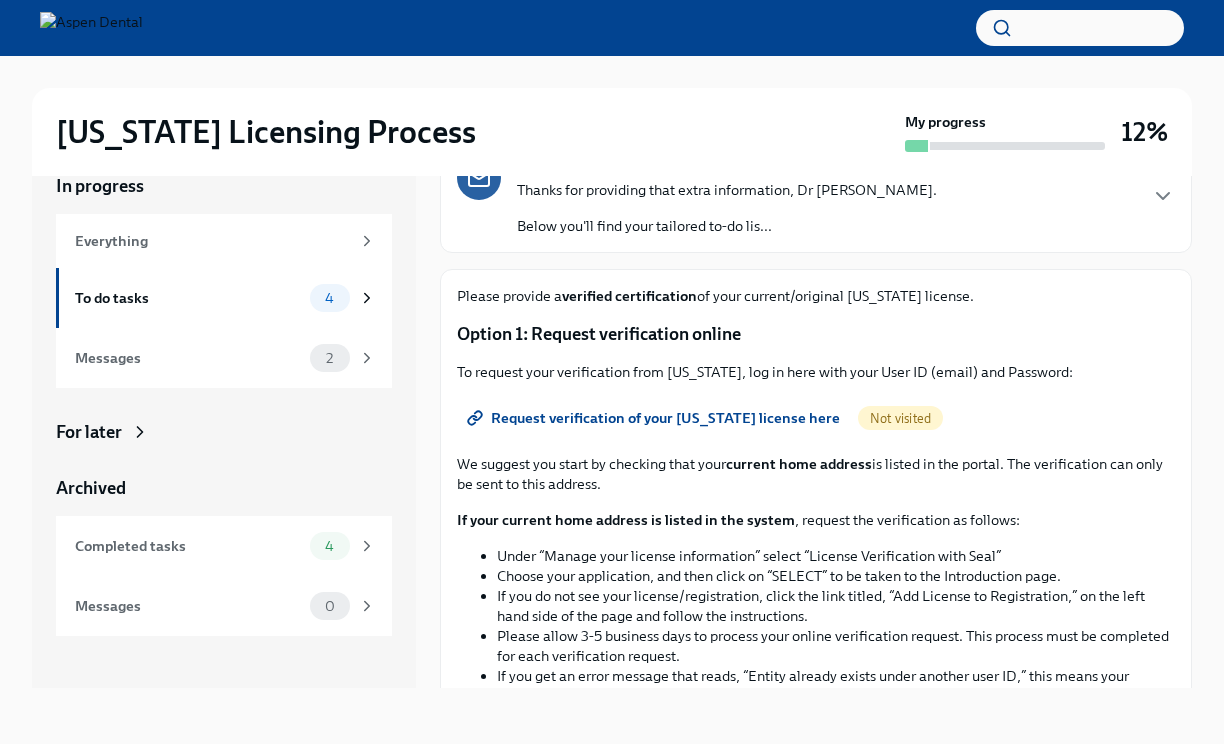 scroll, scrollTop: 123, scrollLeft: 0, axis: vertical 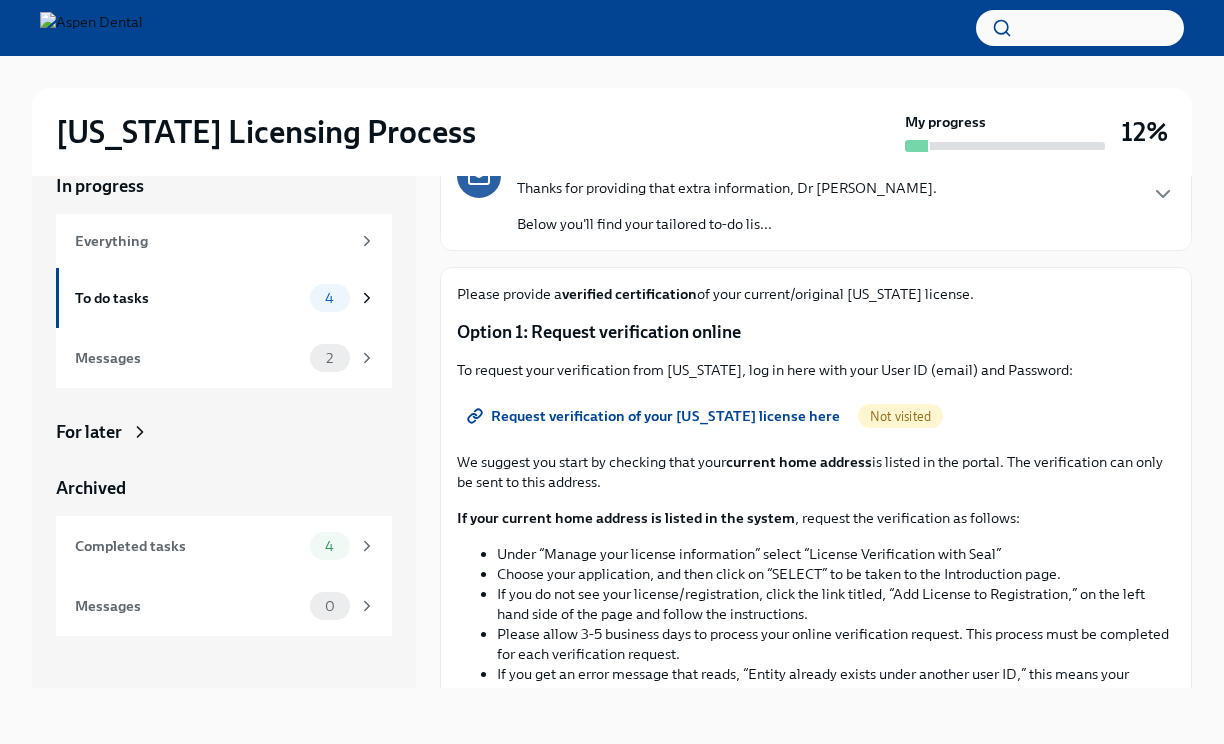 click on "Request verification of your [US_STATE] license here" at bounding box center (655, 416) 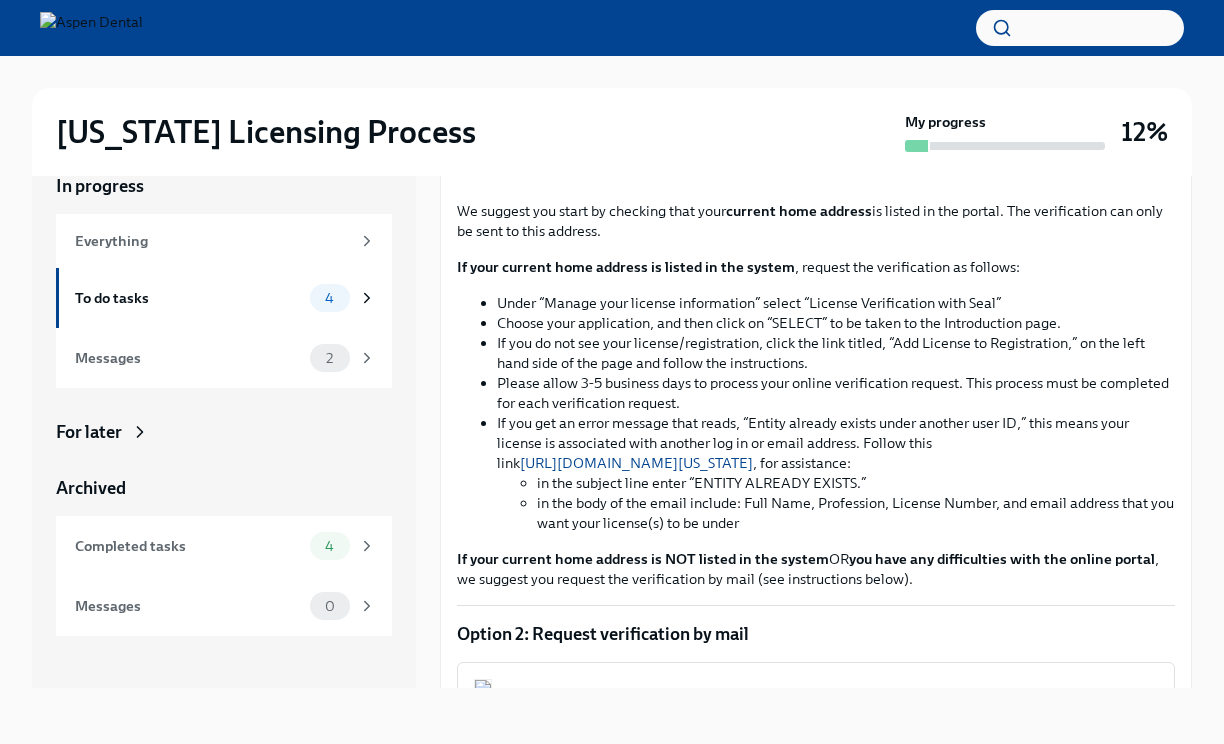 scroll, scrollTop: 398, scrollLeft: 0, axis: vertical 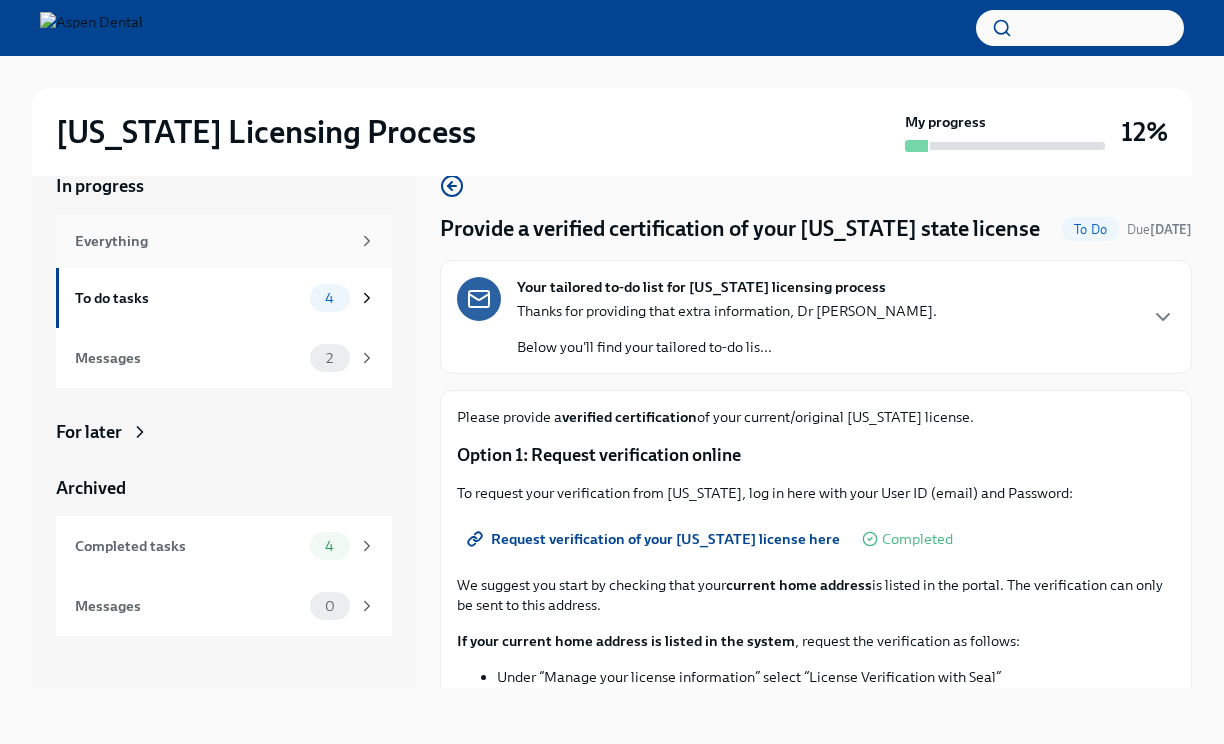 click on "Everything" at bounding box center [212, 241] 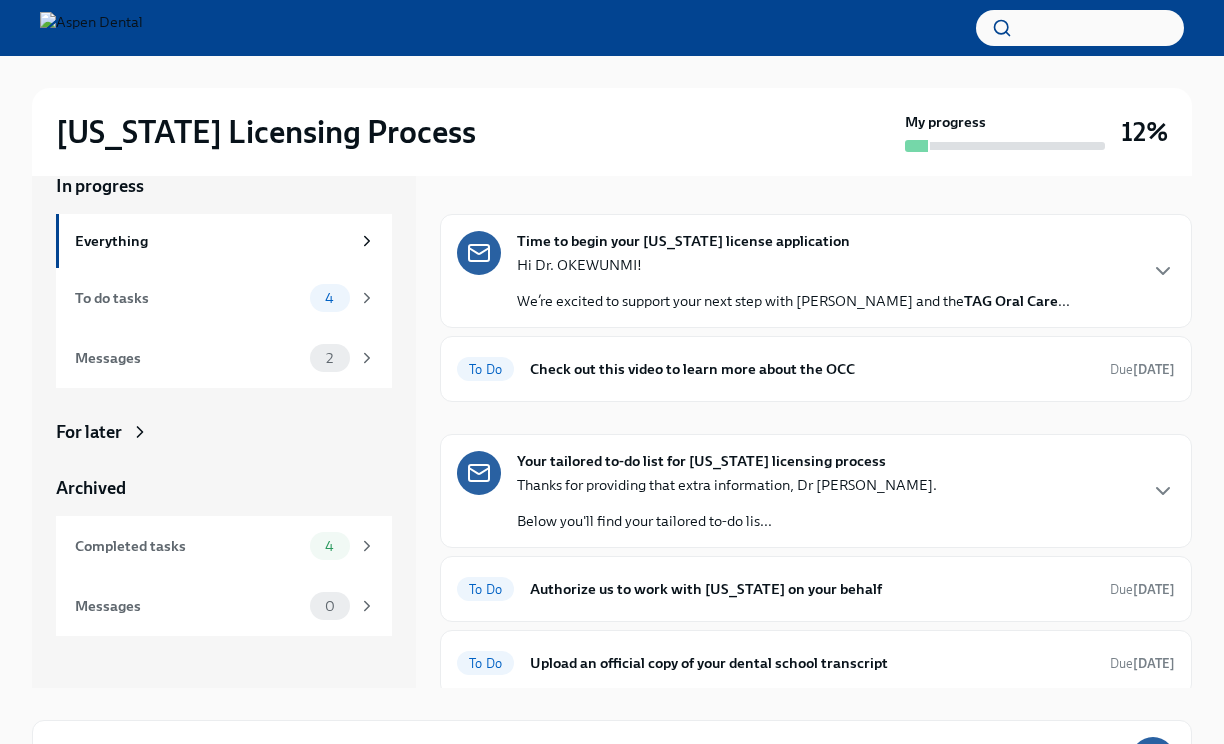 click on "Hi Dr. OKEWUNMI!" at bounding box center (793, 265) 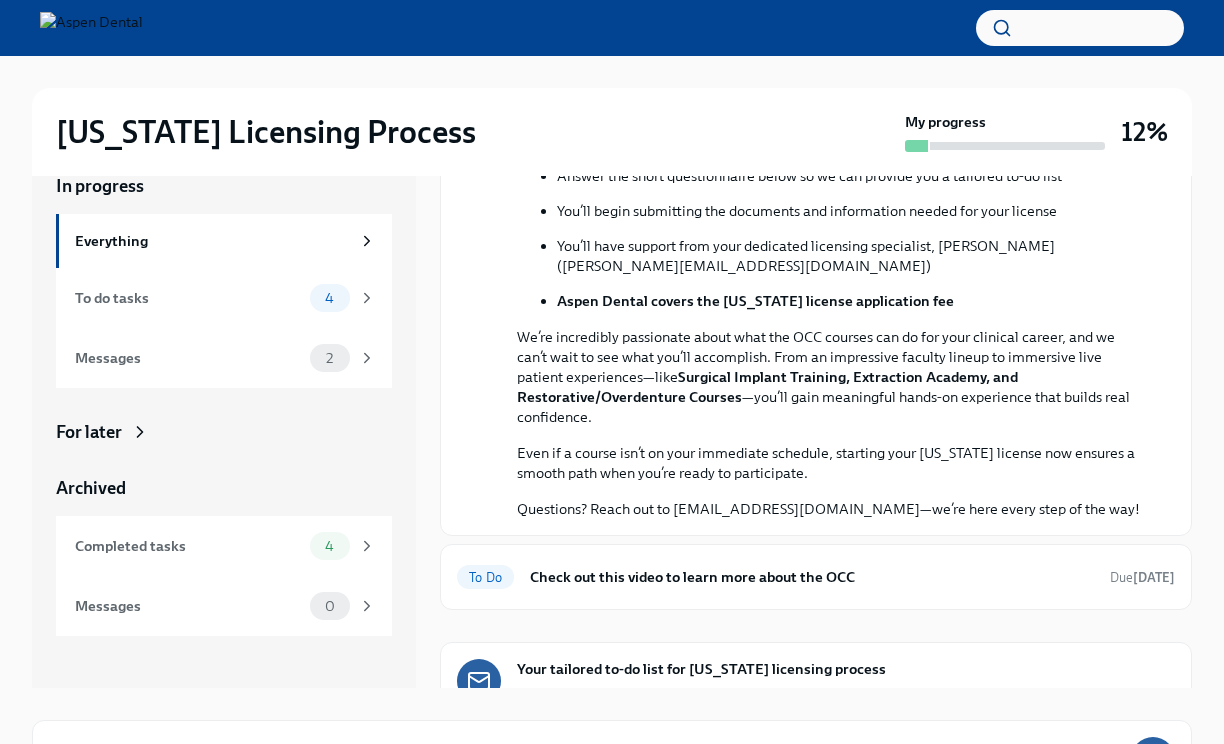 scroll, scrollTop: 360, scrollLeft: 0, axis: vertical 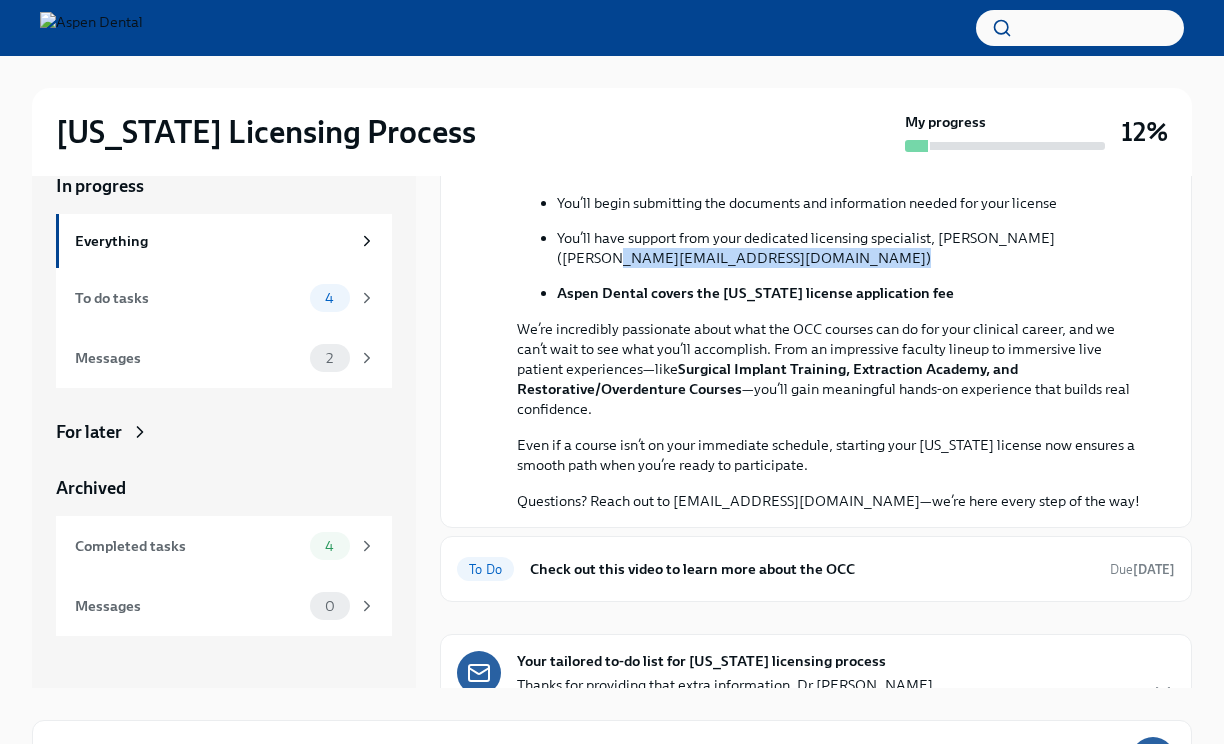 drag, startPoint x: 562, startPoint y: 429, endPoint x: 819, endPoint y: 432, distance: 257.01752 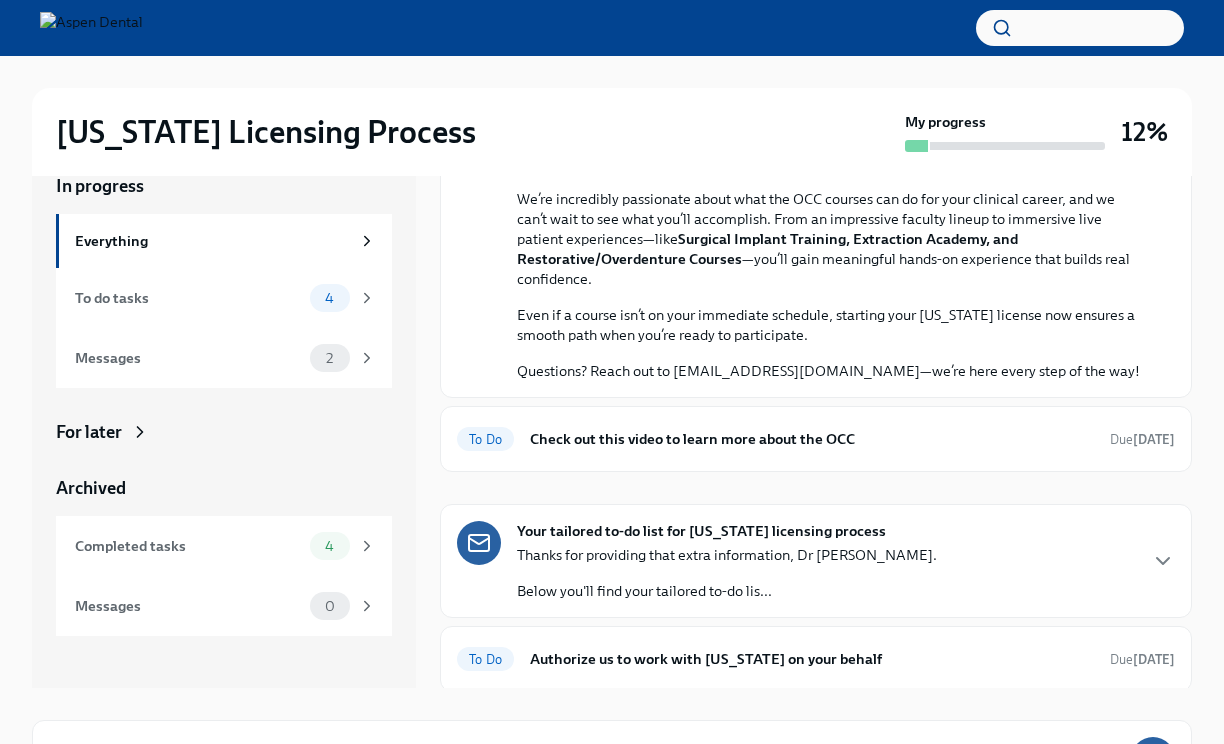 scroll, scrollTop: 498, scrollLeft: 0, axis: vertical 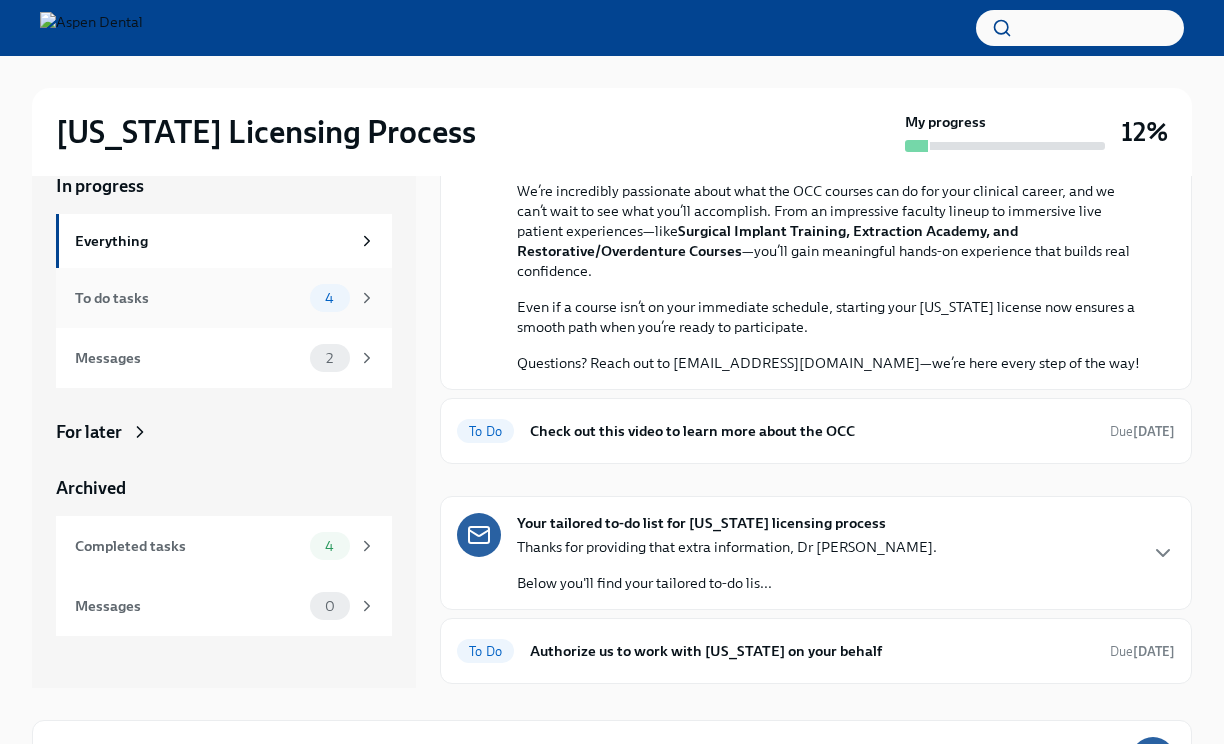 click on "To do tasks" at bounding box center (188, 298) 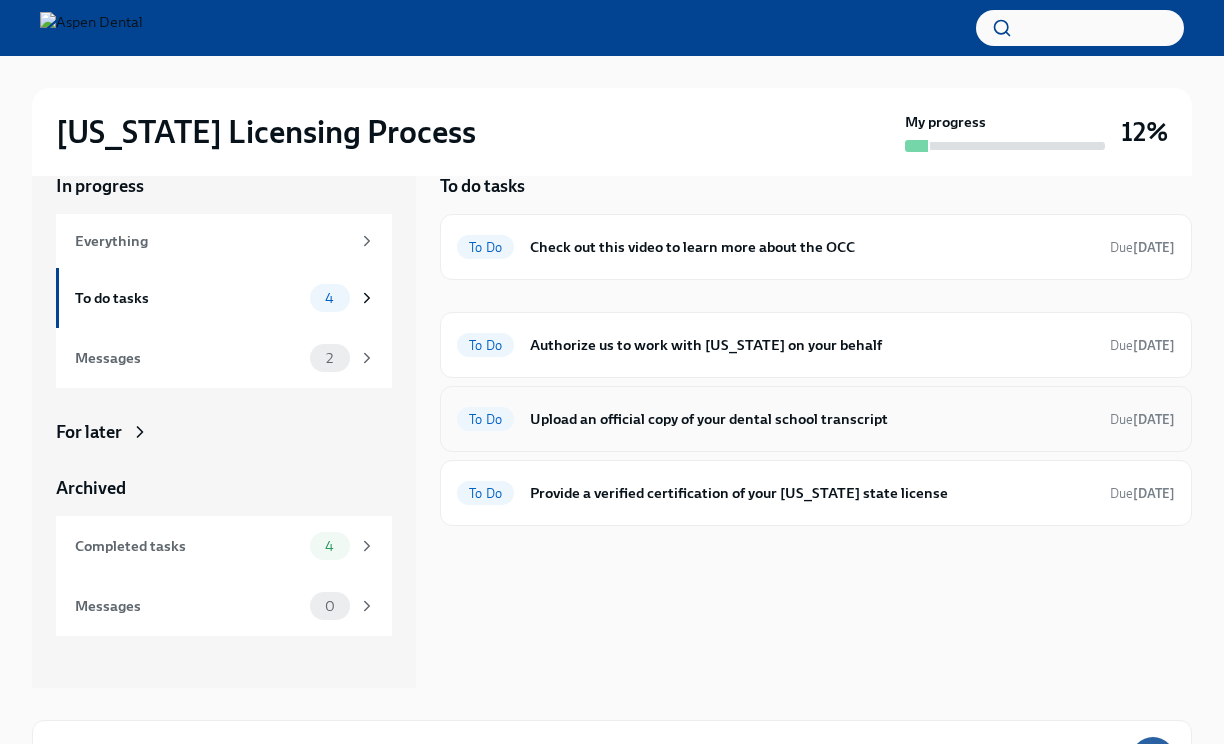 click on "To Do Upload an official copy of your dental school transcript Due  [DATE]" at bounding box center (816, 419) 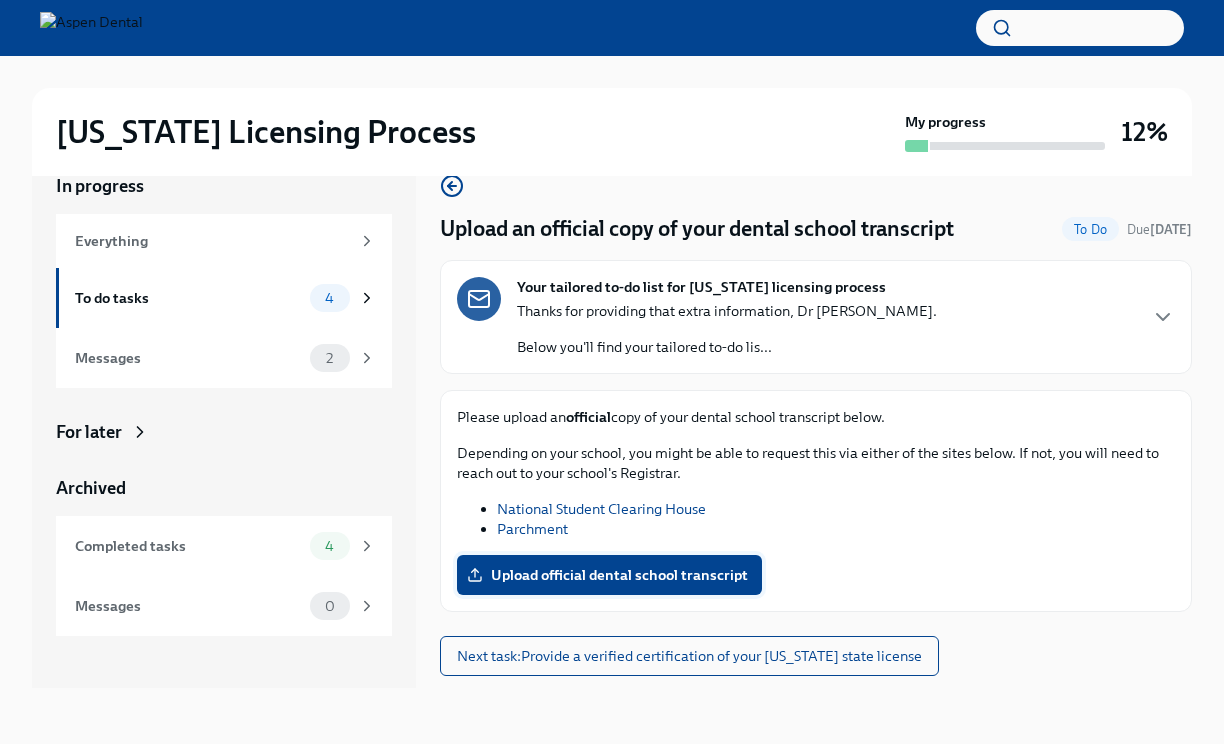 click on "Upload official dental school transcript" at bounding box center [609, 575] 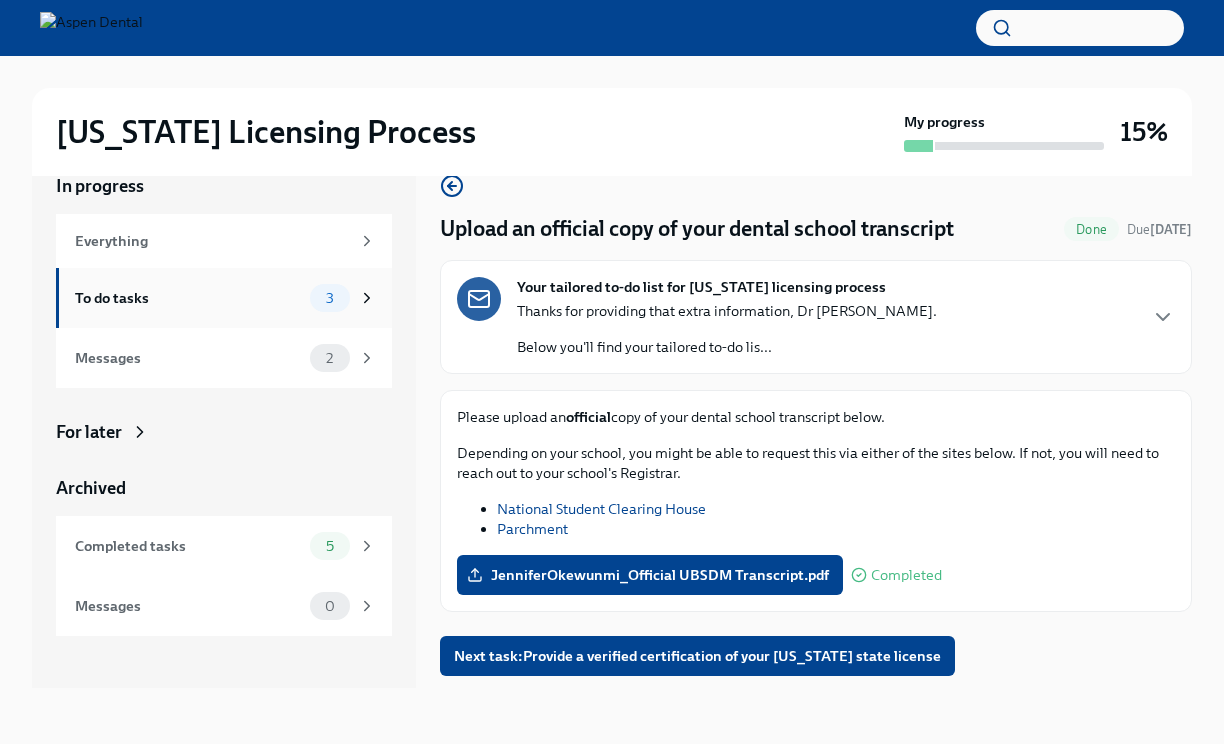 click on "To do tasks" at bounding box center [188, 298] 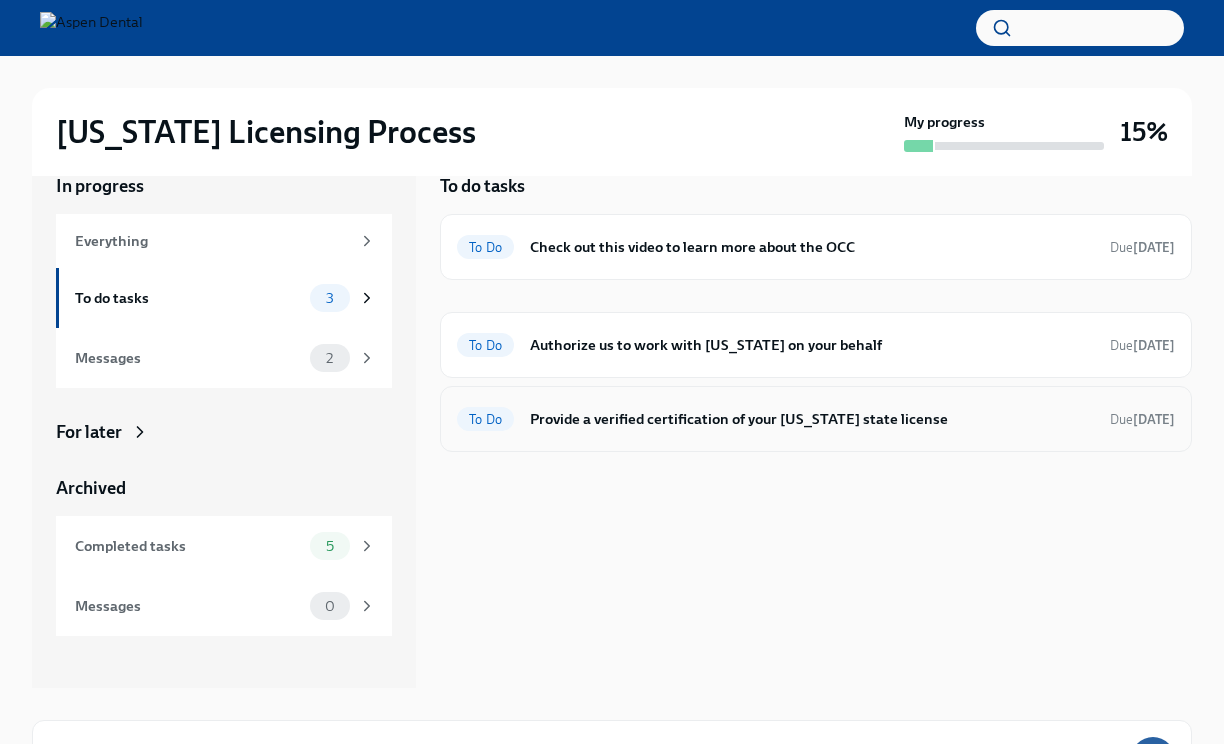 click on "To Do Provide a verified certification of your [US_STATE] state license Due  [DATE]" at bounding box center (816, 419) 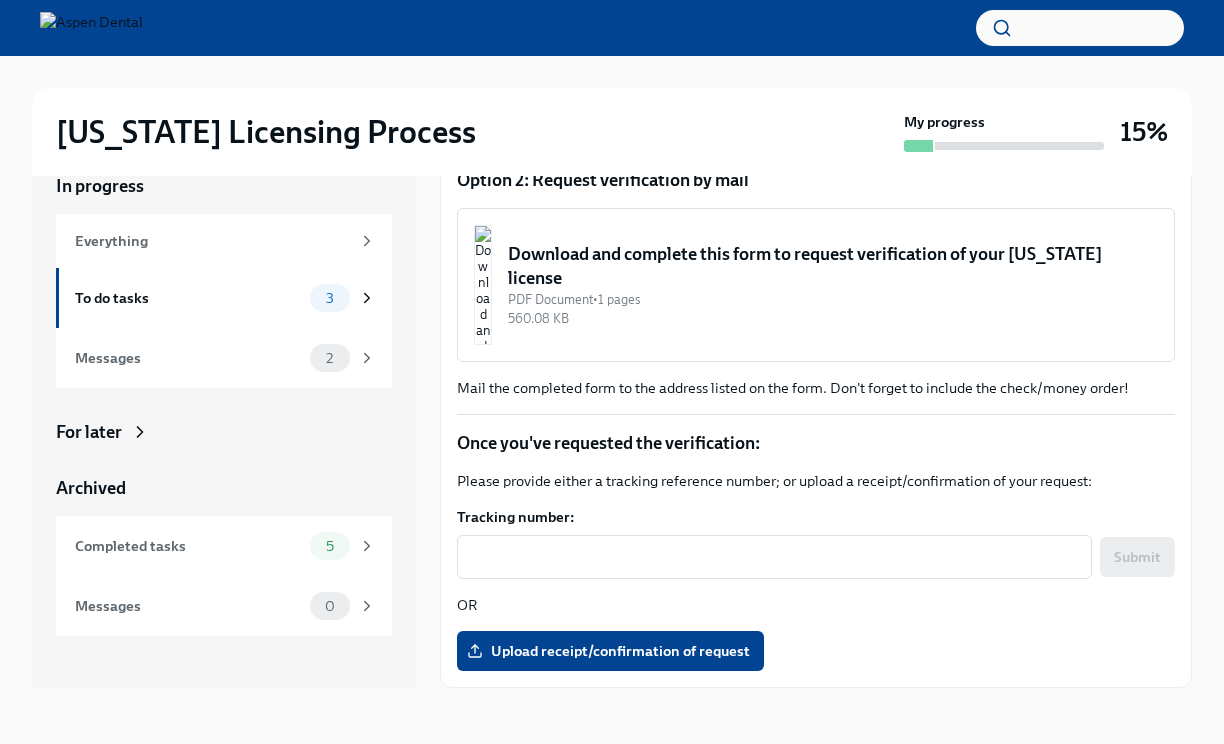 scroll, scrollTop: 828, scrollLeft: 0, axis: vertical 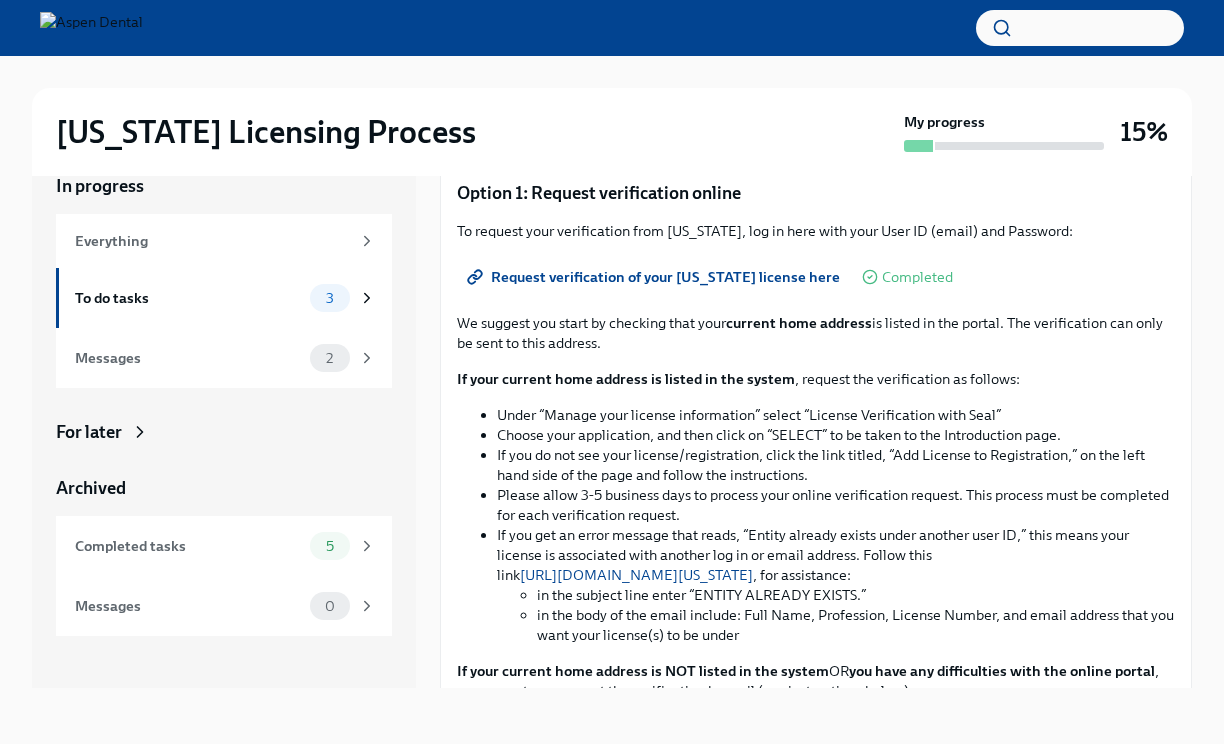 click on "Request verification of your [US_STATE] license here" at bounding box center [655, 277] 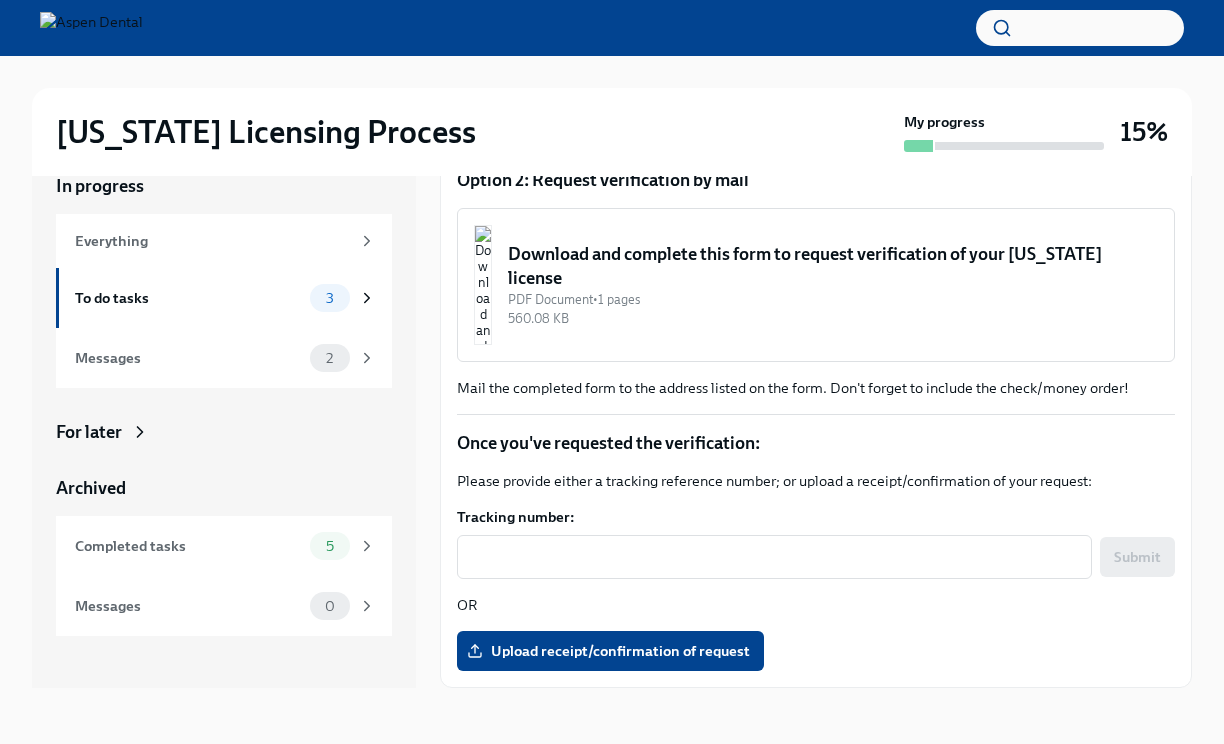 scroll, scrollTop: 828, scrollLeft: 0, axis: vertical 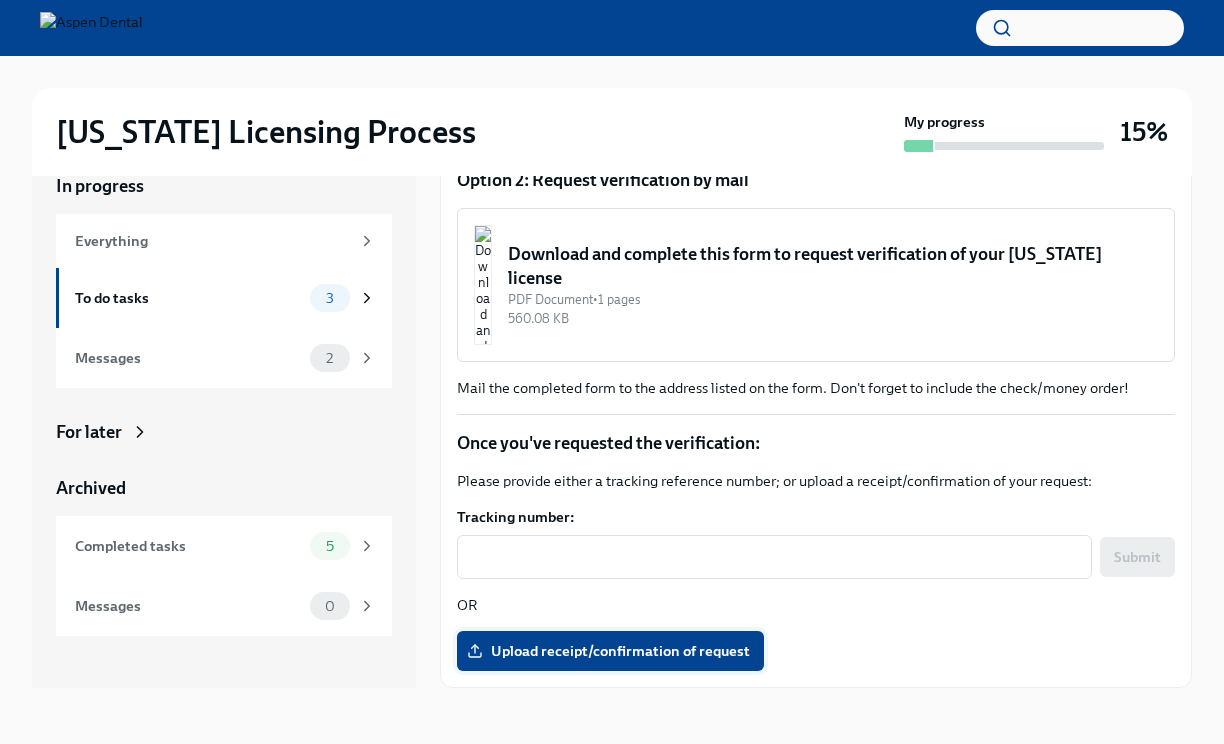 click on "Upload receipt/confirmation of request" at bounding box center (610, 651) 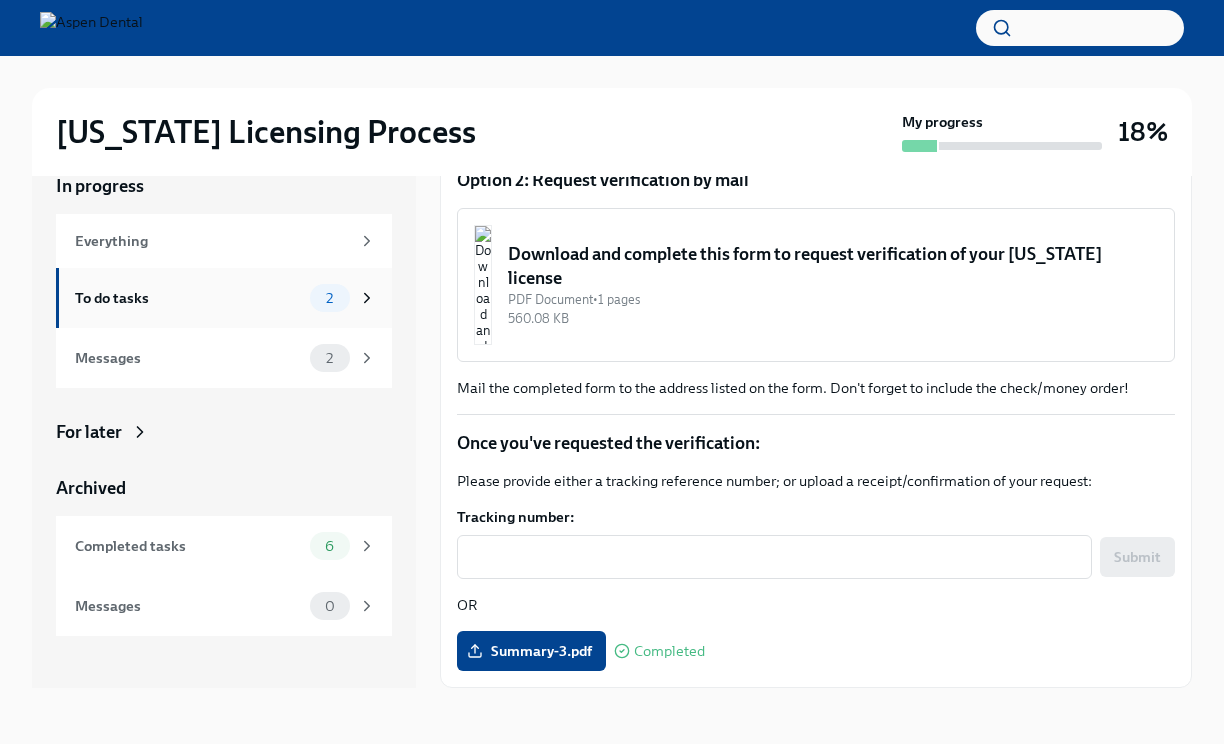 click on "To do tasks" at bounding box center (188, 298) 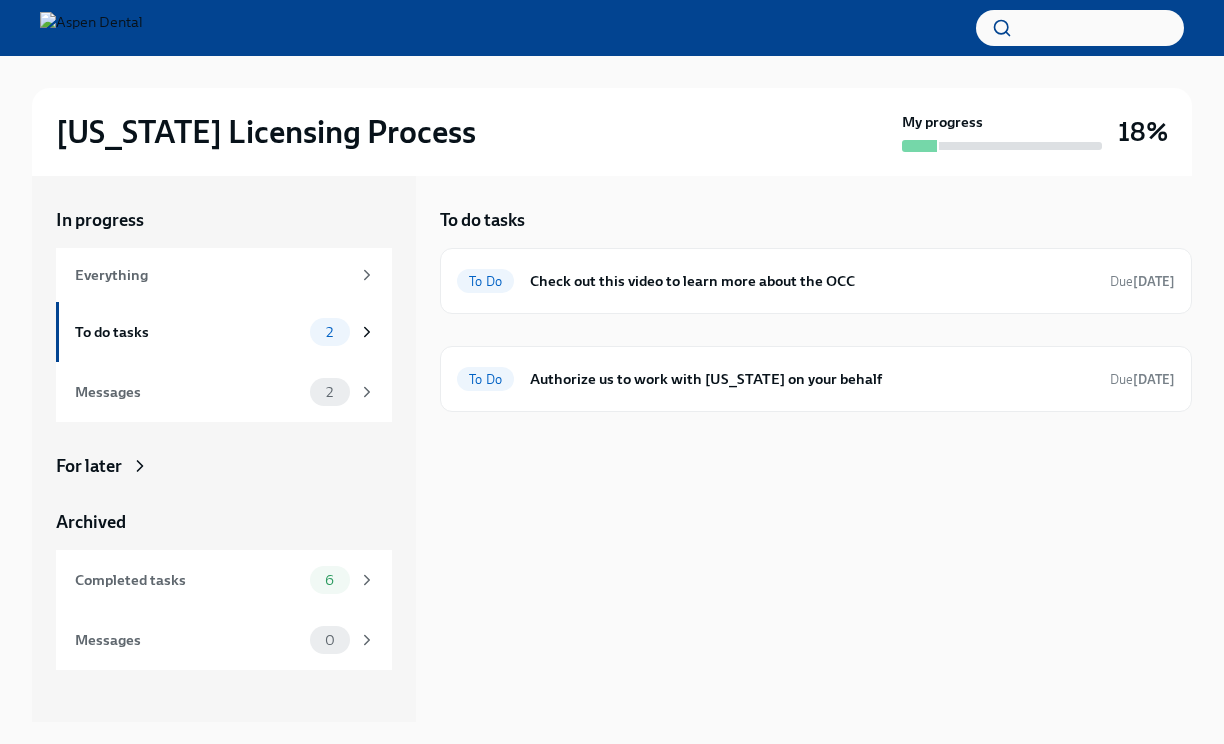 scroll, scrollTop: 0, scrollLeft: 0, axis: both 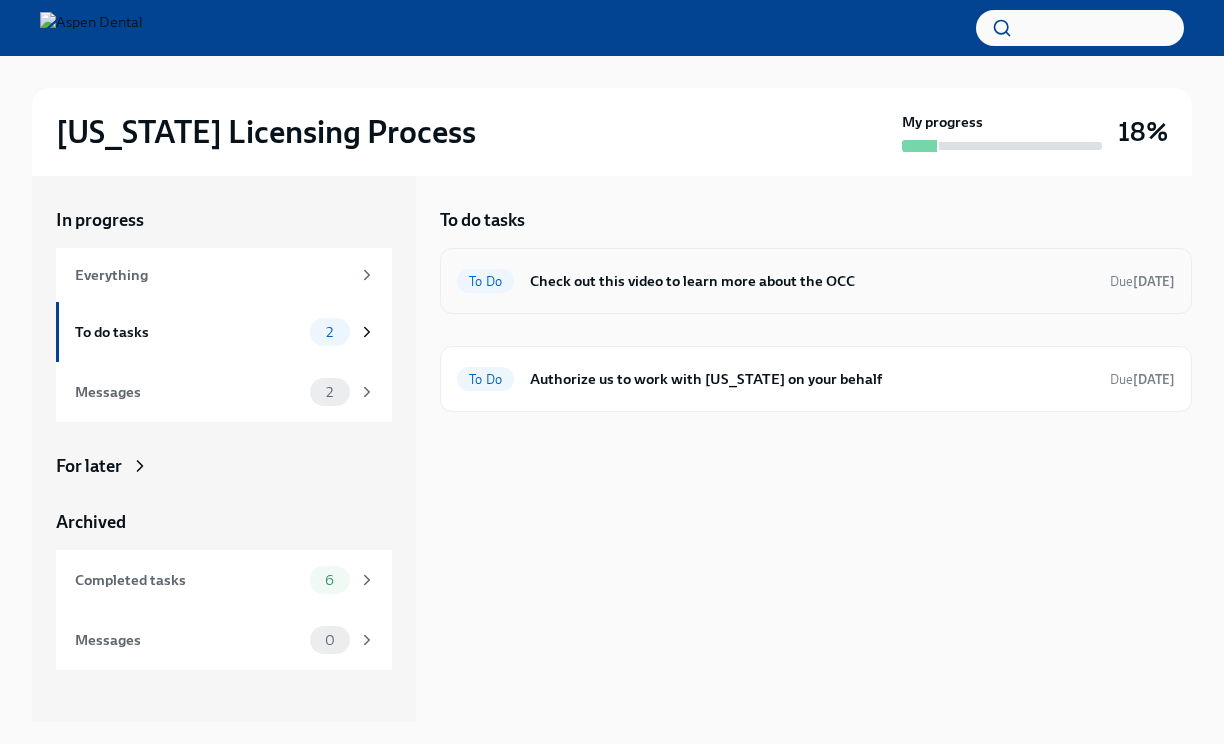 click on "To Do Check out this video to learn more about the OCC Due  [DATE]" at bounding box center (816, 281) 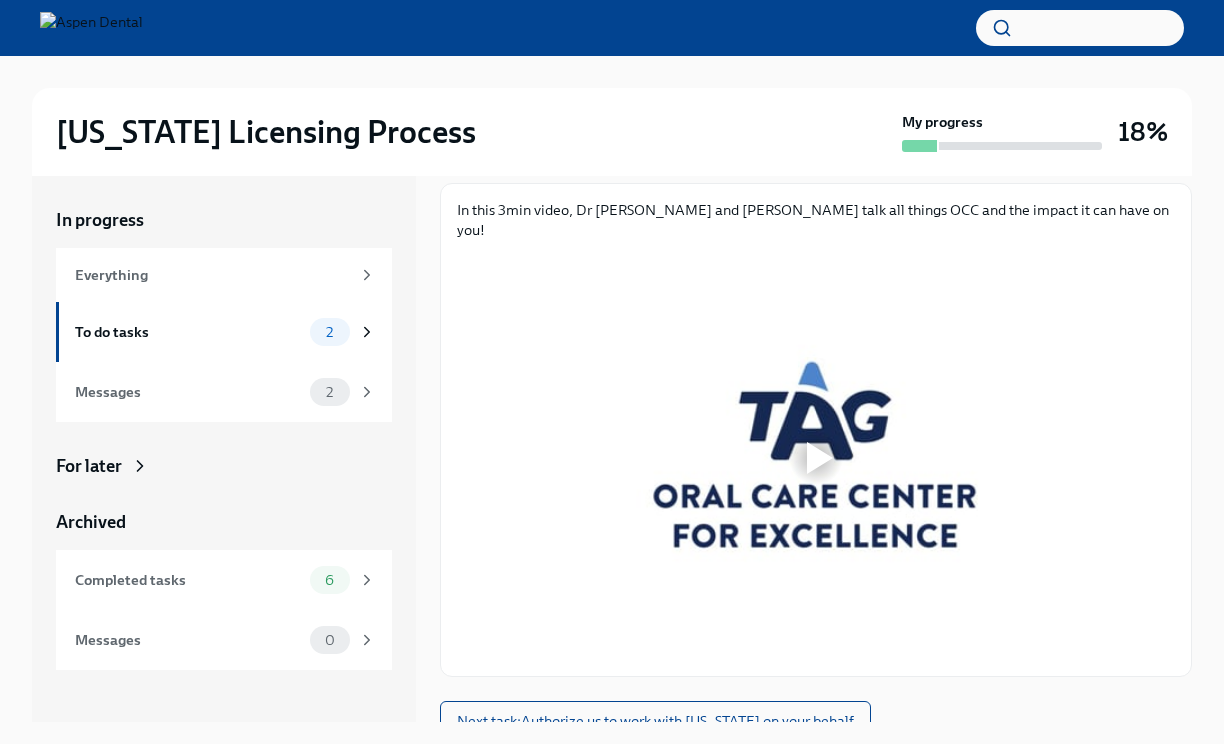 scroll, scrollTop: 240, scrollLeft: 0, axis: vertical 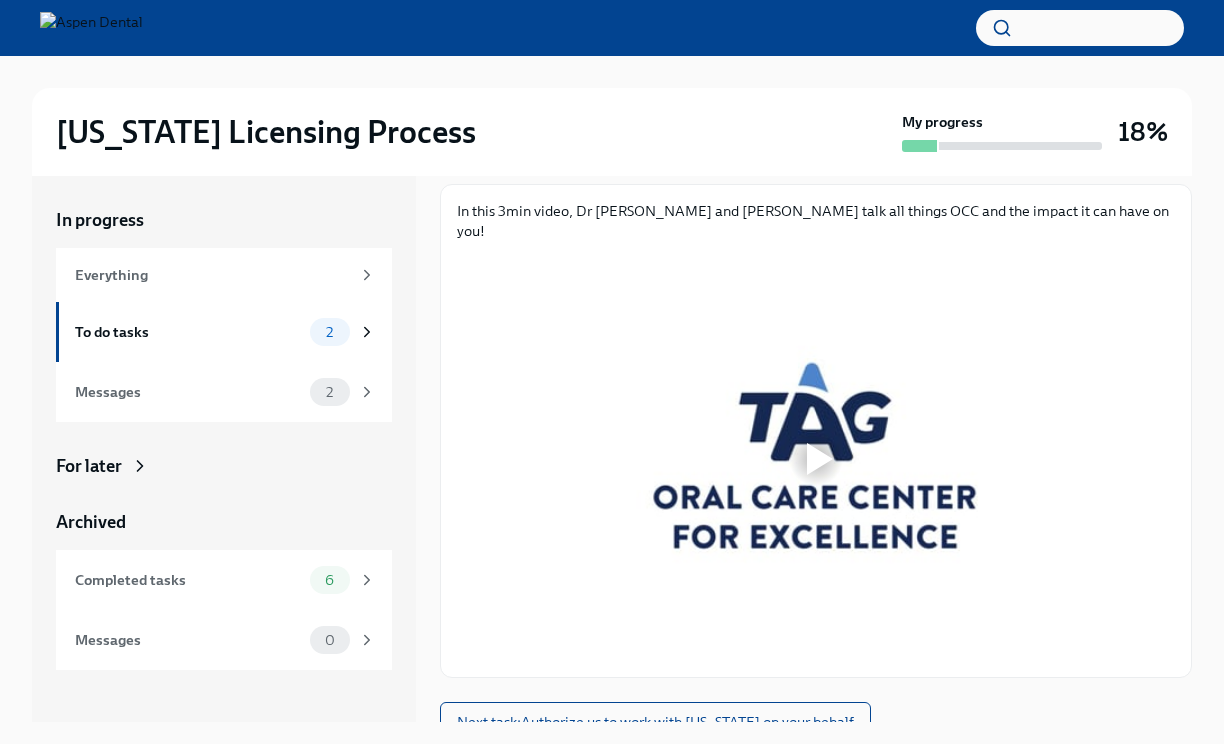 click at bounding box center (816, 459) 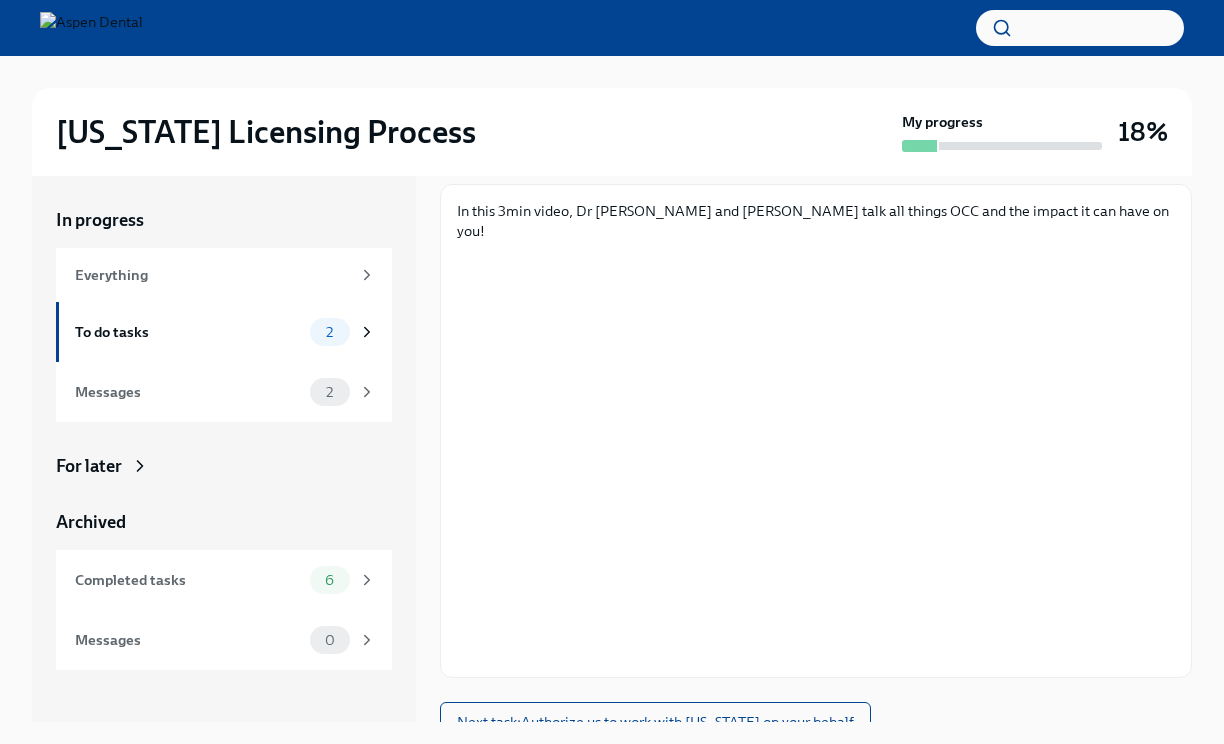 click on "Check out this video to learn more about the OCC To Do Due  [DATE] Time to begin your [US_STATE] license application Hi Dr. OKEWUNMI!
We’re excited to support your next step with Aspen Dental and the  TAG Oral Care ... In this 3min video, Dr [PERSON_NAME] and [PERSON_NAME] talk all things OCC and the impact it can have on you! Next task :  Authorize us to work with [US_STATE] on your behalf" at bounding box center (816, 355) 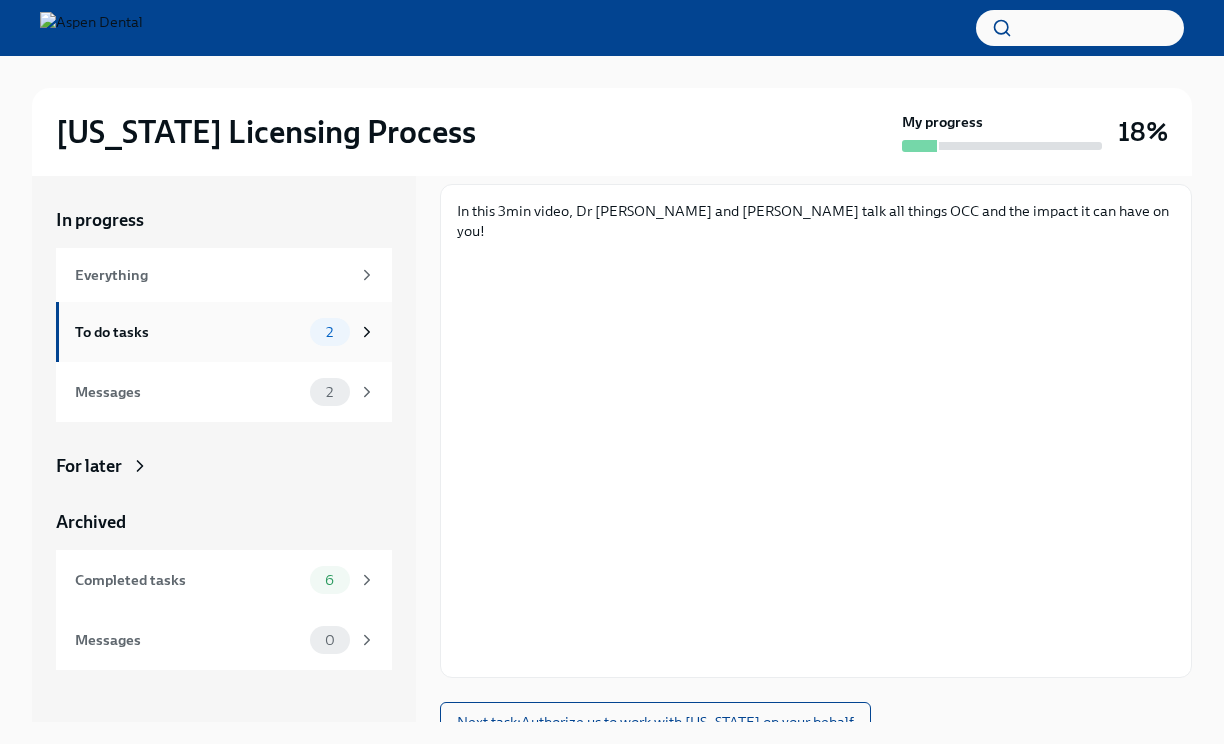click on "To do tasks" at bounding box center [188, 332] 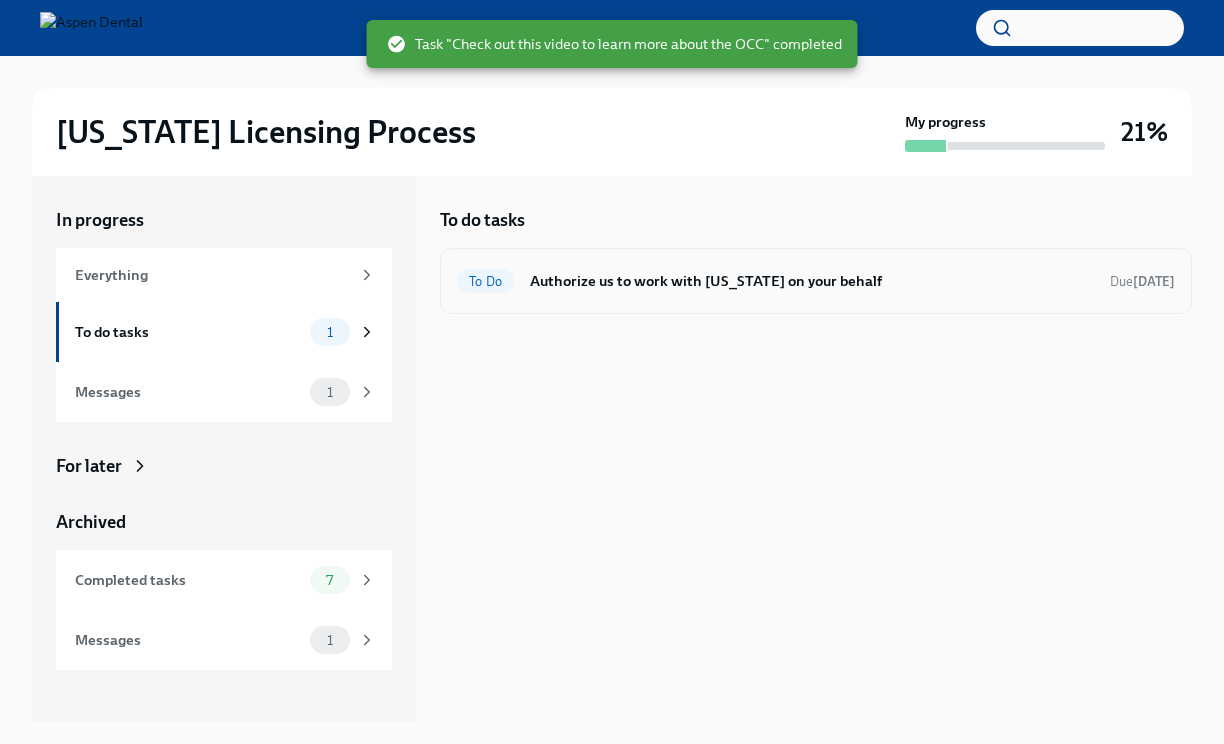 click on "To Do Authorize us to work with [US_STATE] on your behalf Due  [DATE]" at bounding box center [816, 281] 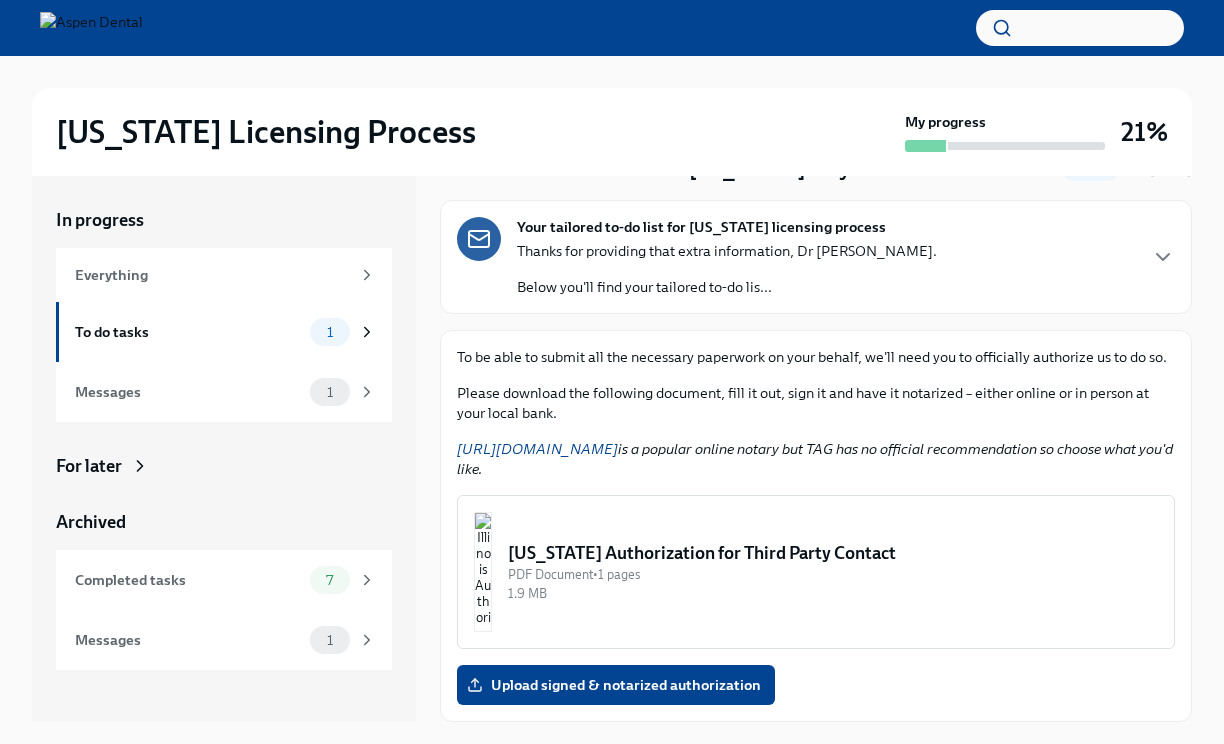 scroll, scrollTop: 94, scrollLeft: 0, axis: vertical 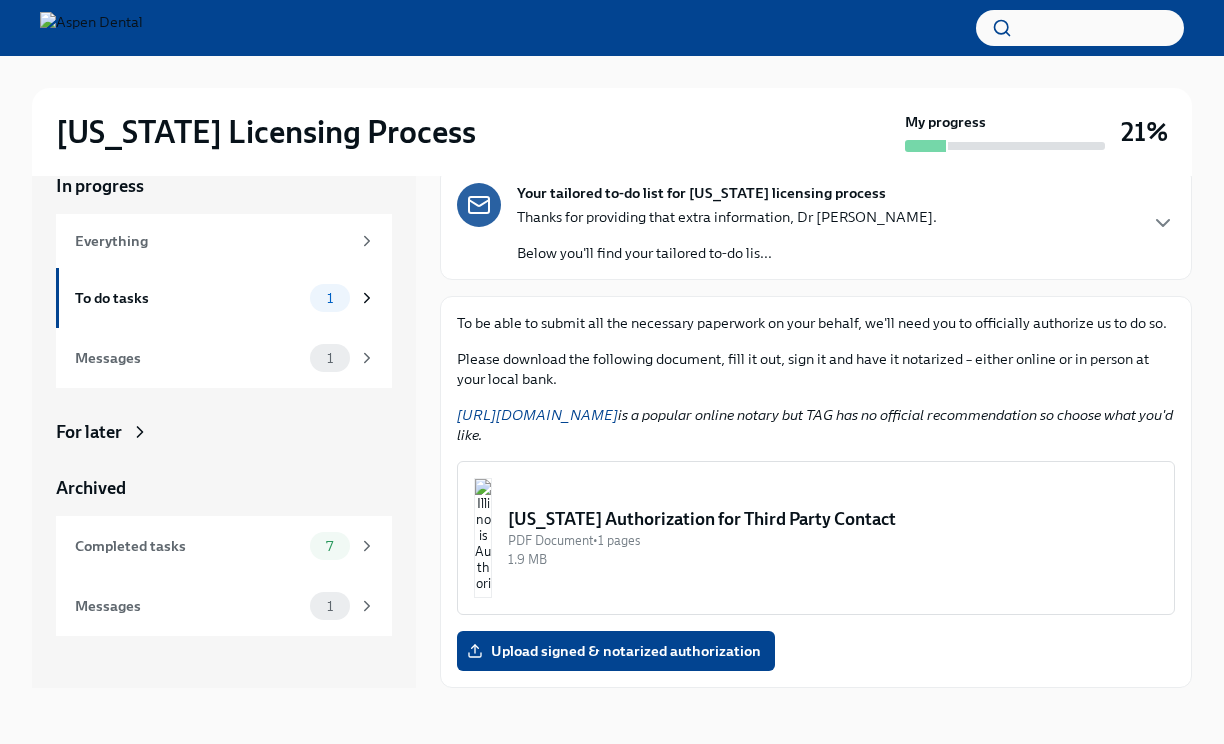 click at bounding box center (483, 538) 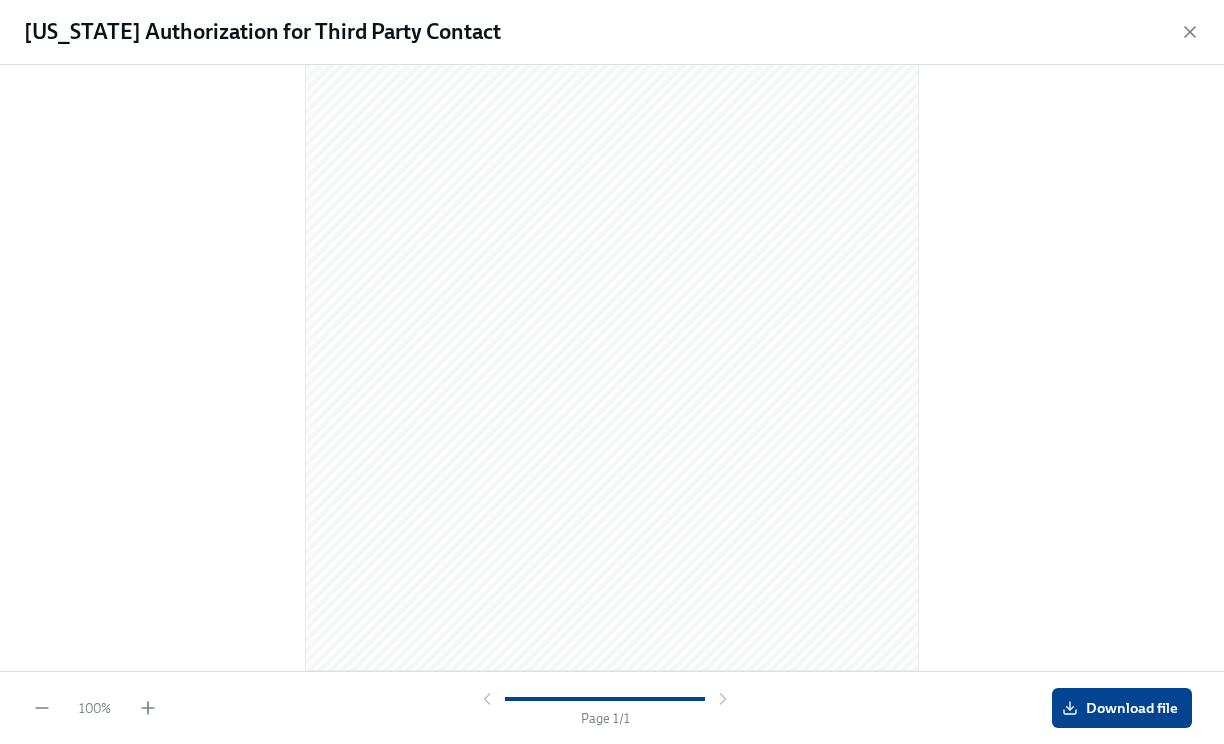 scroll, scrollTop: 220, scrollLeft: 0, axis: vertical 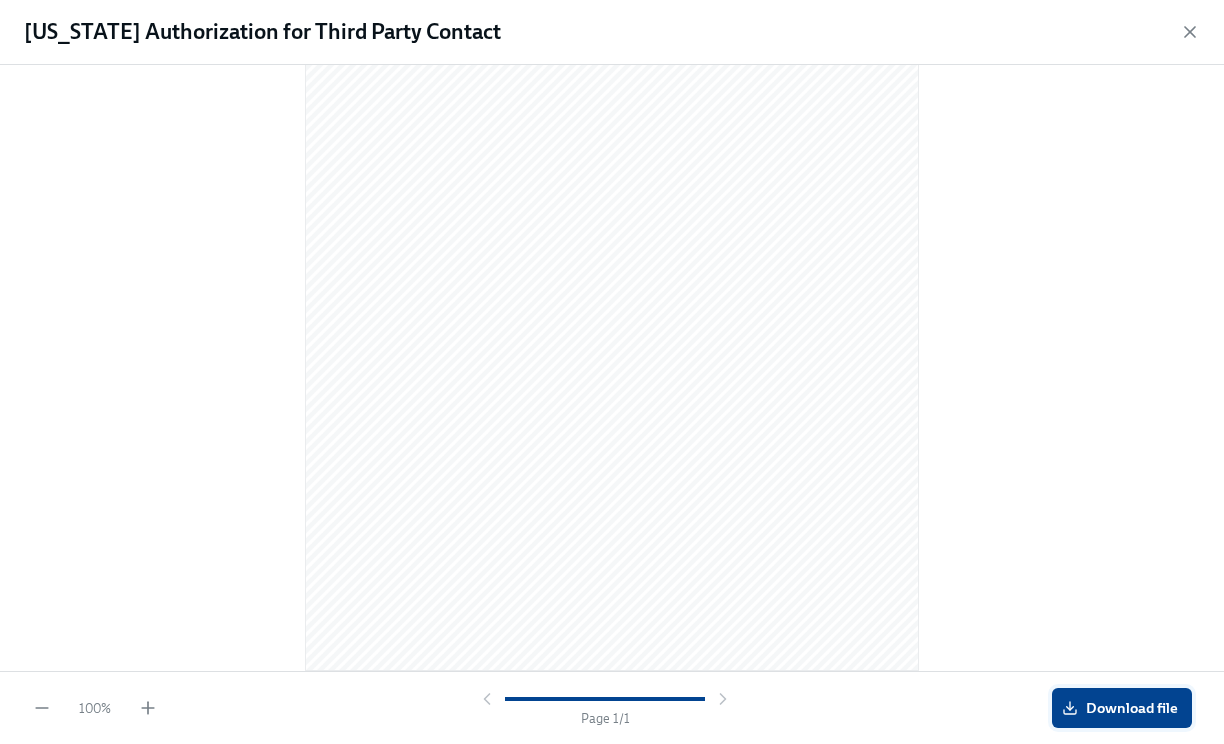 click on "Download file" at bounding box center [1122, 708] 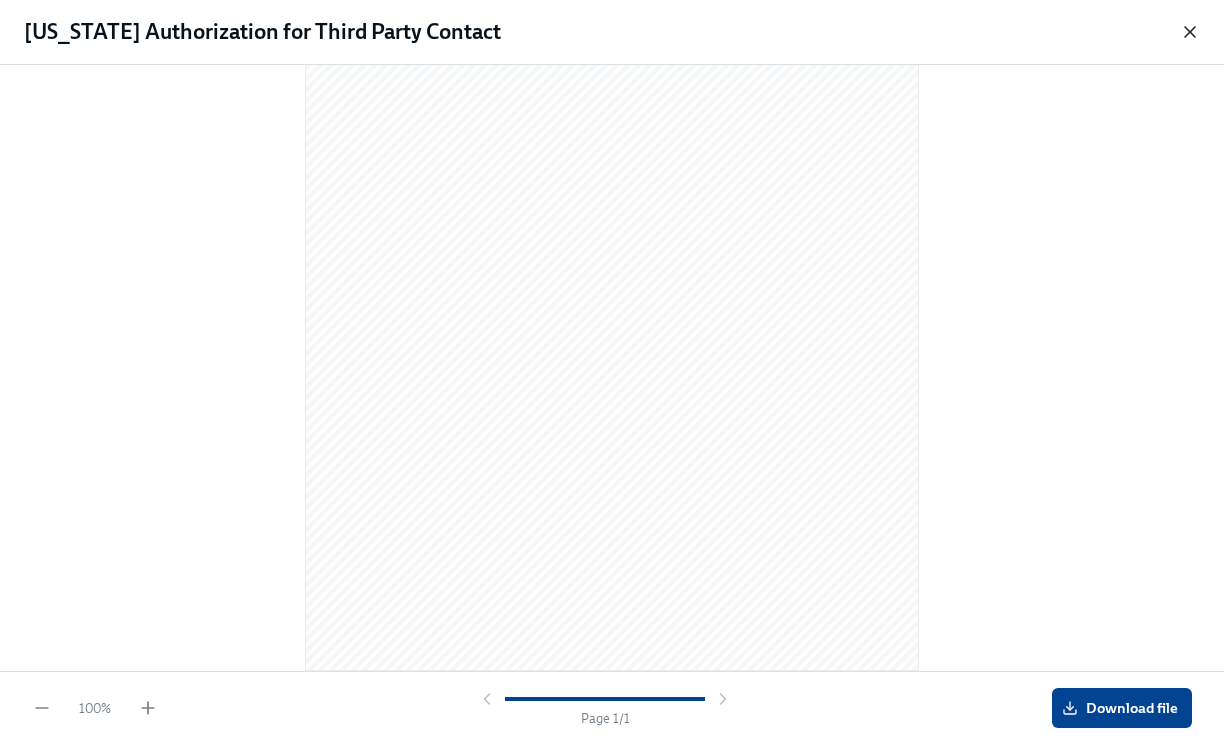click 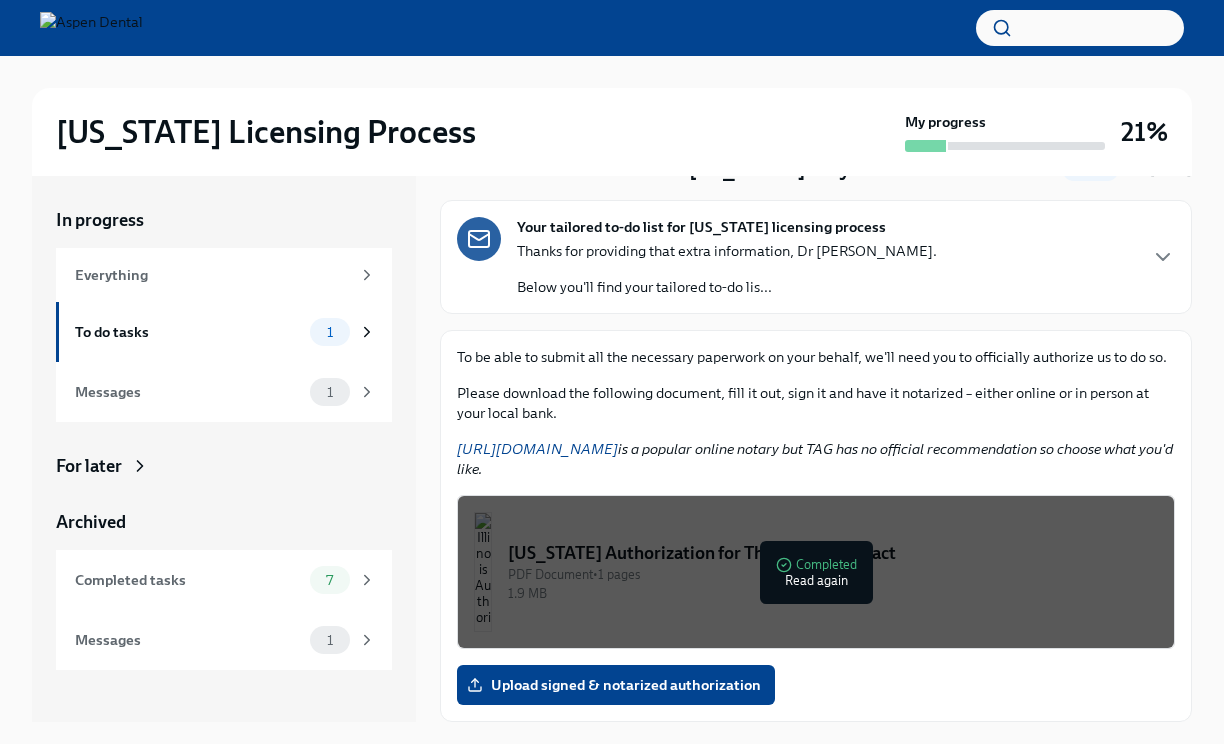 scroll, scrollTop: 0, scrollLeft: 0, axis: both 